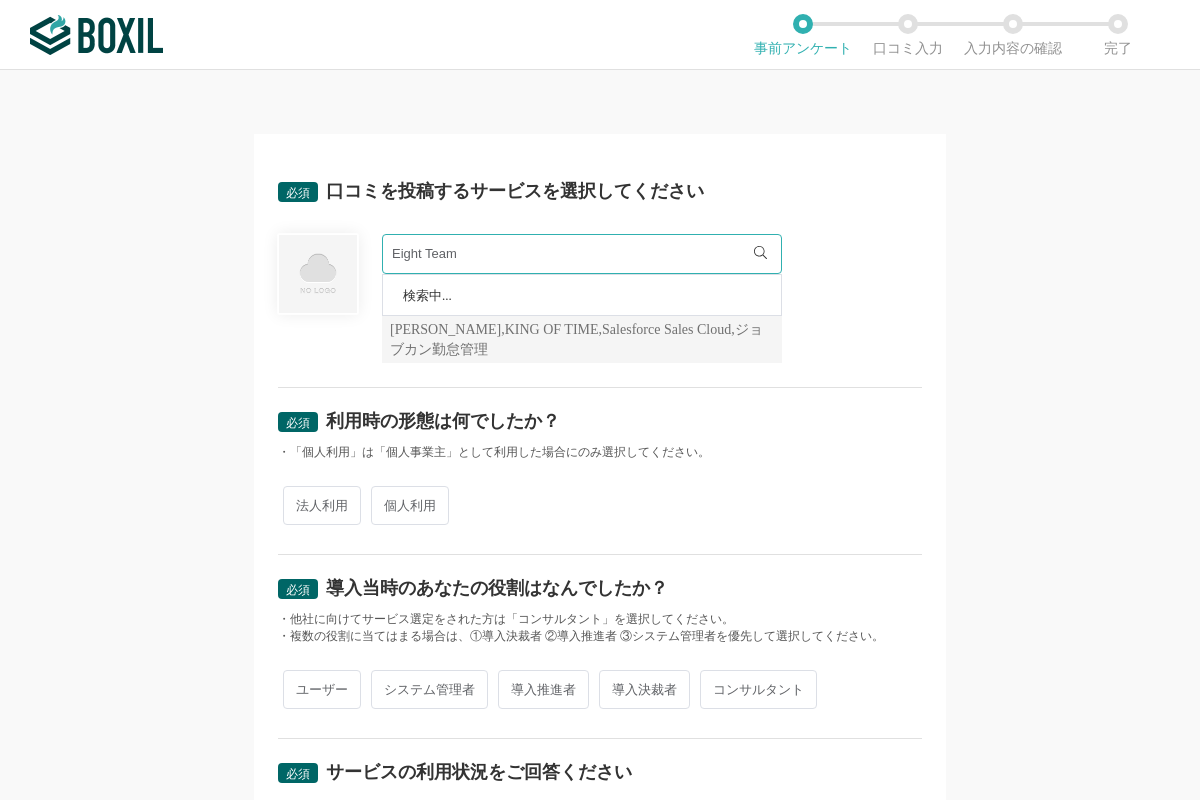 scroll, scrollTop: 0, scrollLeft: 0, axis: both 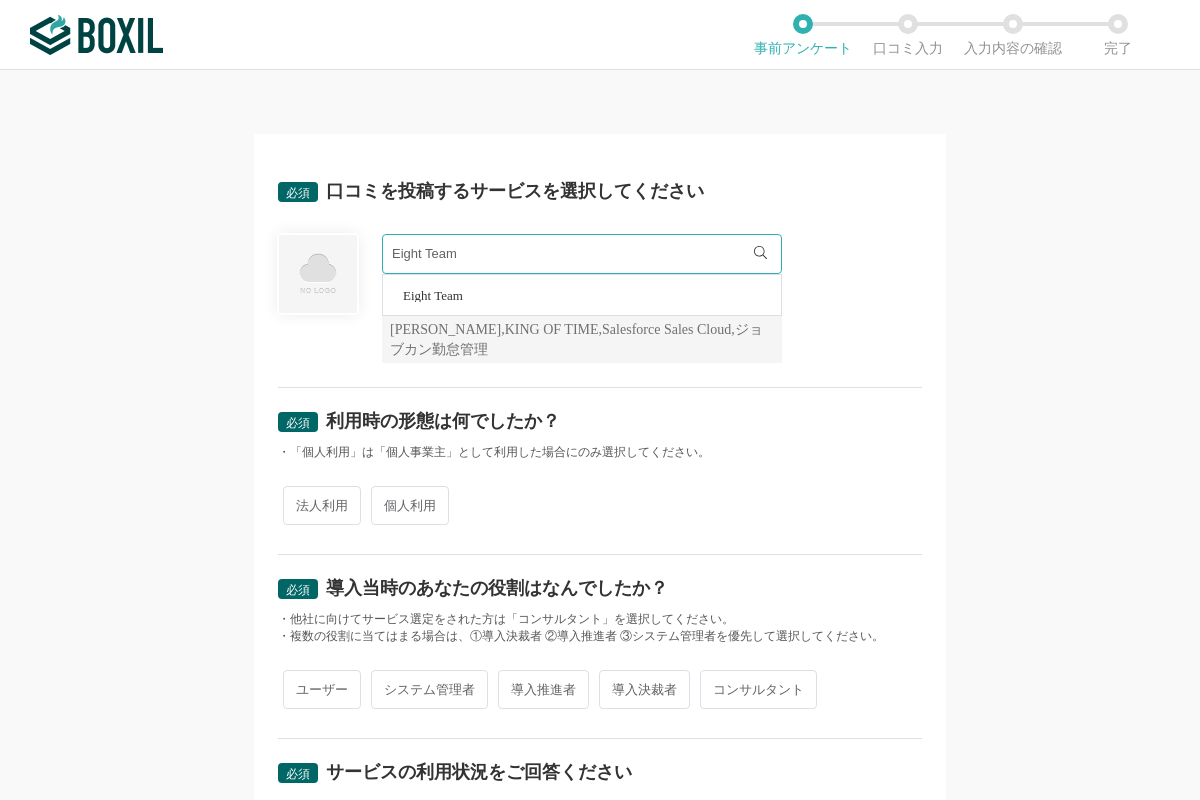 type on "Eight Team" 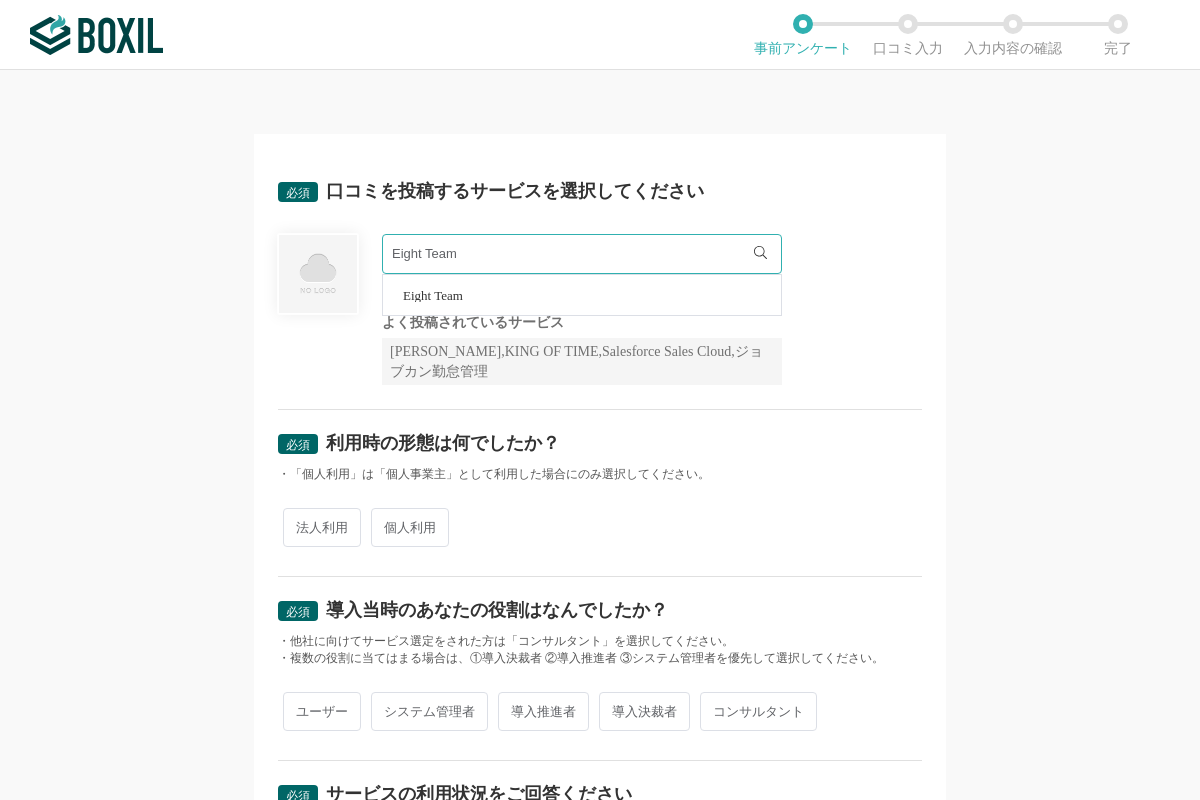 click on "Eight Team" at bounding box center [433, 295] 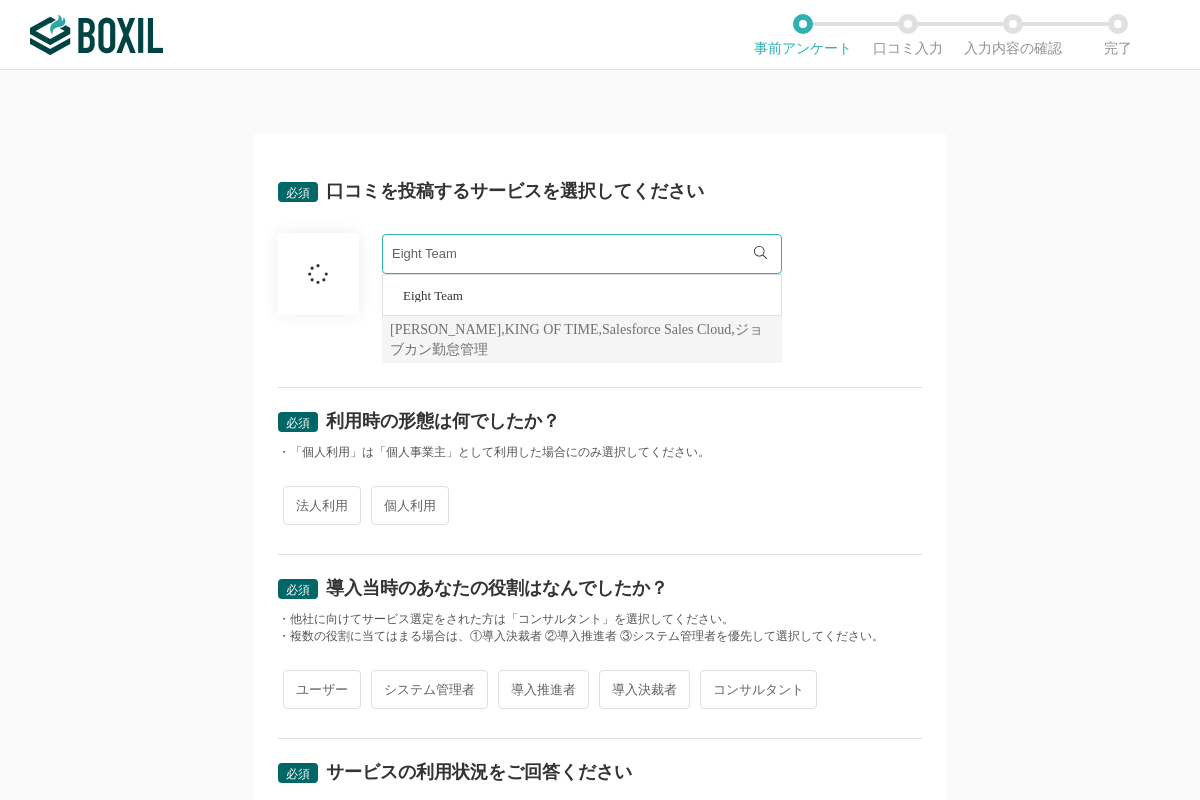 click on "法人利用" at bounding box center (322, 505) 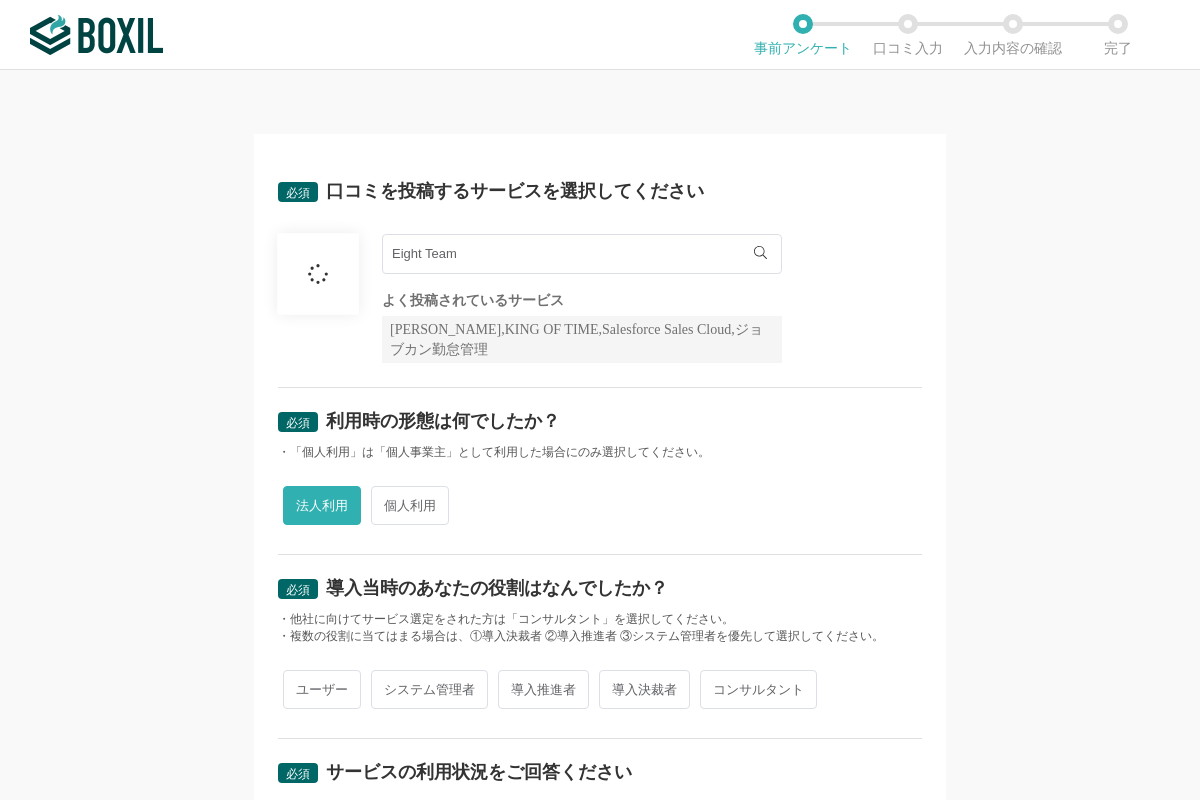 scroll, scrollTop: 280, scrollLeft: 0, axis: vertical 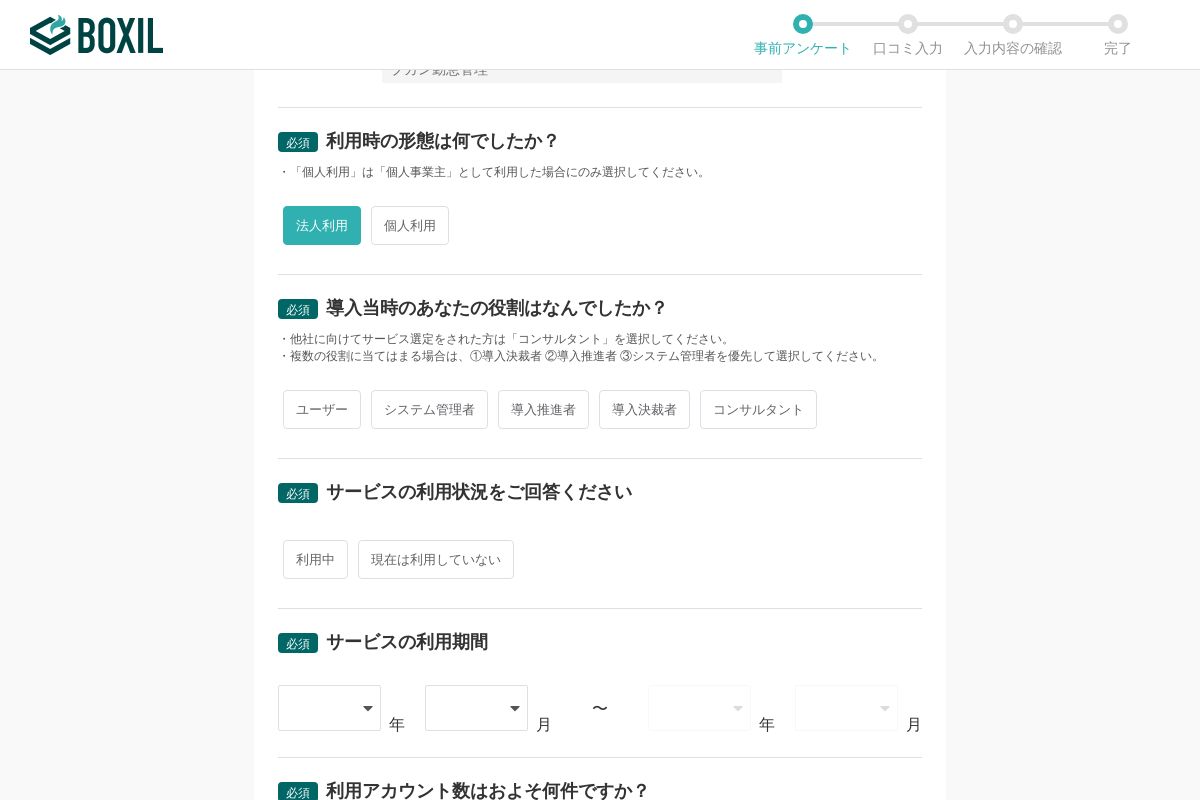 click on "ユーザー" at bounding box center (322, 409) 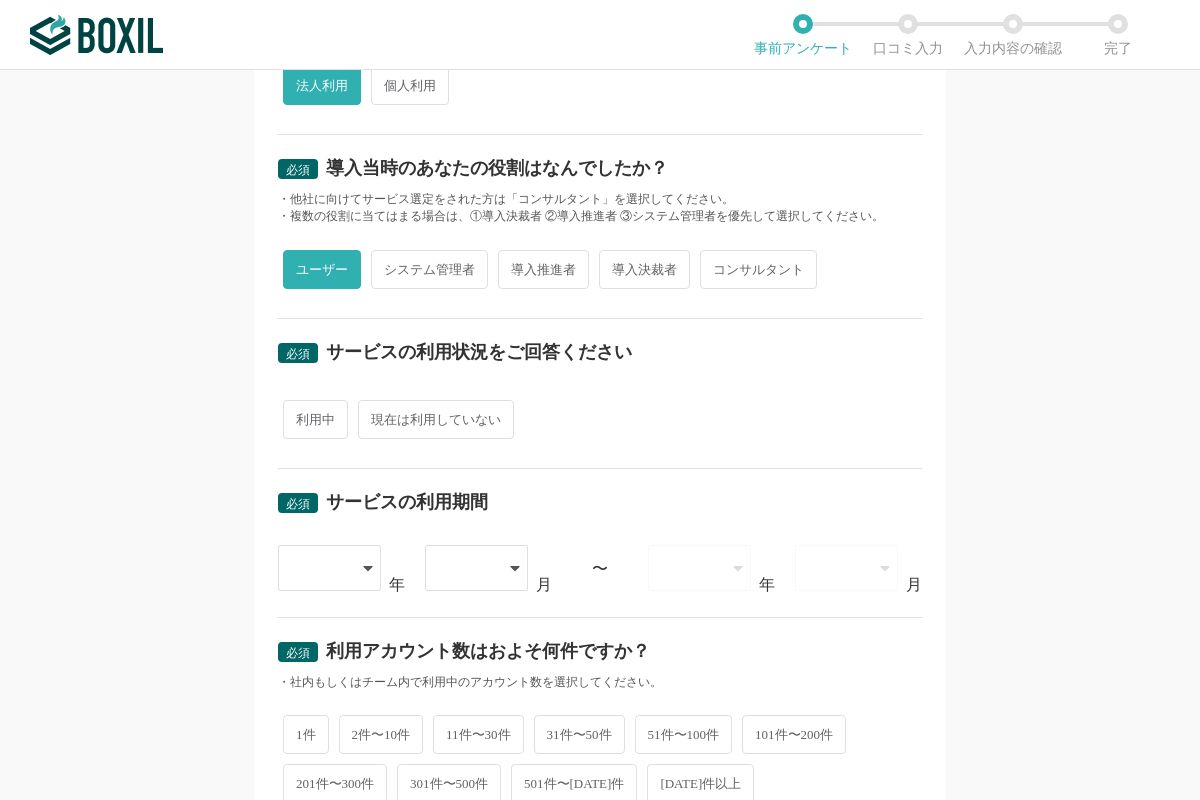 click on "利用中" at bounding box center (315, 419) 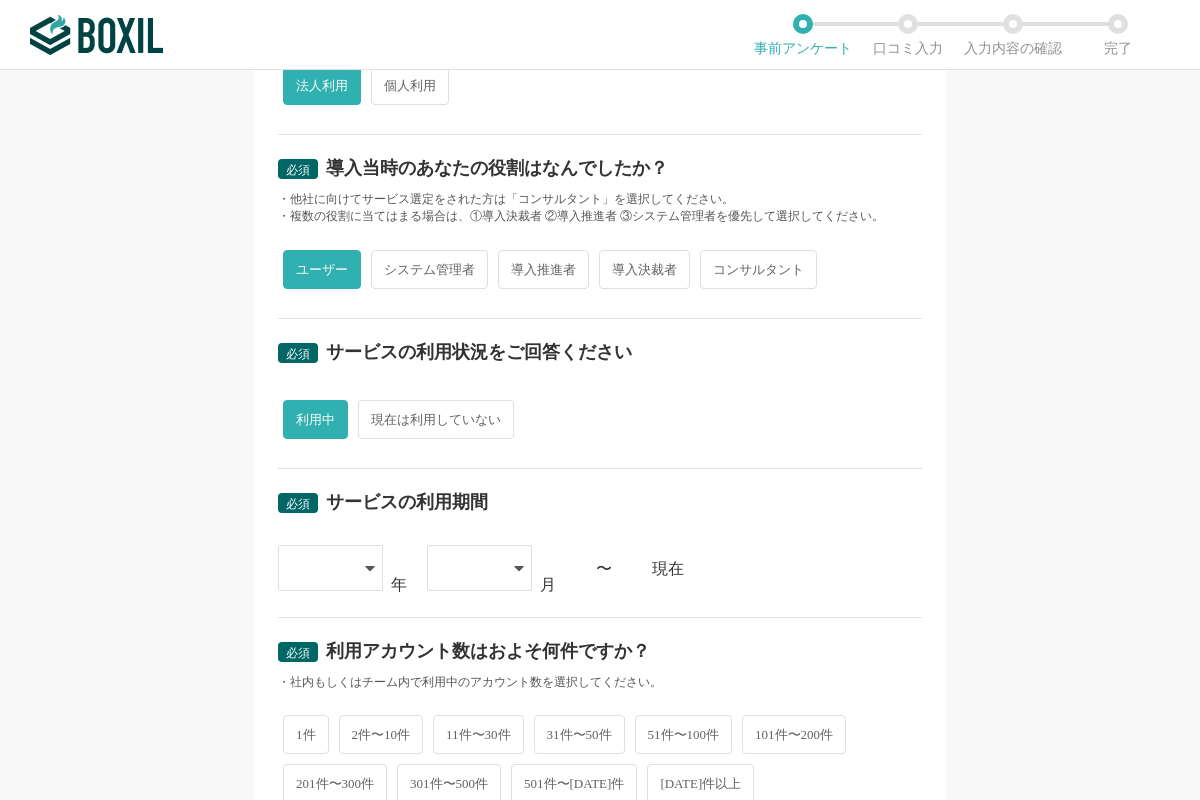 scroll, scrollTop: 700, scrollLeft: 0, axis: vertical 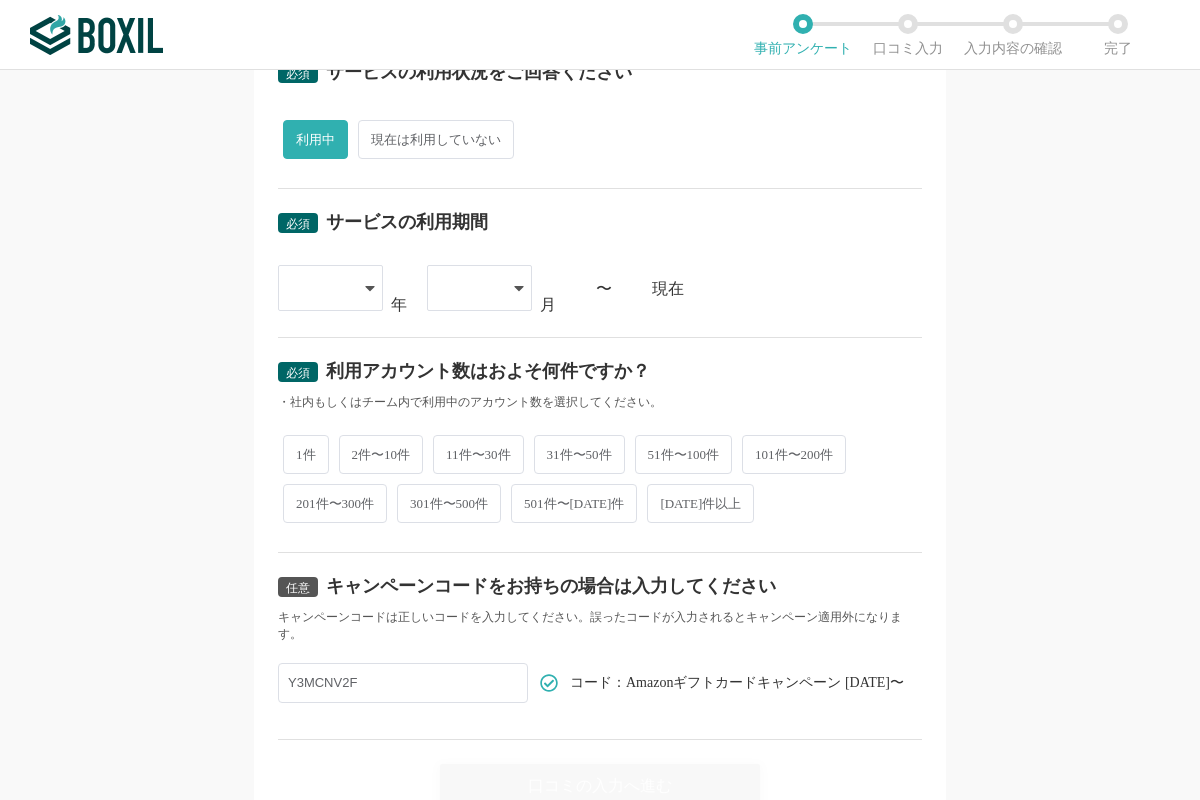 click at bounding box center (320, 288) 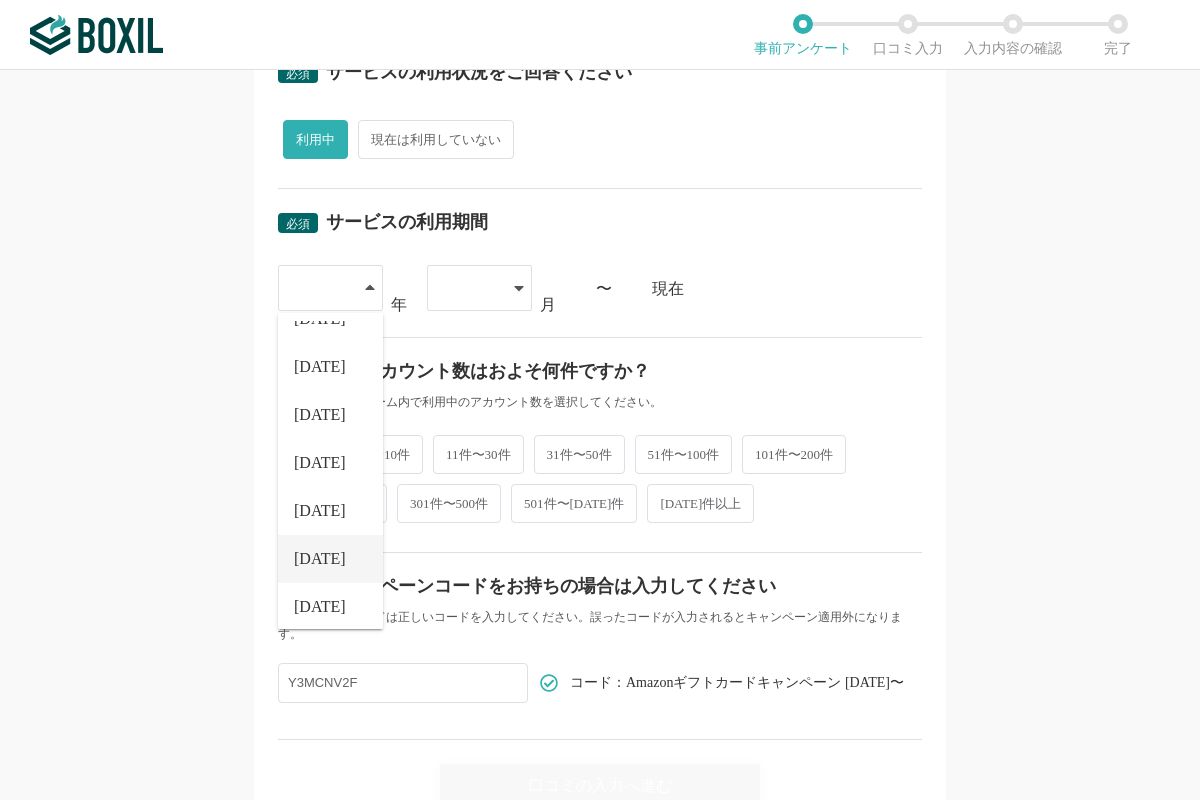 scroll, scrollTop: 228, scrollLeft: 0, axis: vertical 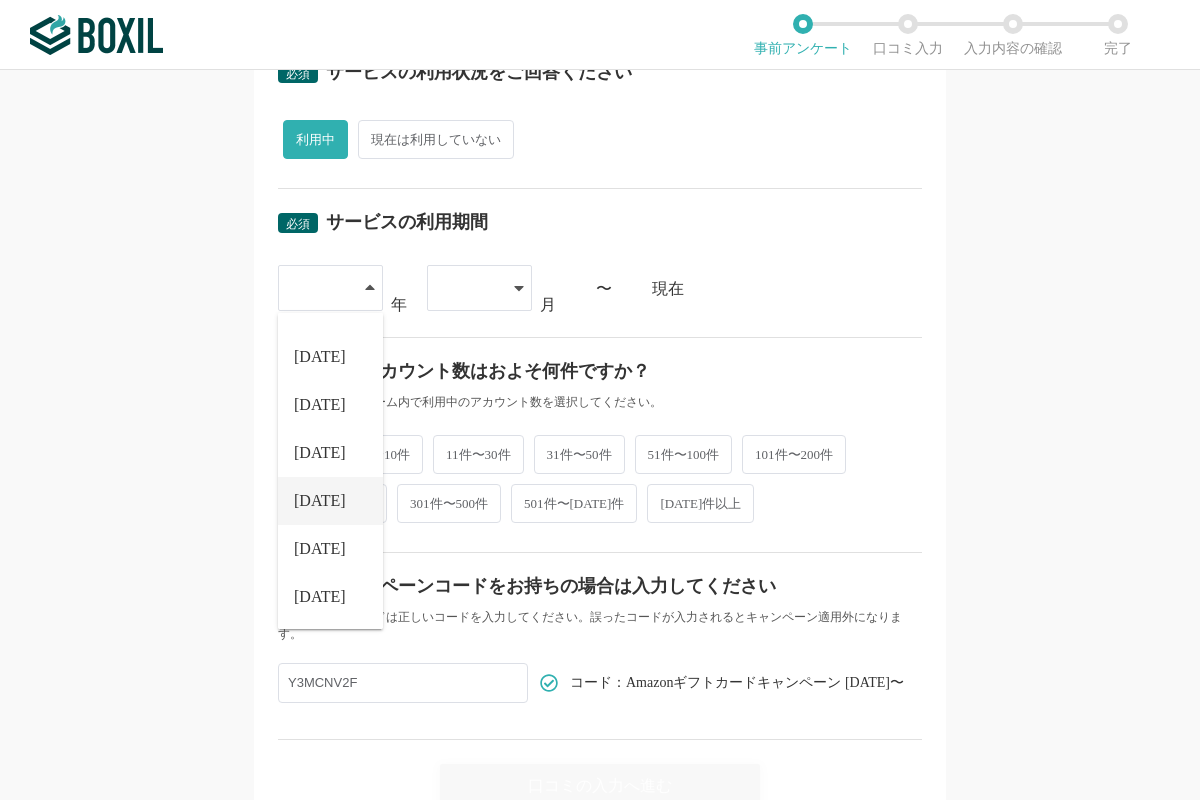 click on "[DATE]" at bounding box center [330, 501] 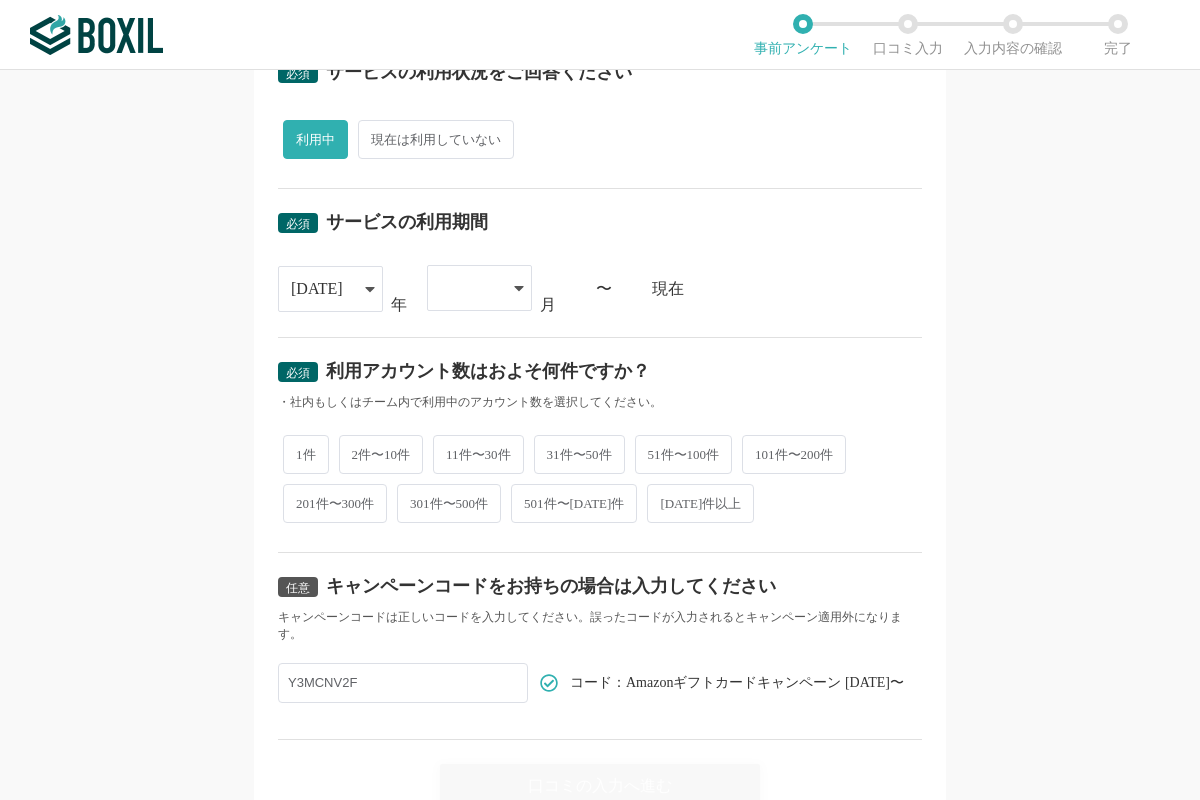 click at bounding box center (469, 288) 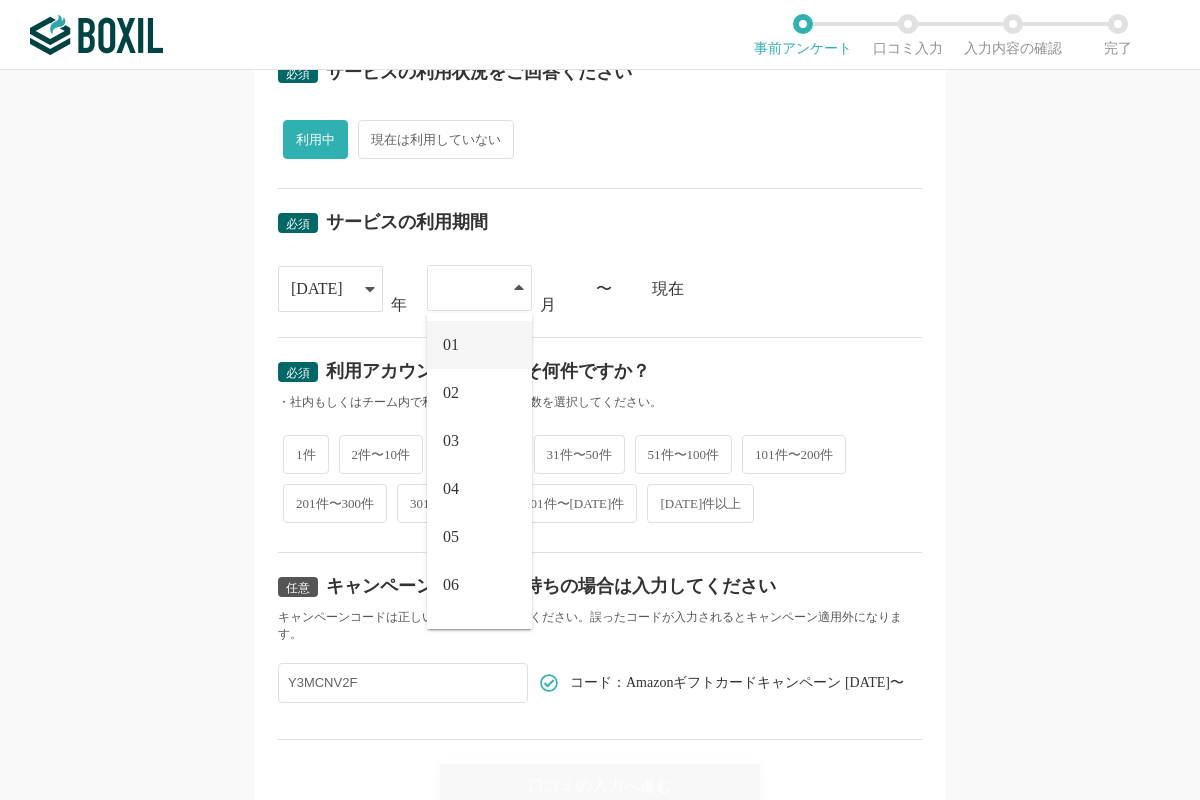 click on "01" at bounding box center [479, 345] 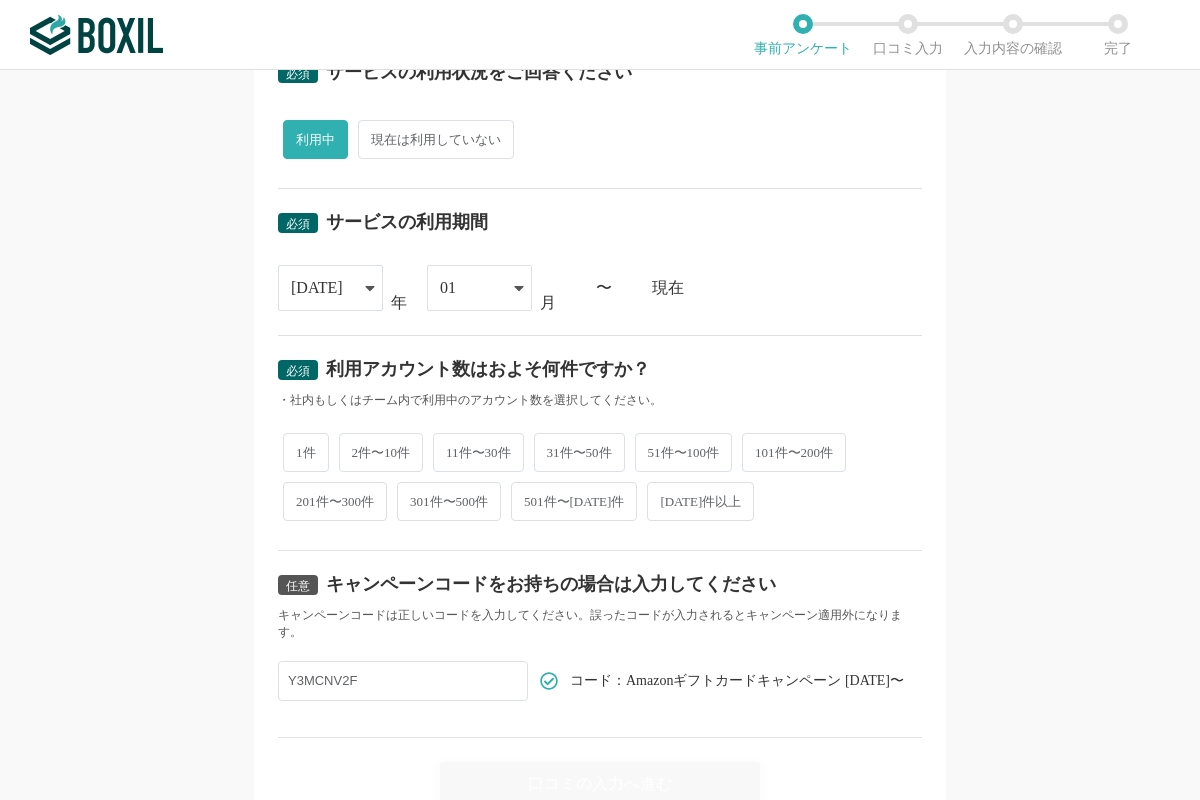 drag, startPoint x: 90, startPoint y: 196, endPoint x: 182, endPoint y: 105, distance: 129.40247 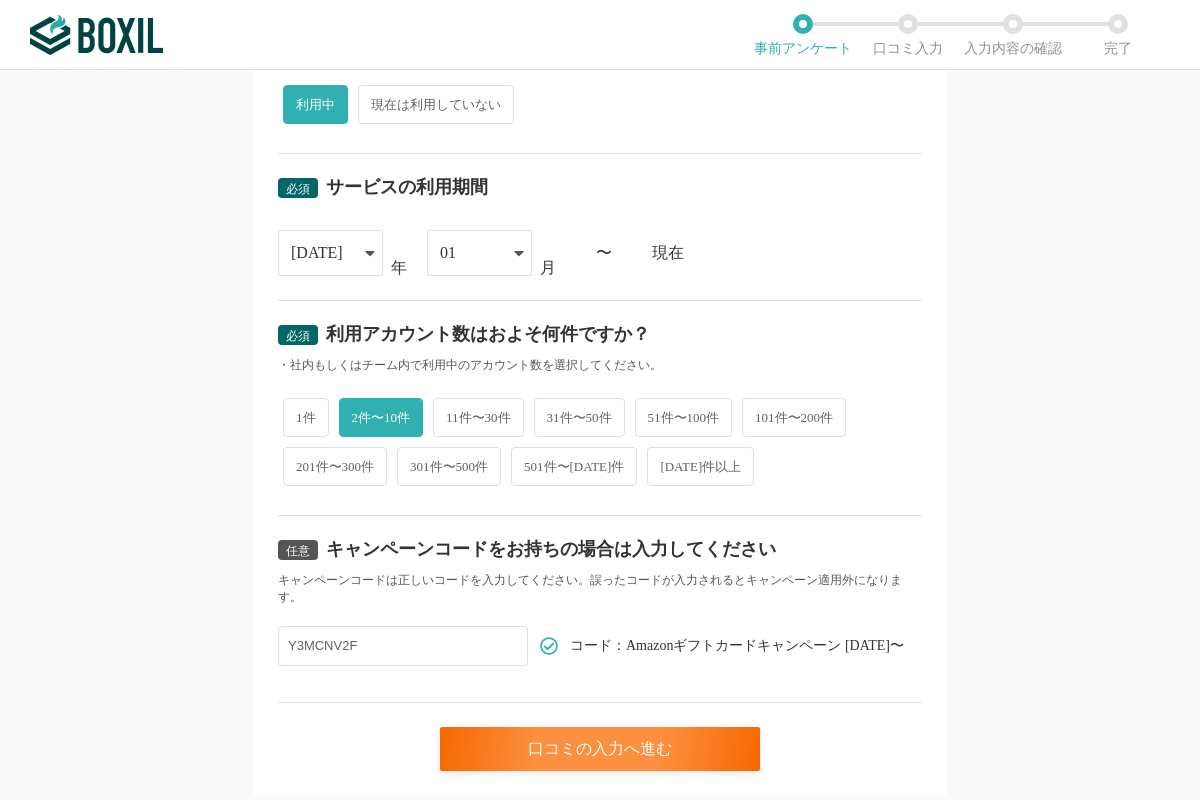 scroll, scrollTop: 758, scrollLeft: 0, axis: vertical 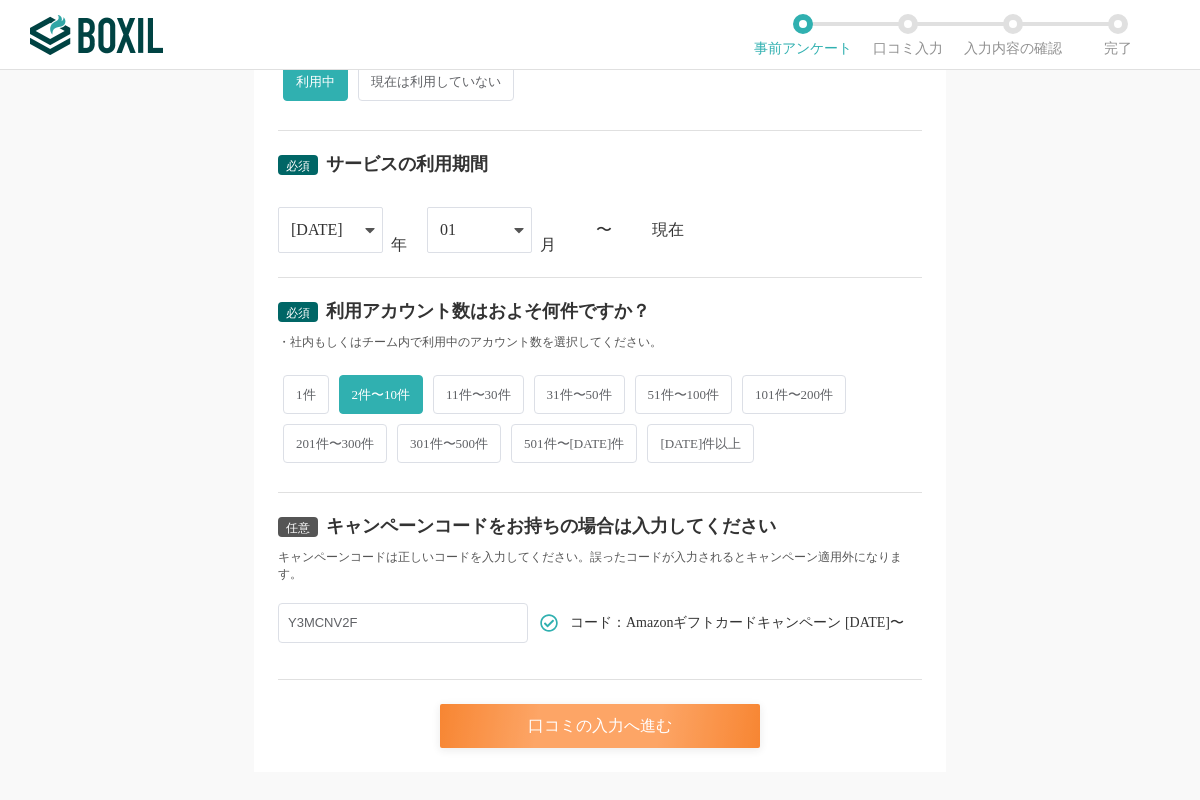 click on "口コミの入力へ進む" at bounding box center (600, 726) 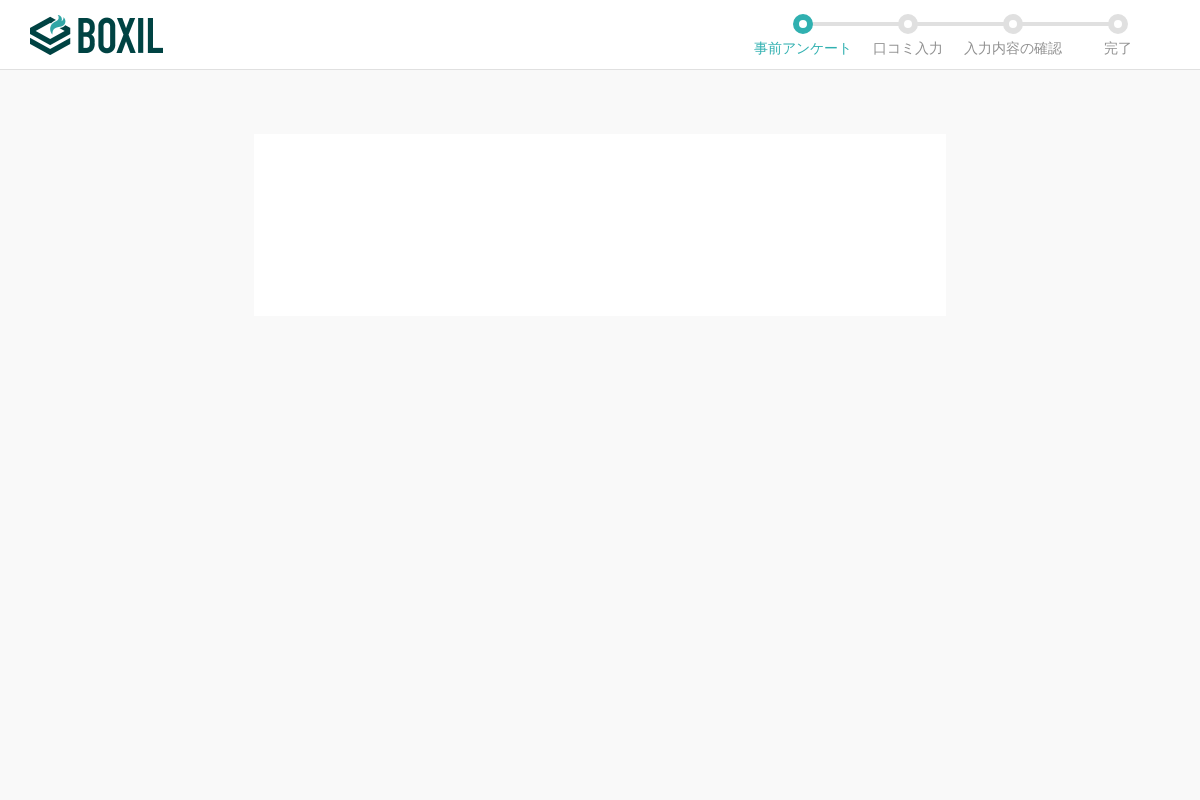 scroll, scrollTop: 0, scrollLeft: 0, axis: both 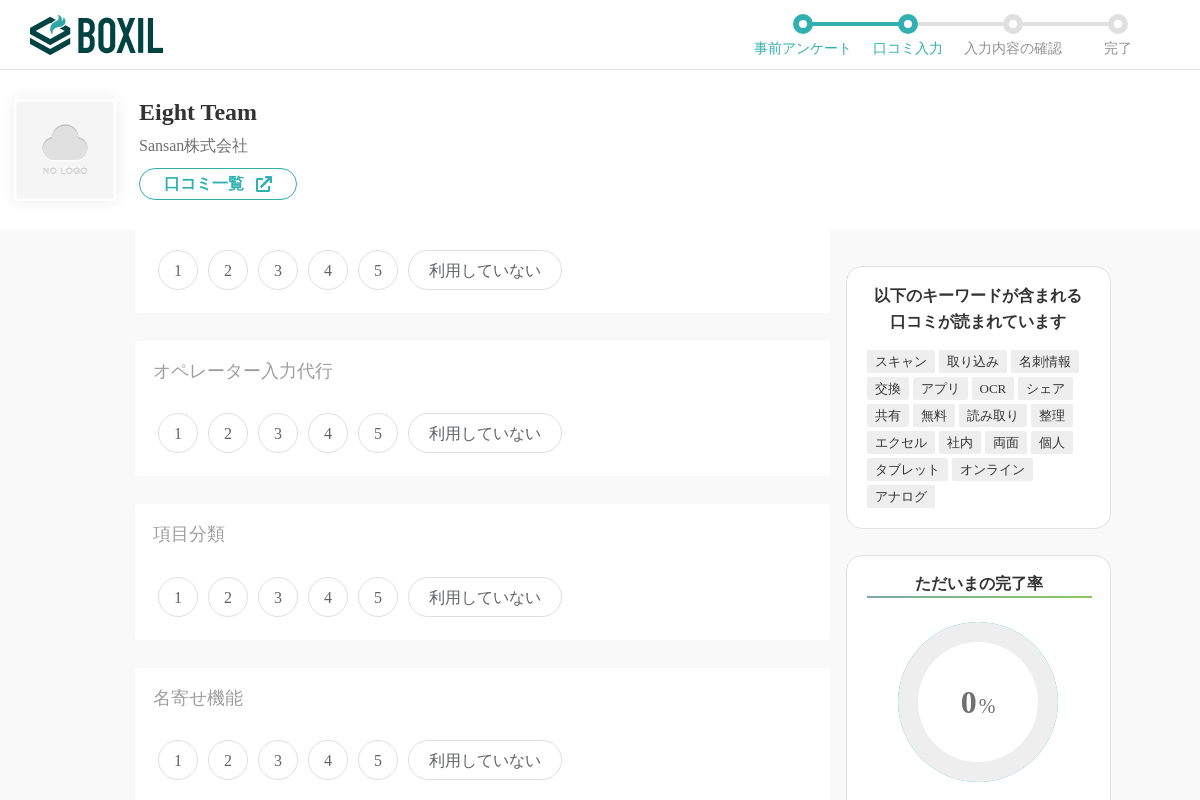 click on "4" at bounding box center [328, 270] 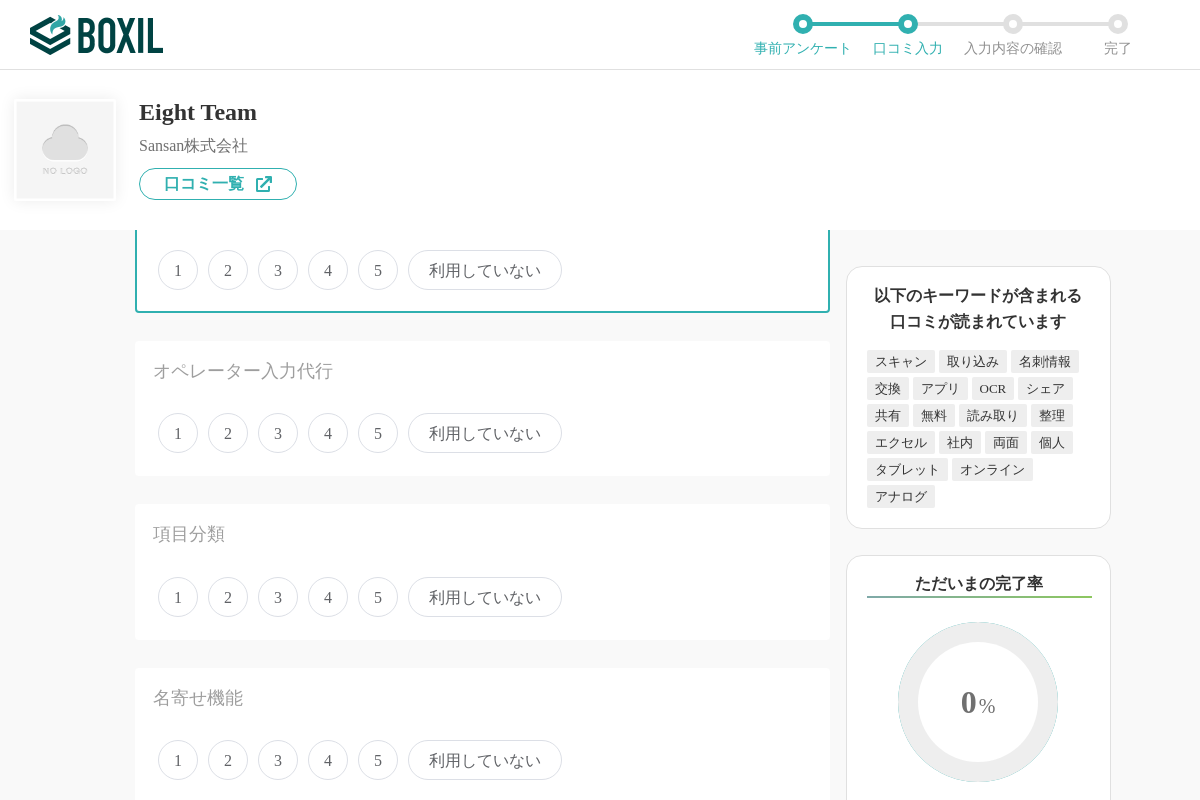 radio on "true" 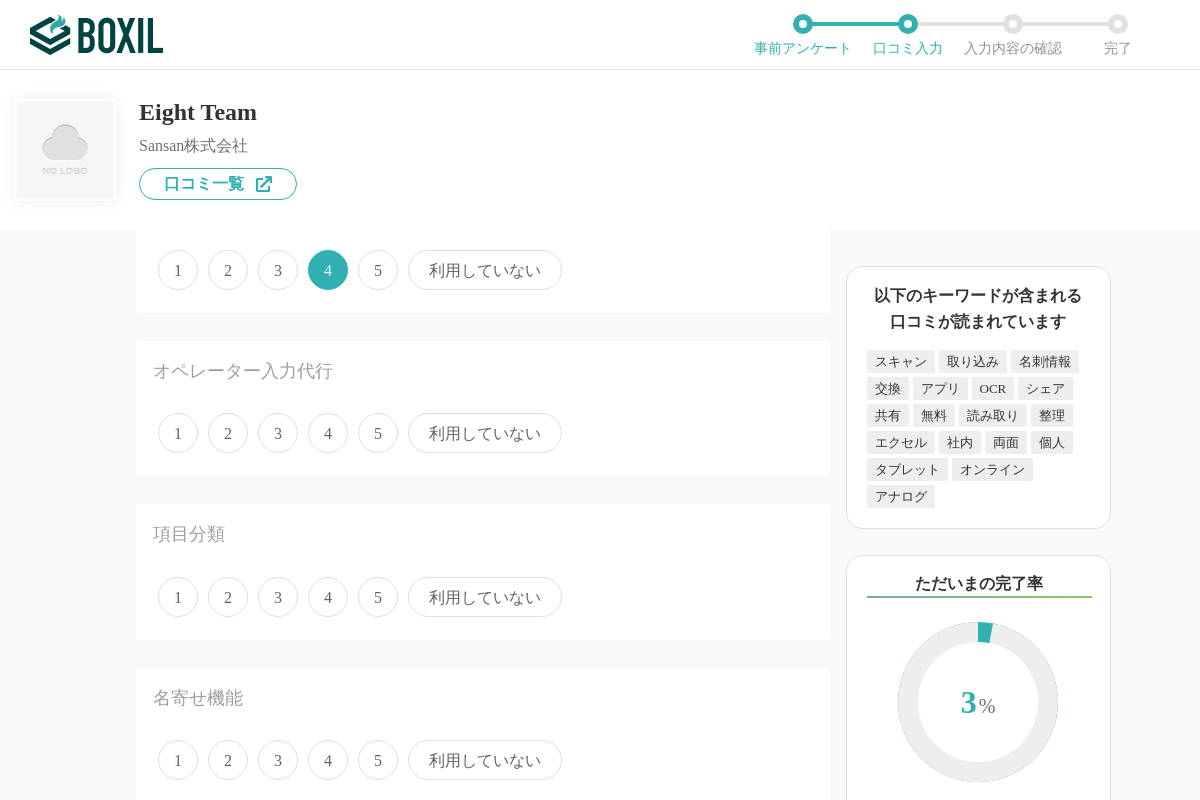 click on "5" at bounding box center [378, 433] 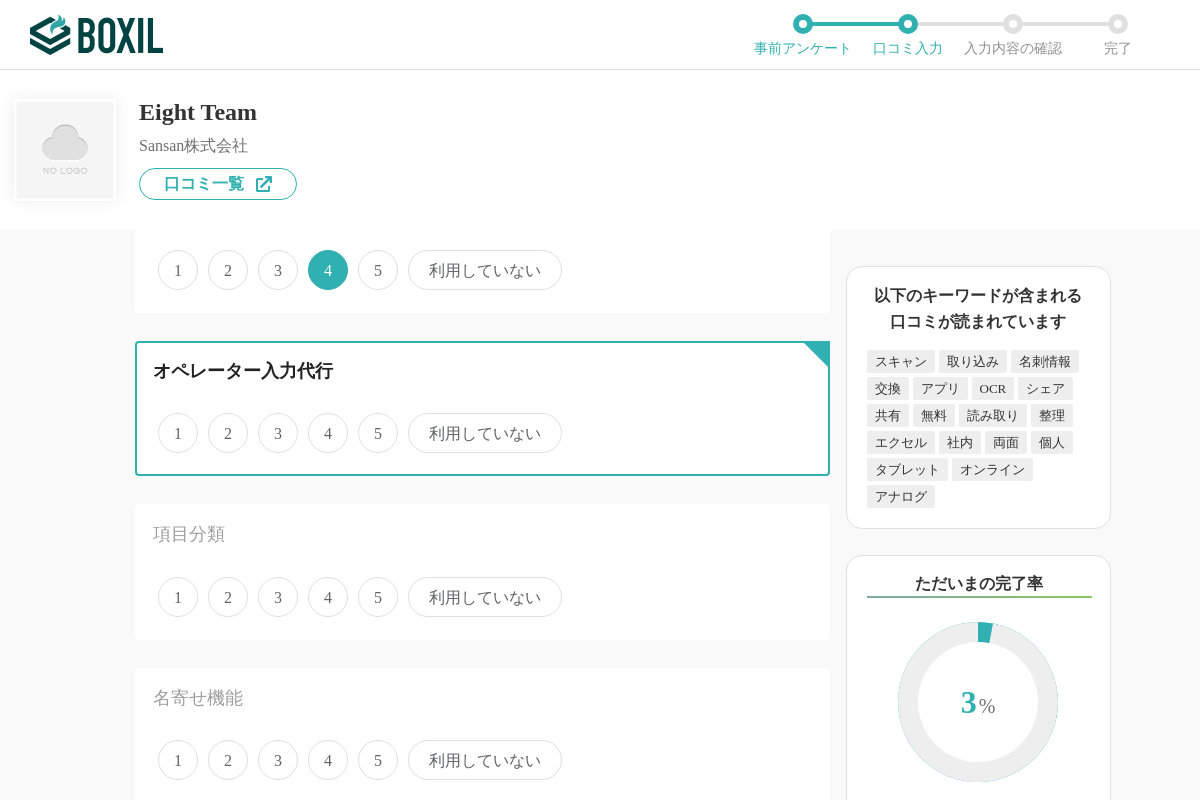 radio on "true" 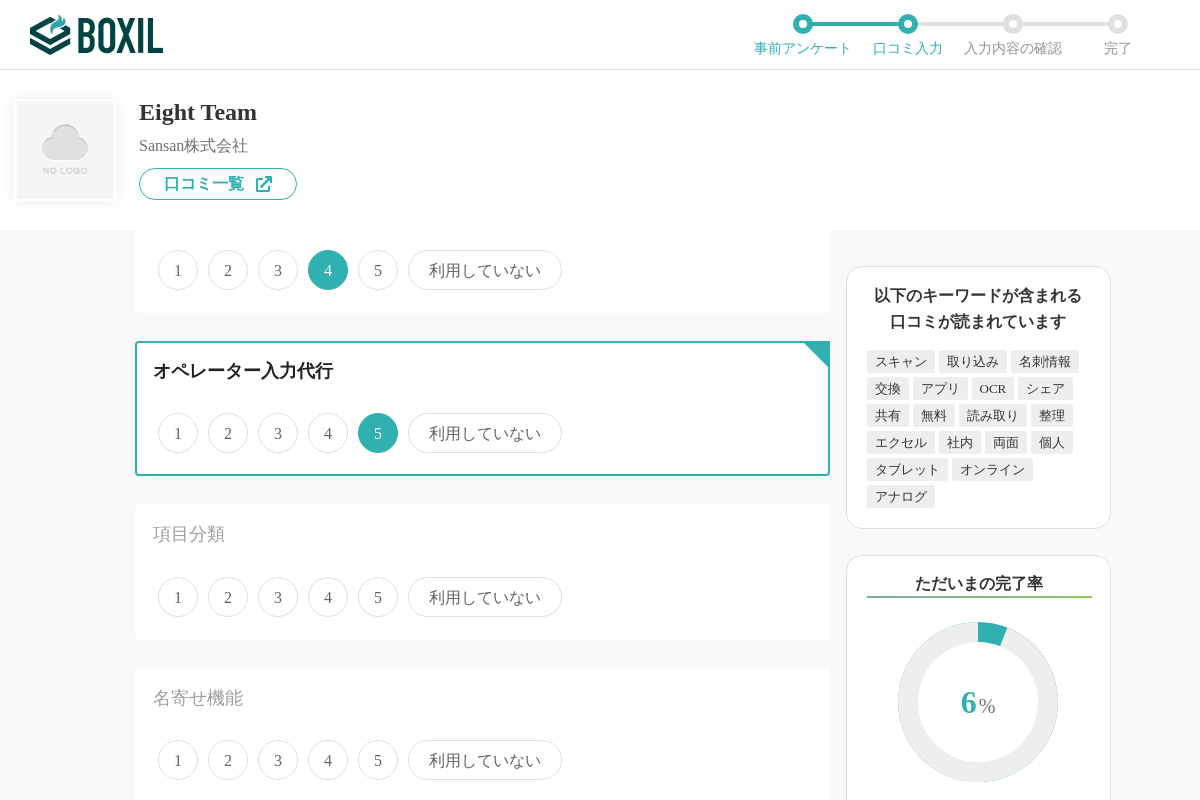 scroll, scrollTop: 280, scrollLeft: 0, axis: vertical 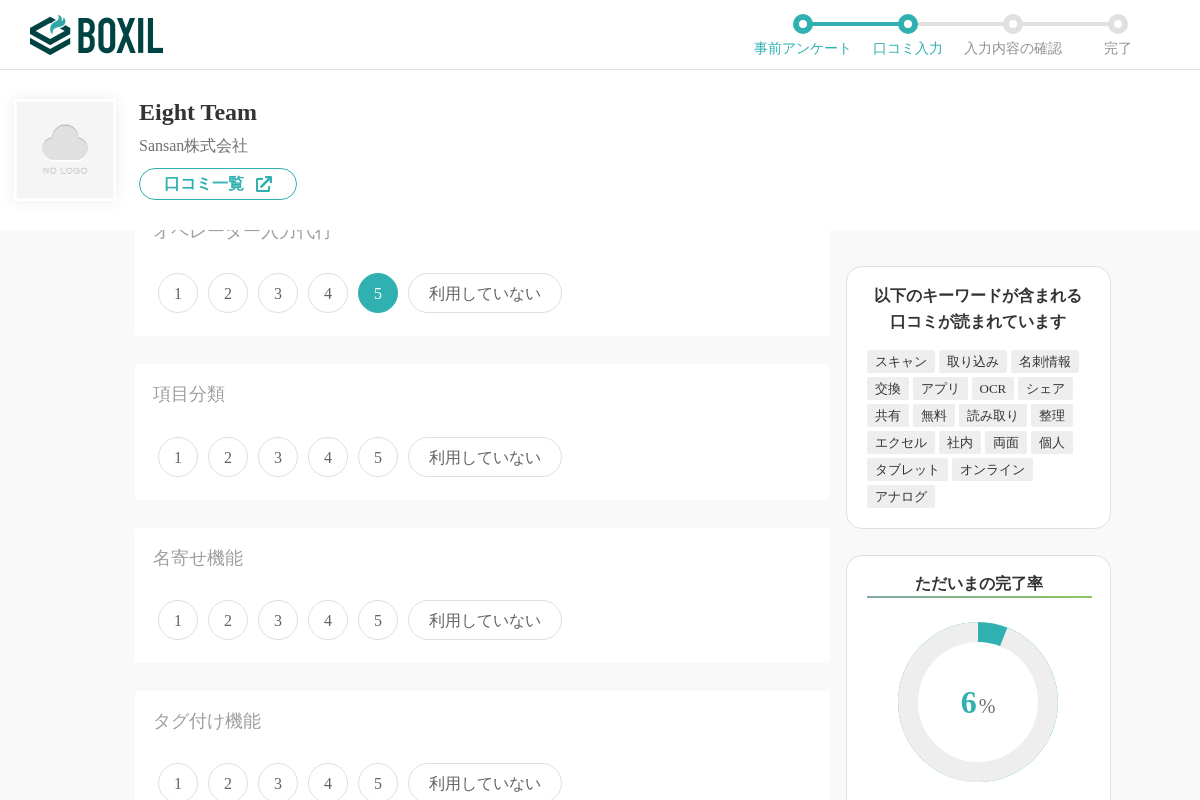 click on "5" at bounding box center (378, 457) 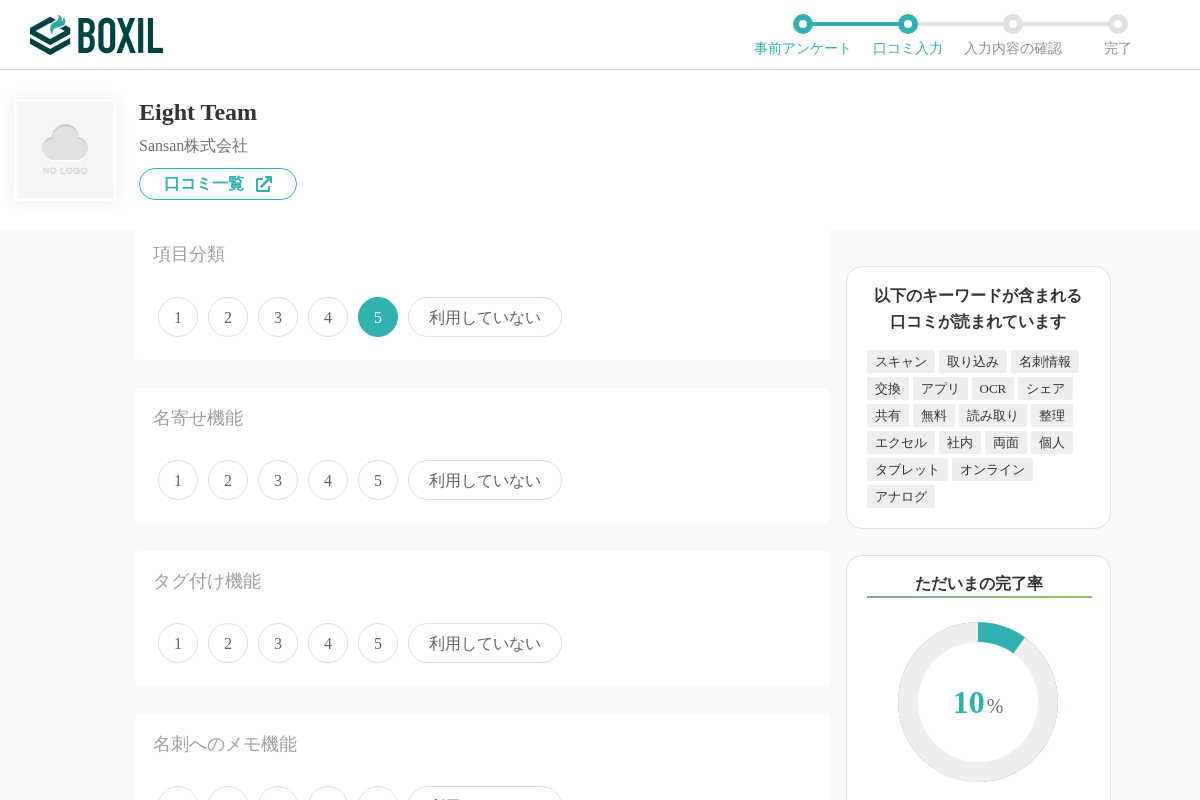 click on "5" at bounding box center (378, 480) 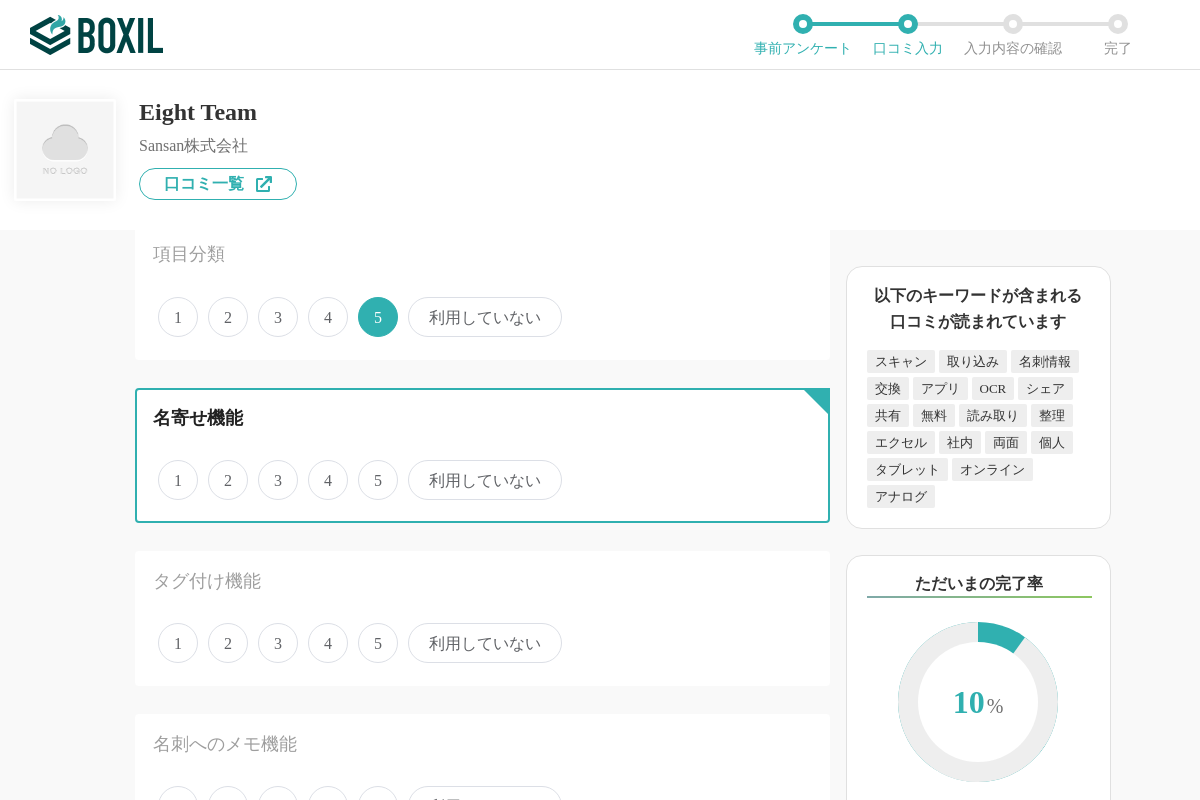 radio on "true" 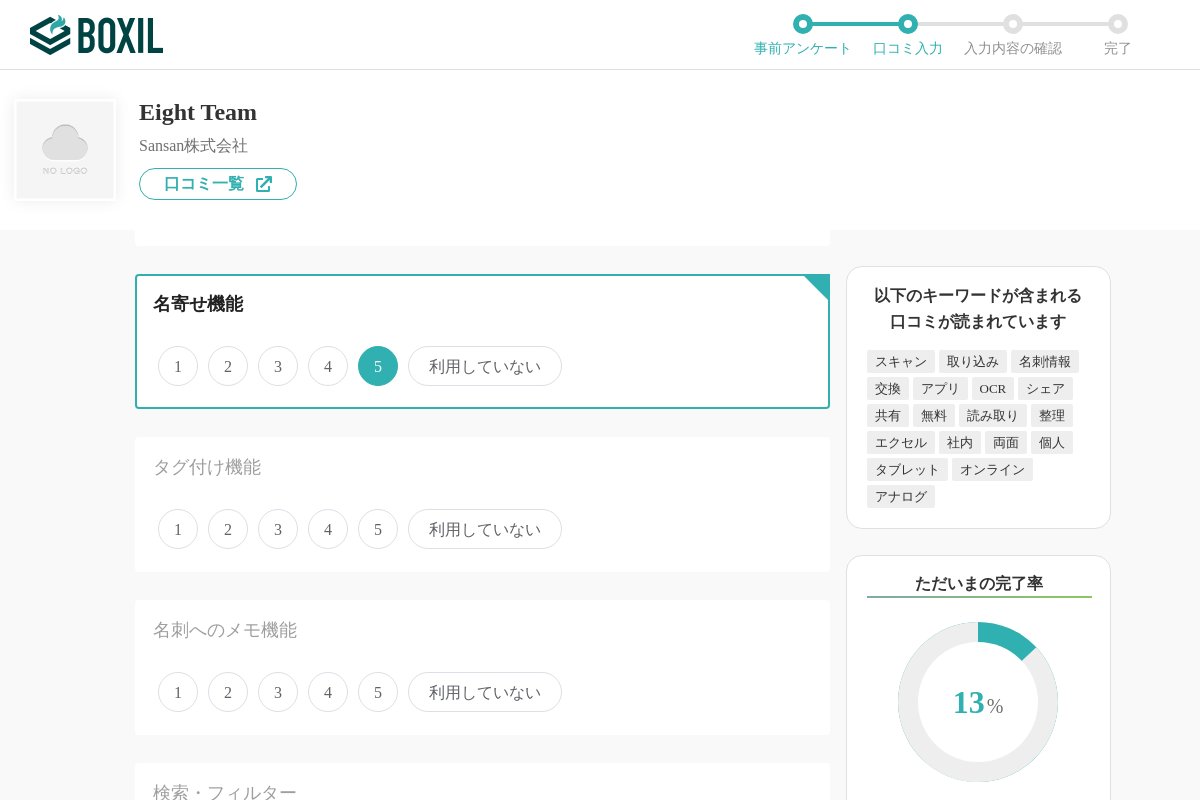 scroll, scrollTop: 560, scrollLeft: 0, axis: vertical 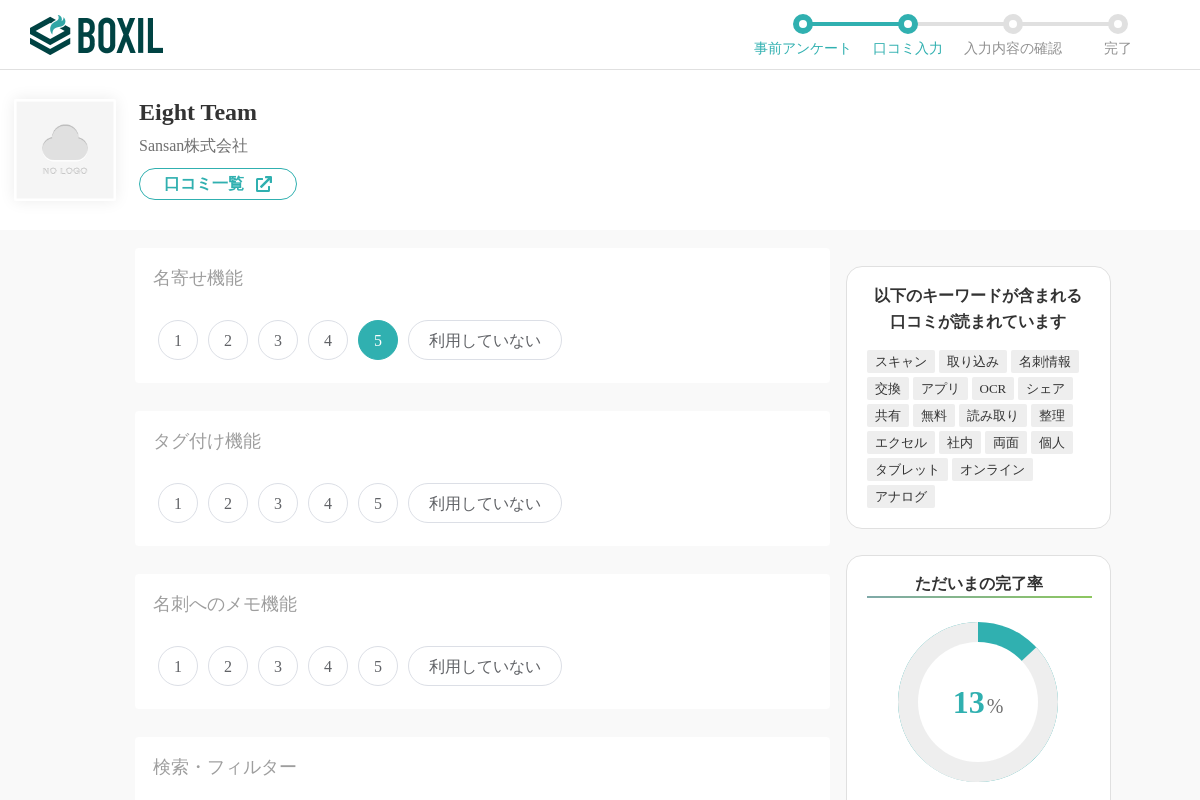 click on "4" at bounding box center [328, 503] 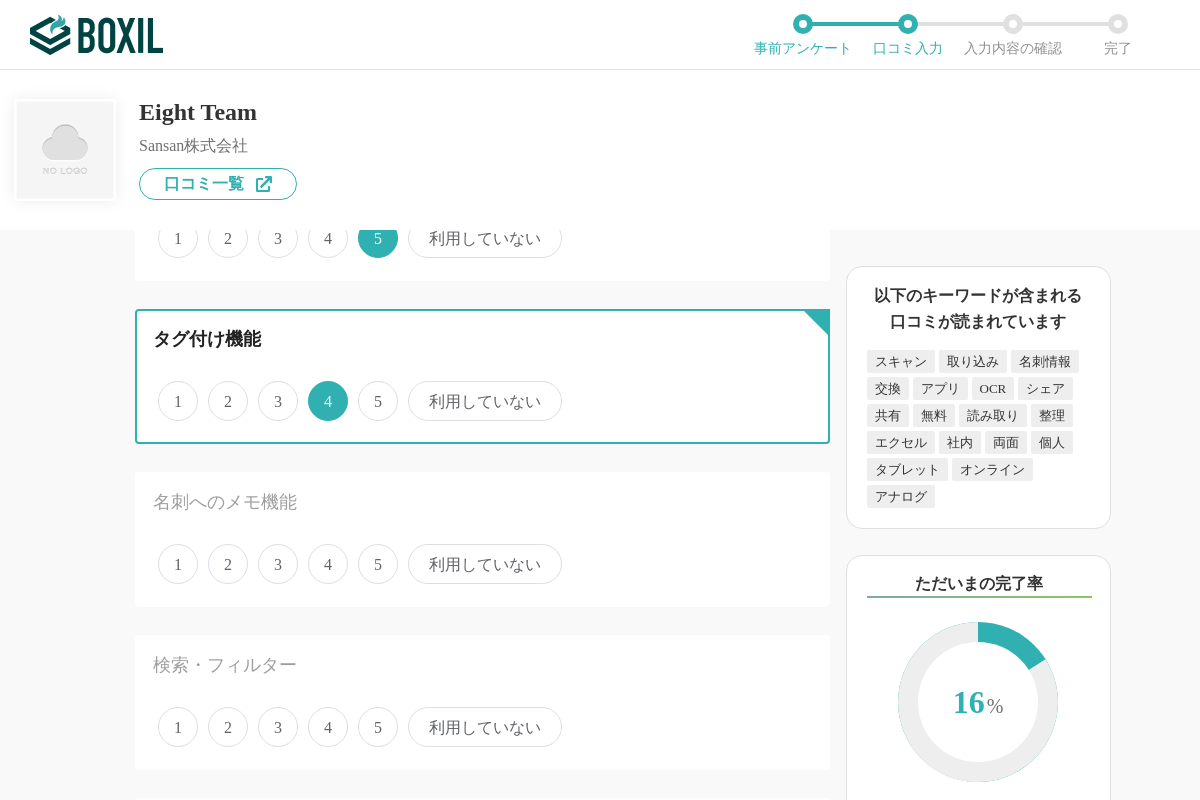 scroll, scrollTop: 700, scrollLeft: 0, axis: vertical 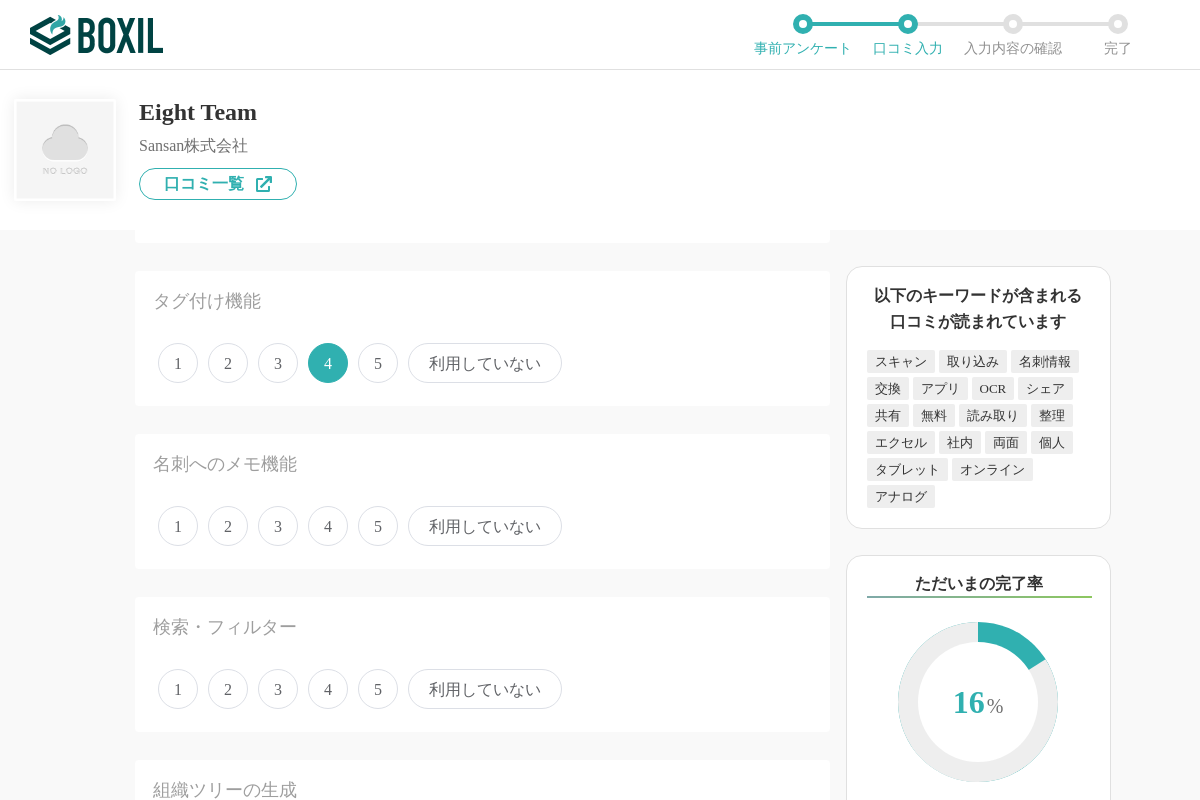 click on "5" at bounding box center (378, 526) 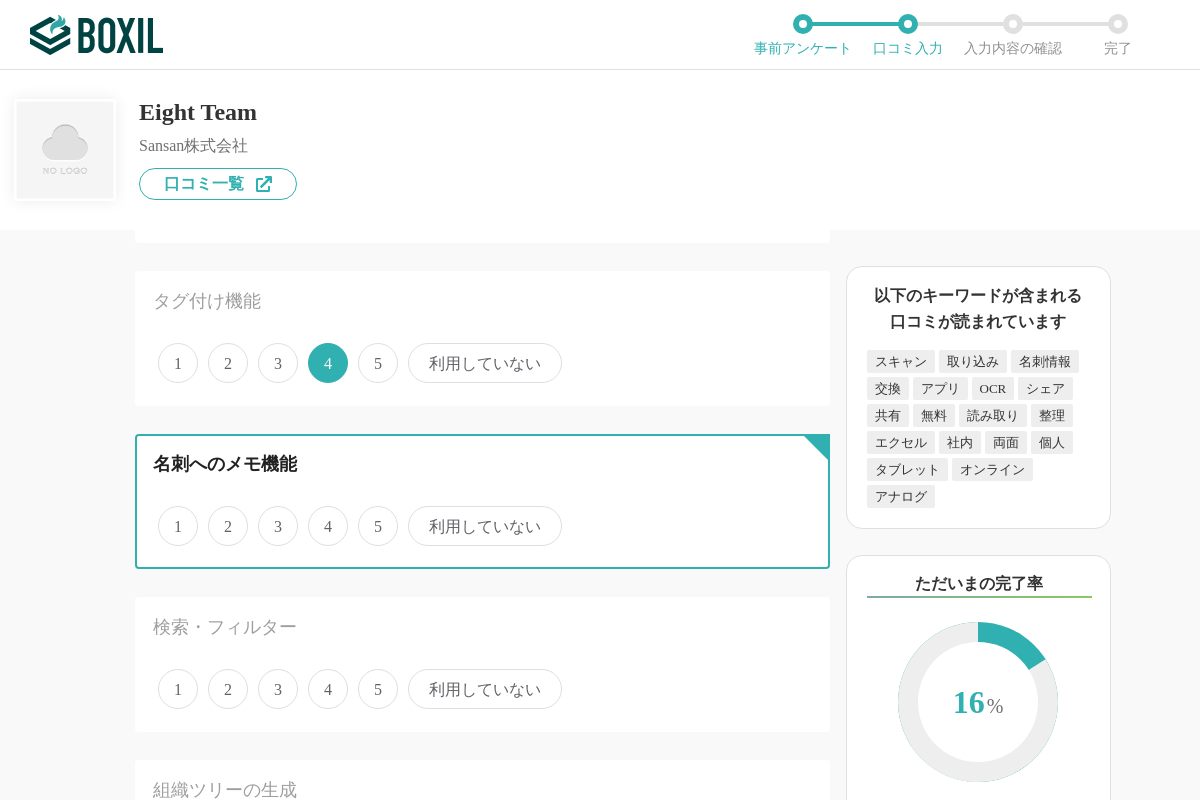 radio on "true" 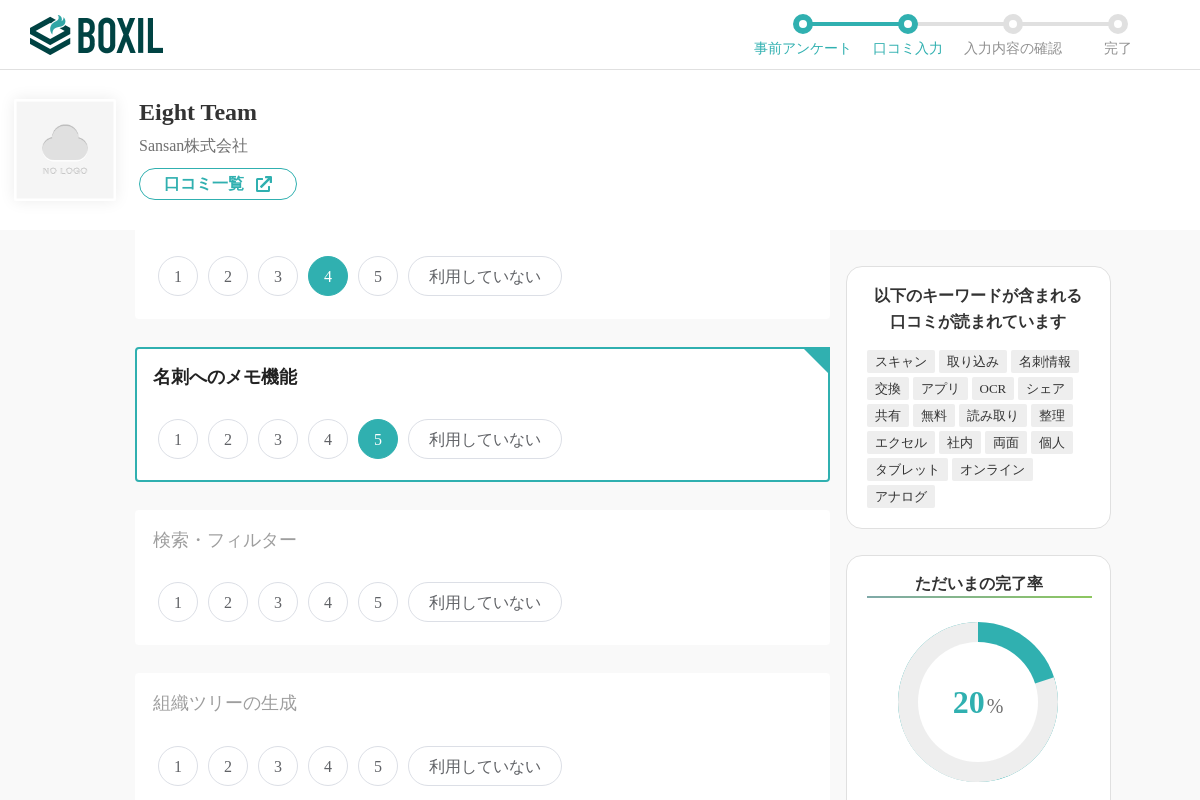 scroll, scrollTop: 840, scrollLeft: 0, axis: vertical 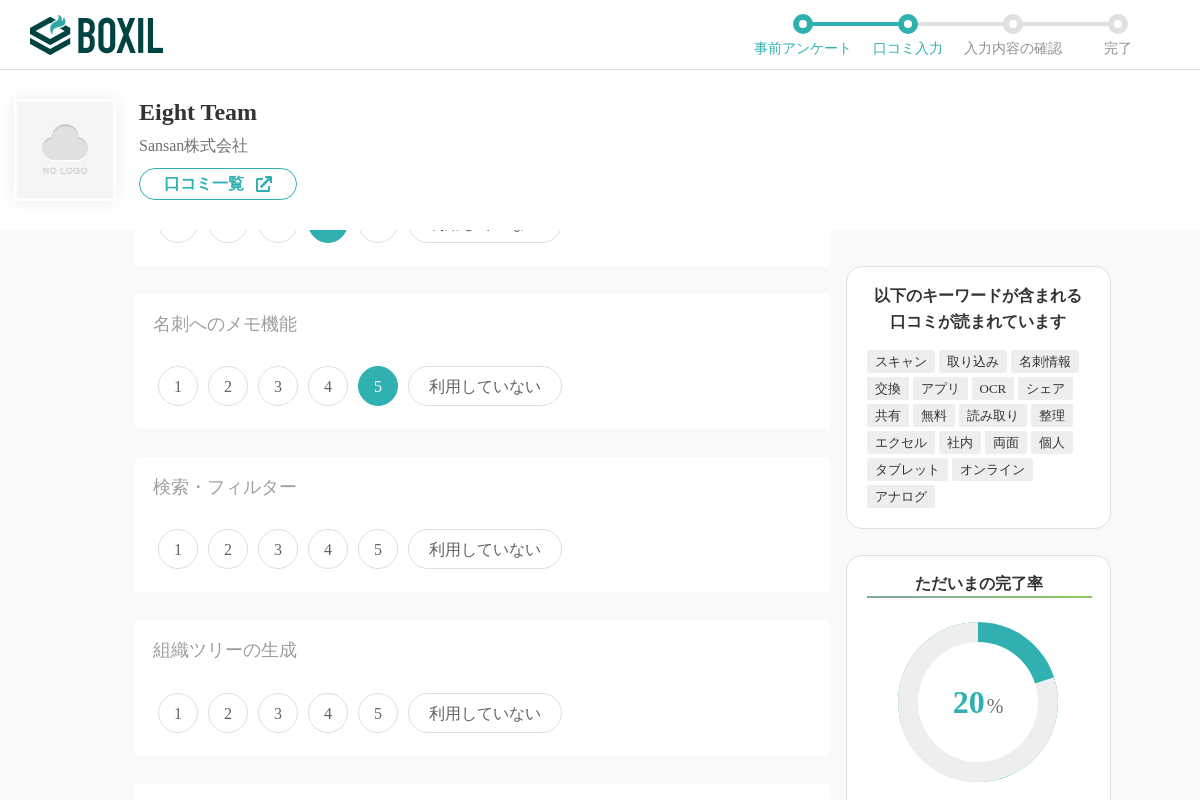 click on "5" at bounding box center (378, 549) 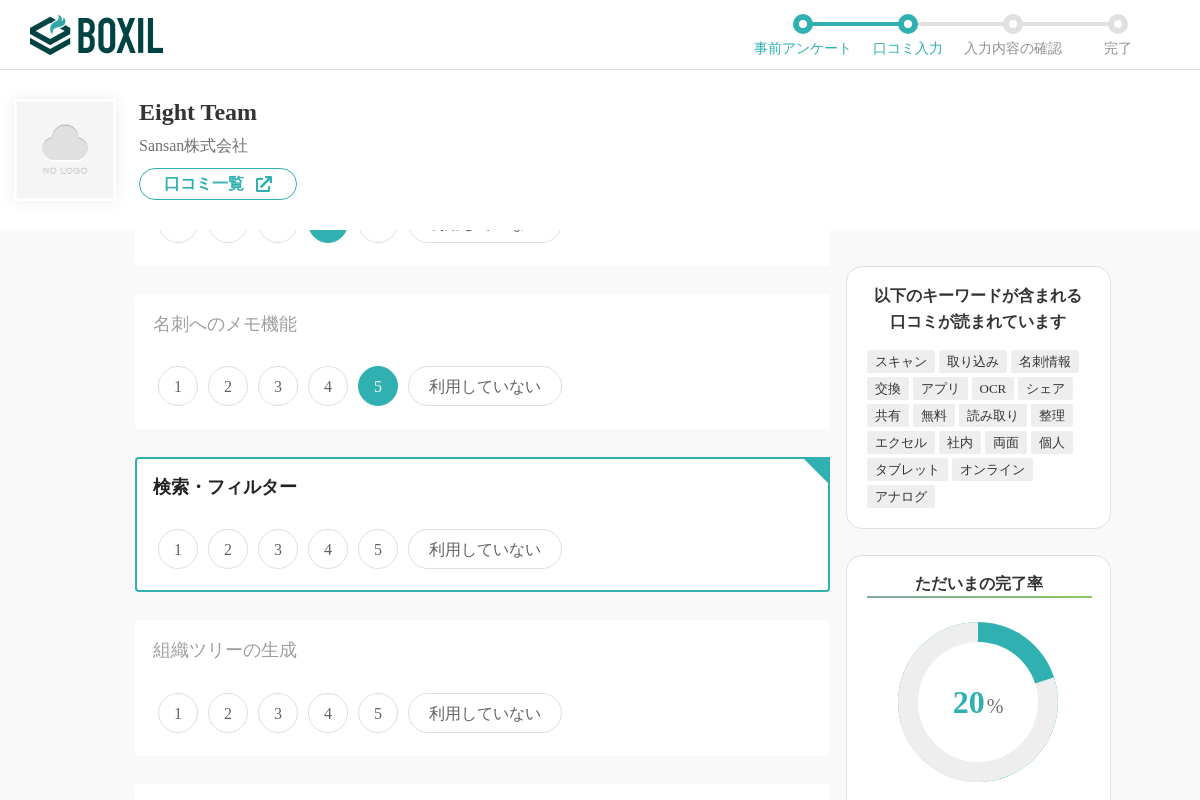radio on "true" 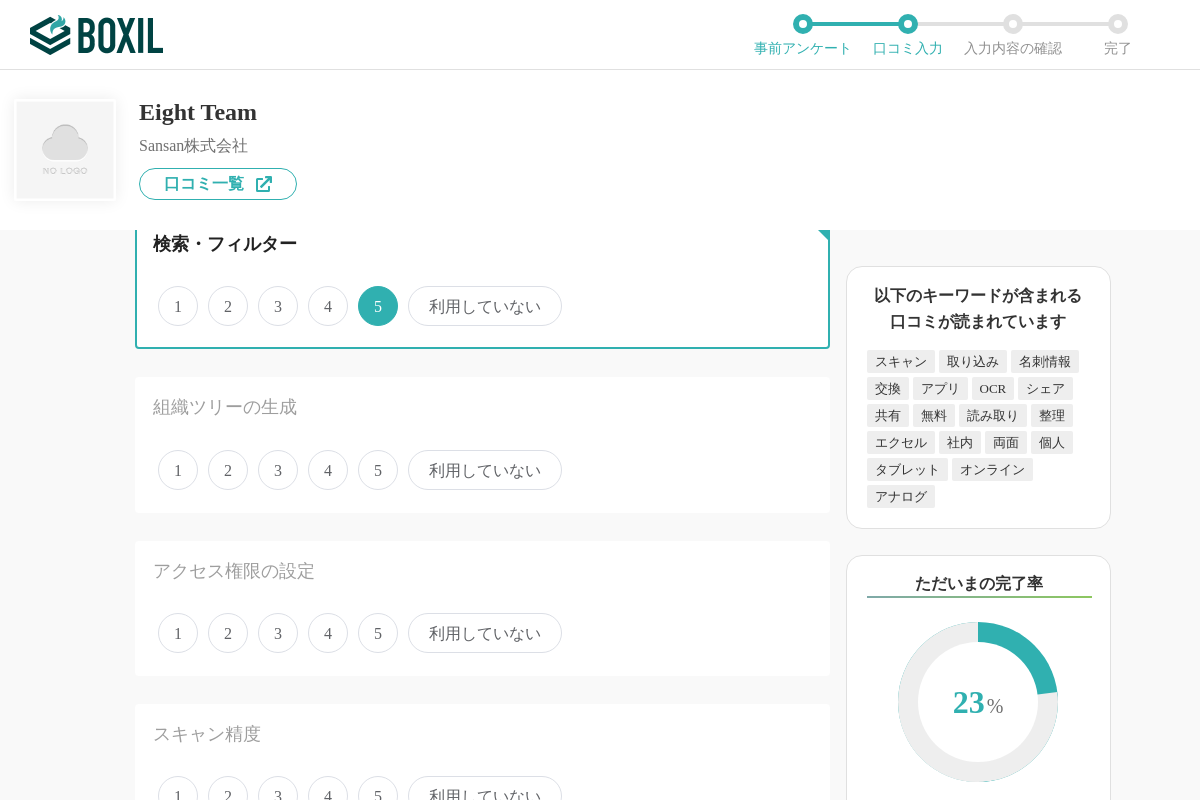 scroll, scrollTop: 1120, scrollLeft: 0, axis: vertical 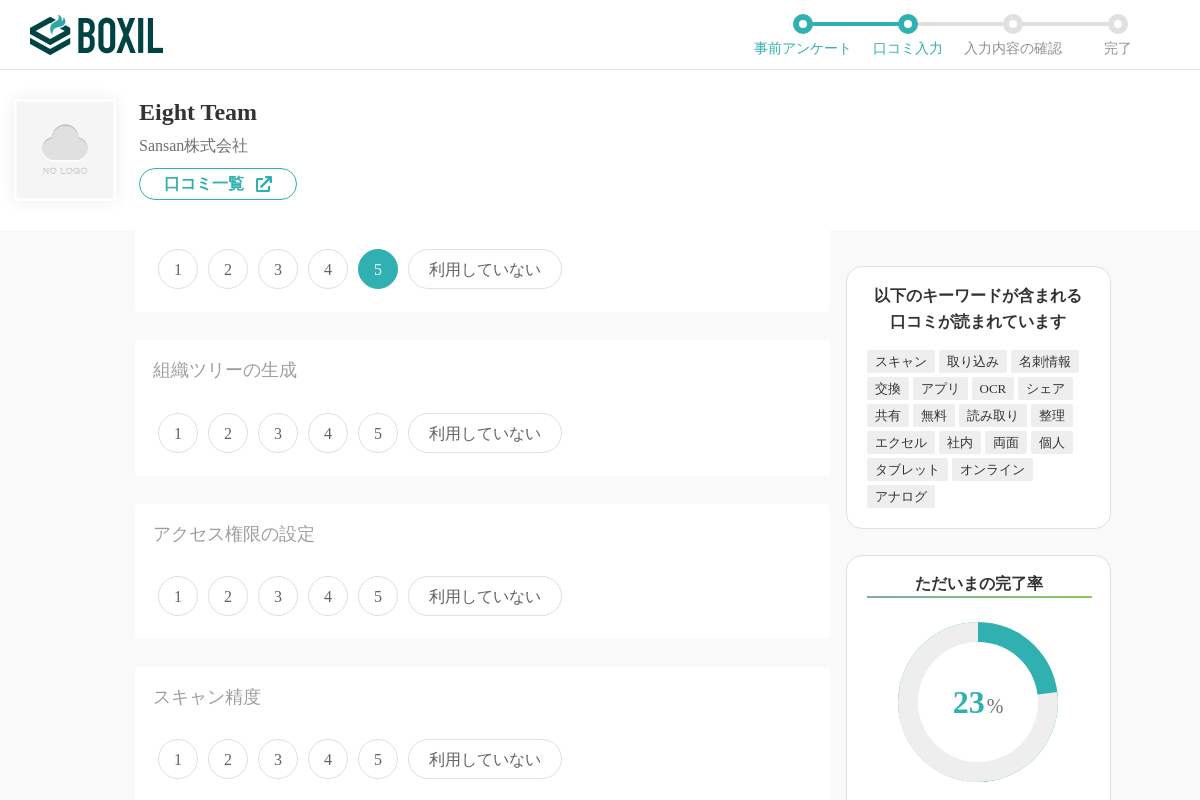 click on "5" at bounding box center [378, 433] 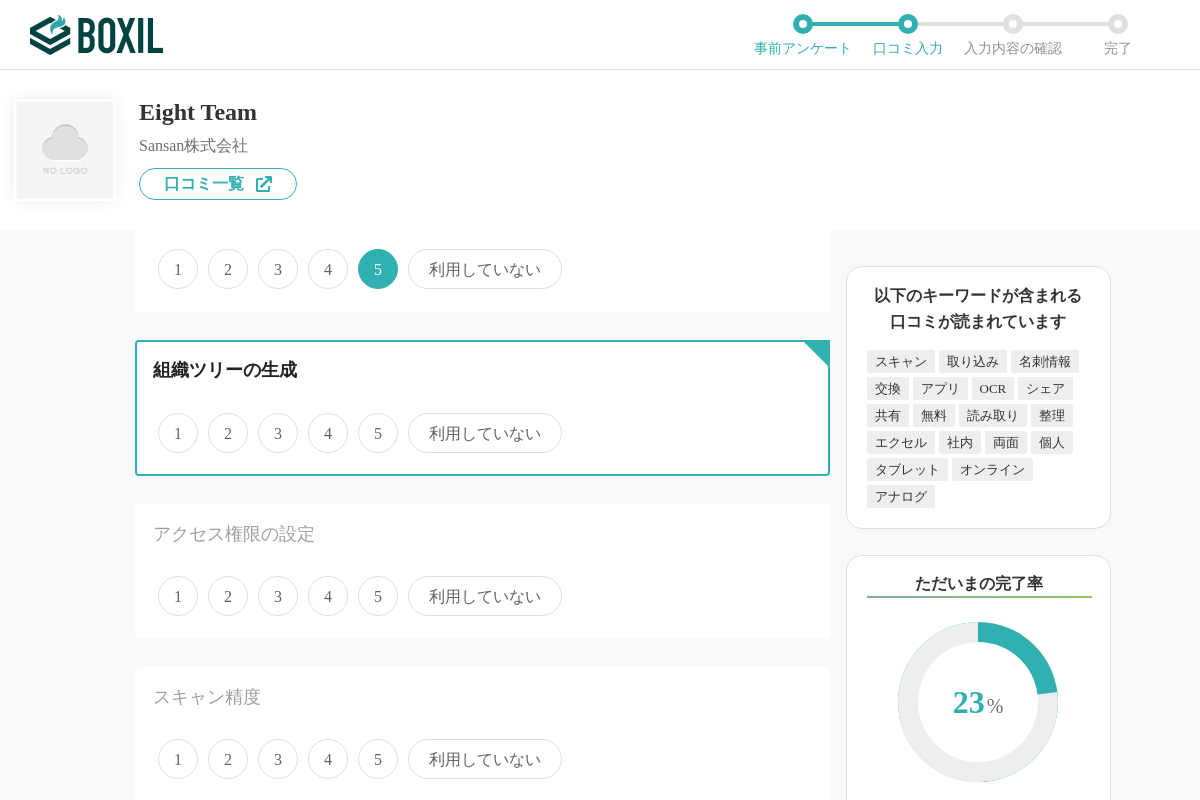 radio on "true" 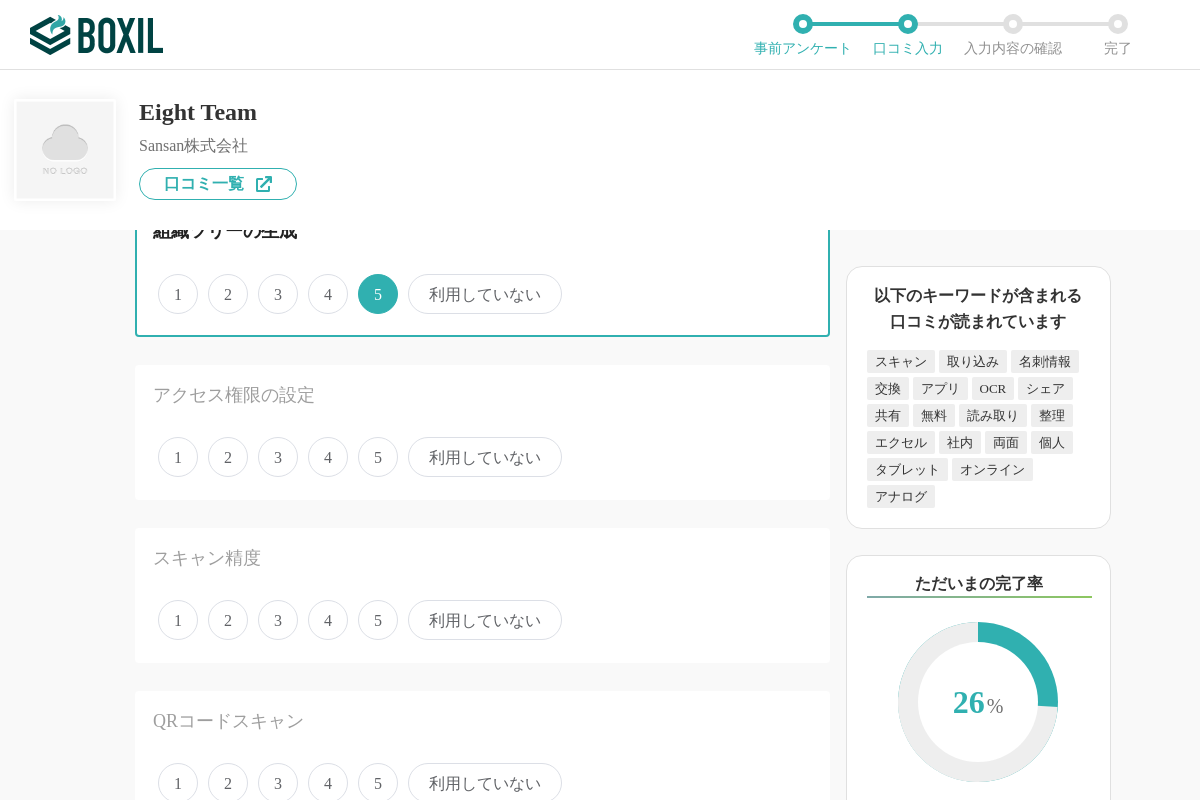 scroll, scrollTop: 1260, scrollLeft: 0, axis: vertical 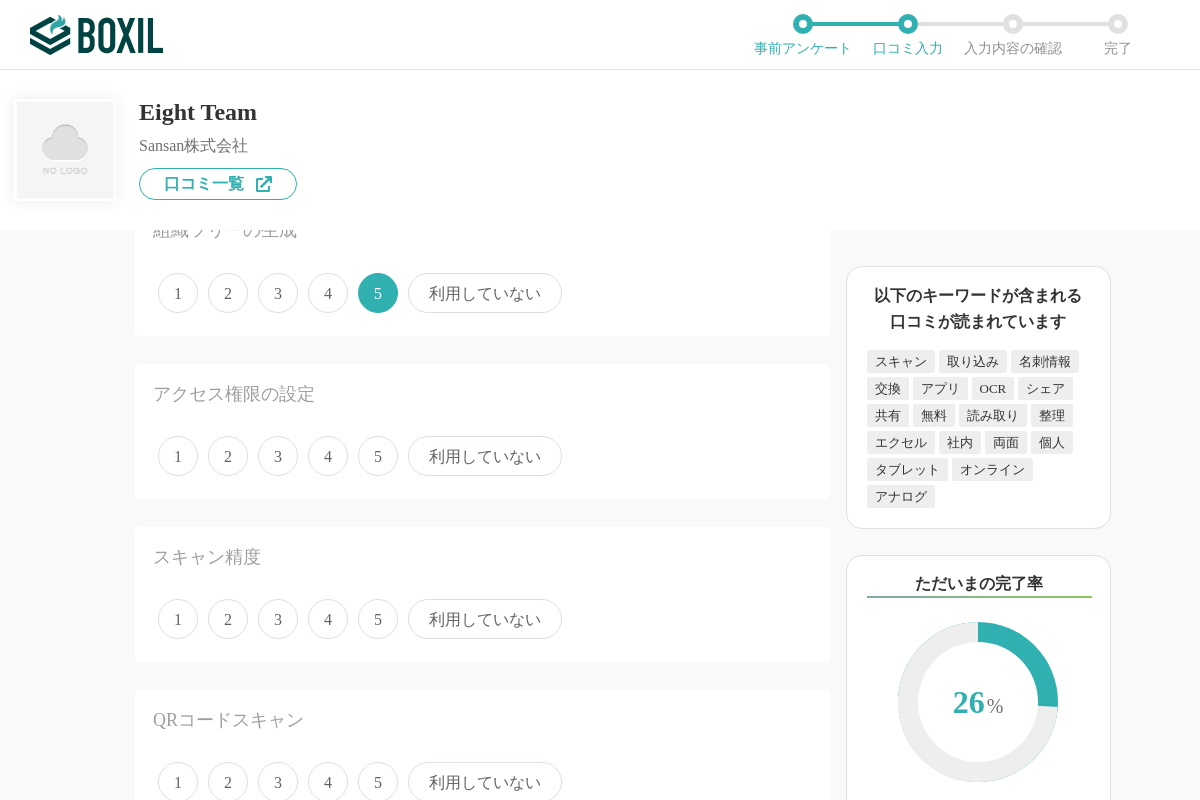 click on "4" at bounding box center [328, 456] 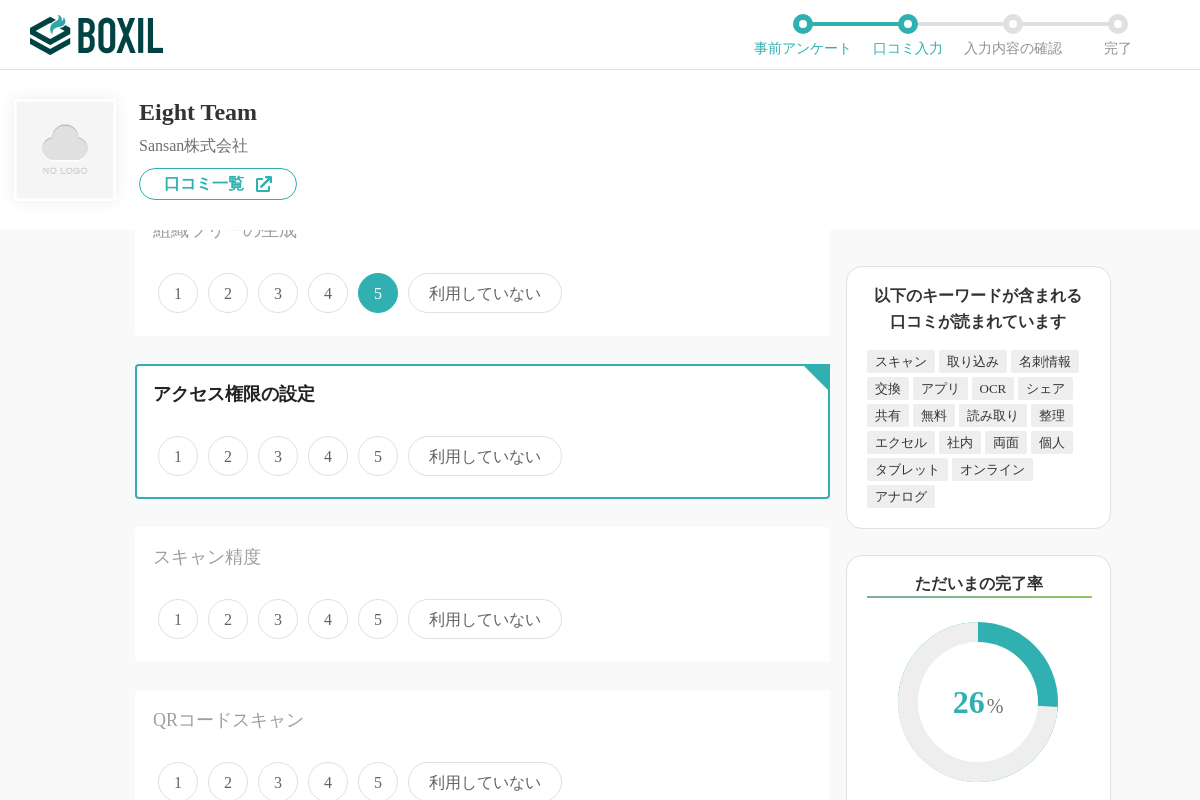 radio on "true" 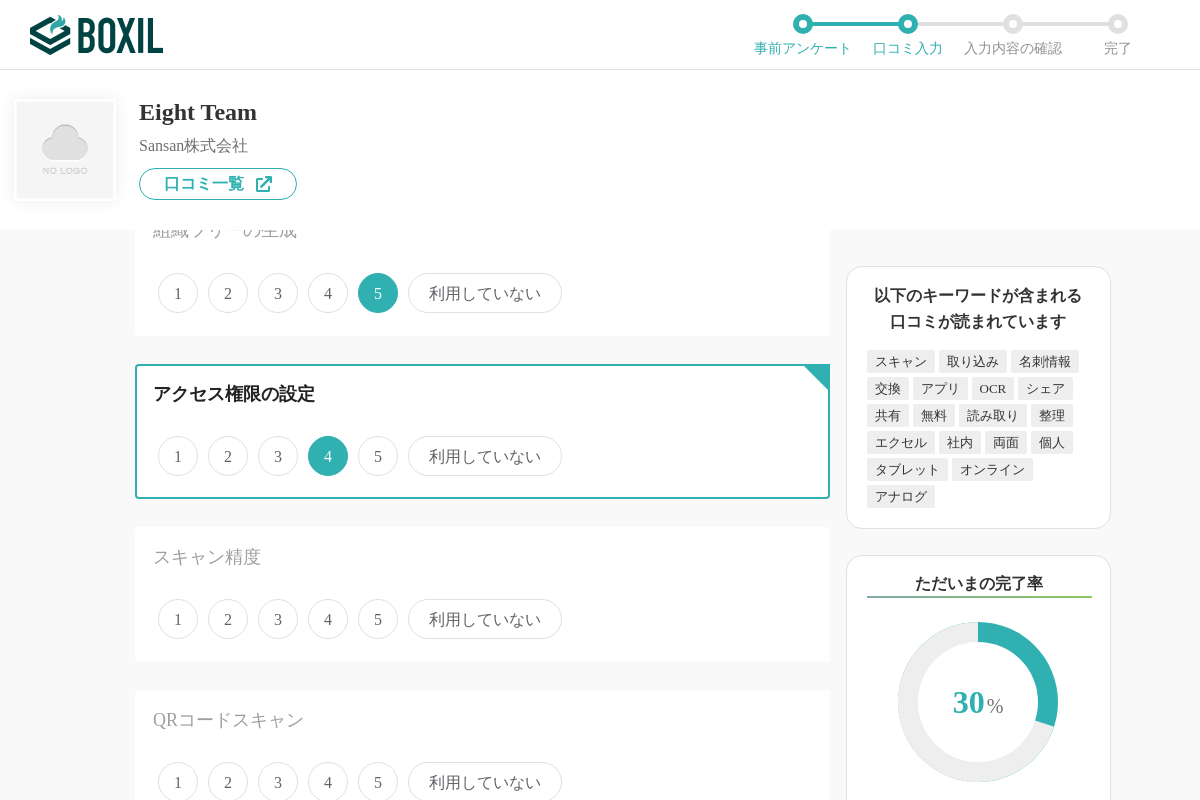 scroll, scrollTop: 1400, scrollLeft: 0, axis: vertical 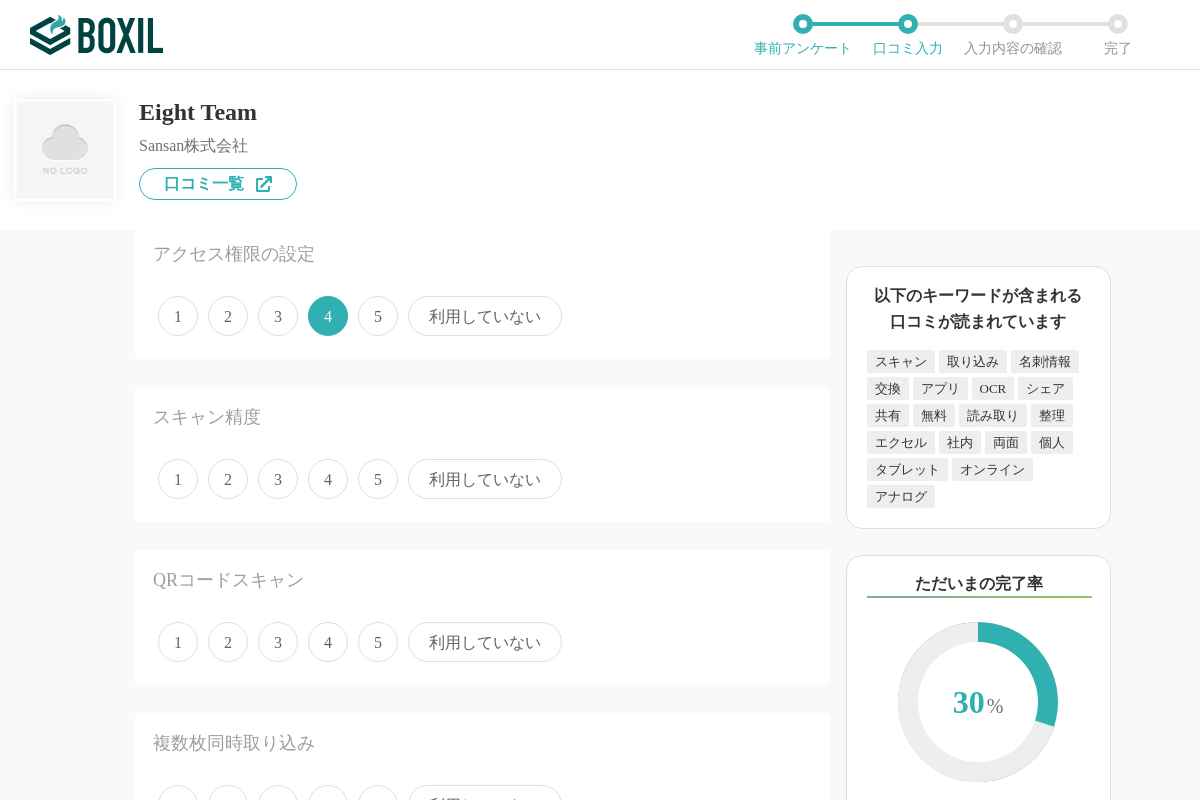 click on "4" at bounding box center (328, 479) 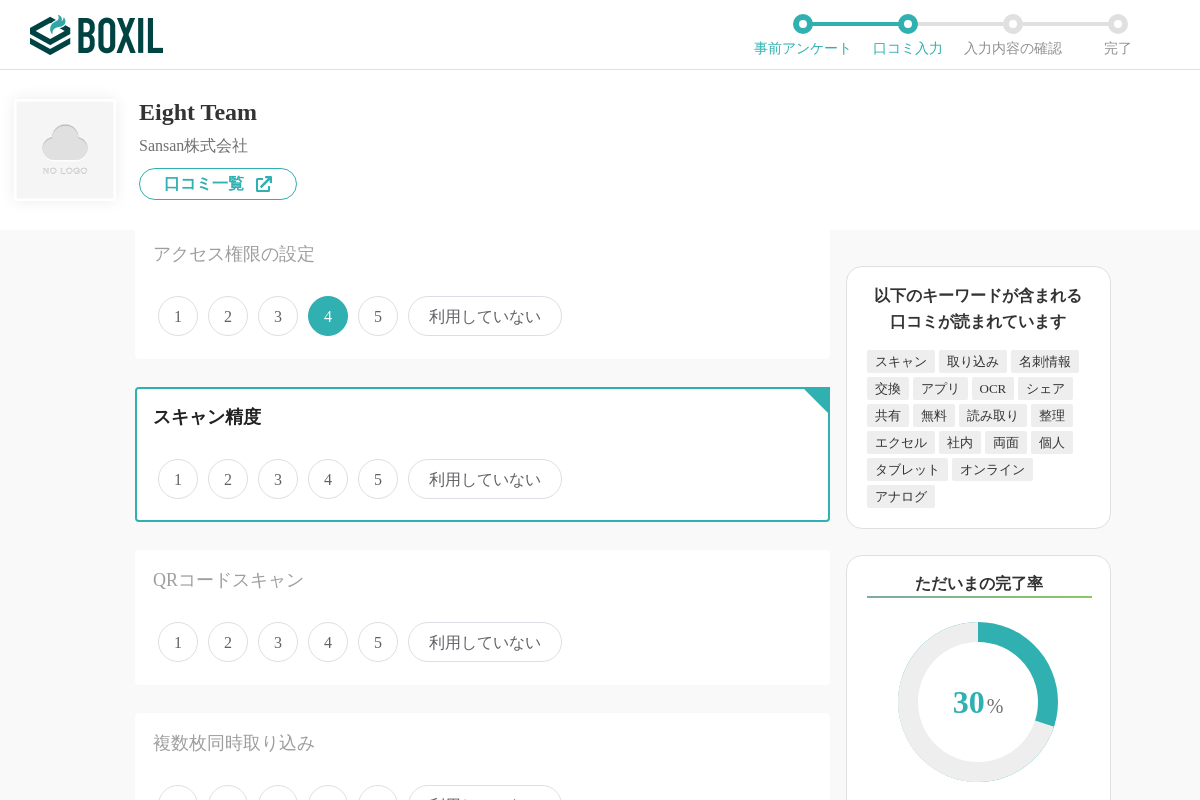 radio on "true" 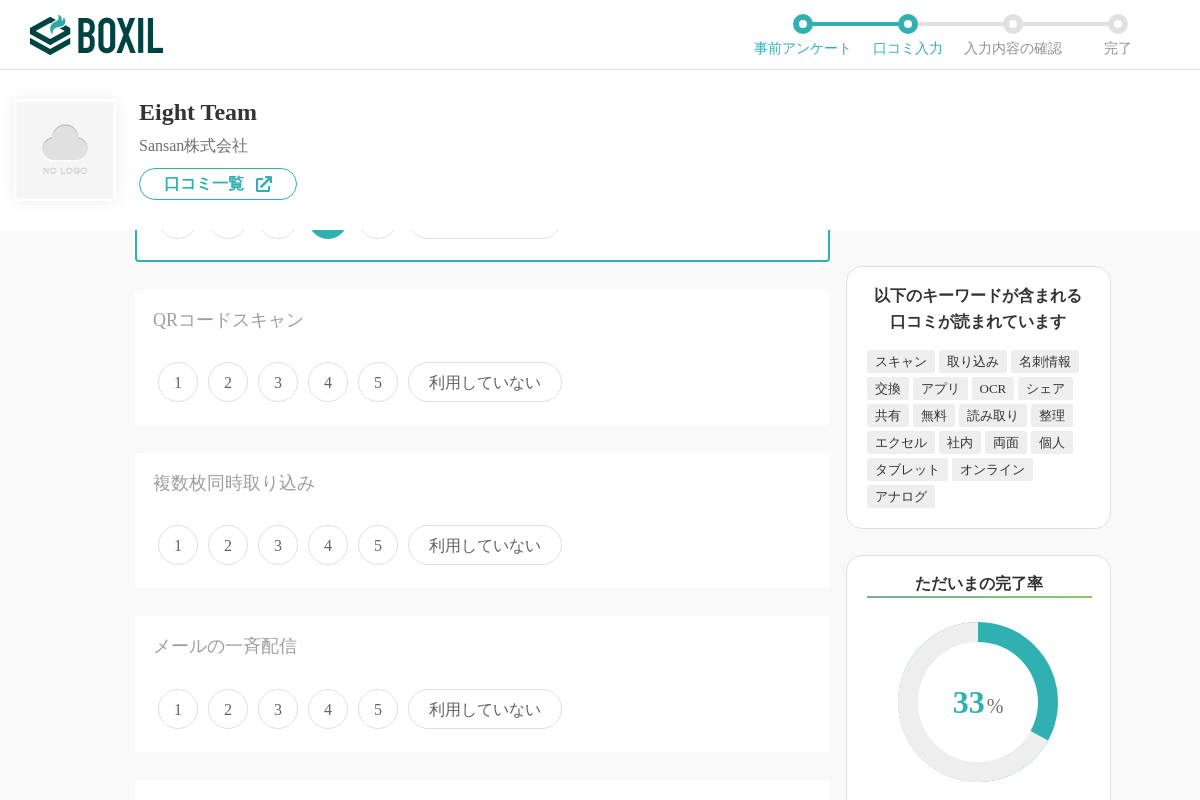 scroll, scrollTop: 1680, scrollLeft: 0, axis: vertical 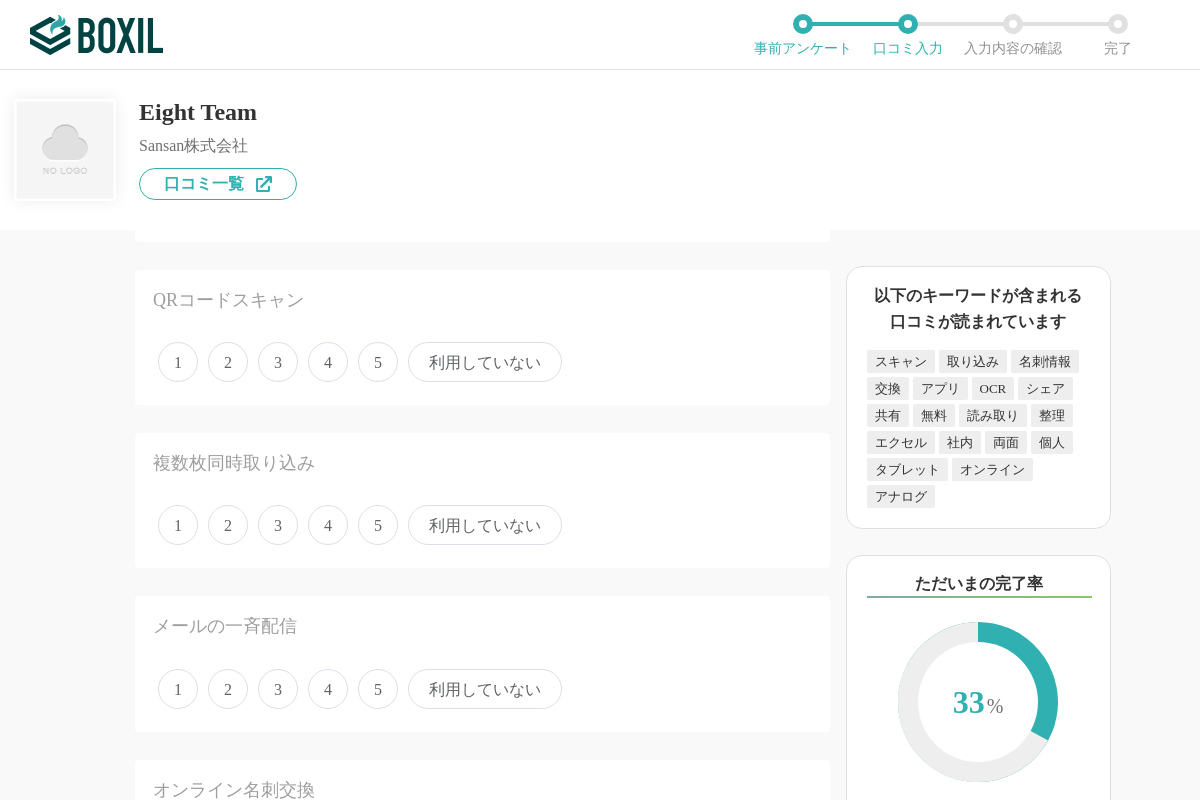 click on "4" at bounding box center [328, 362] 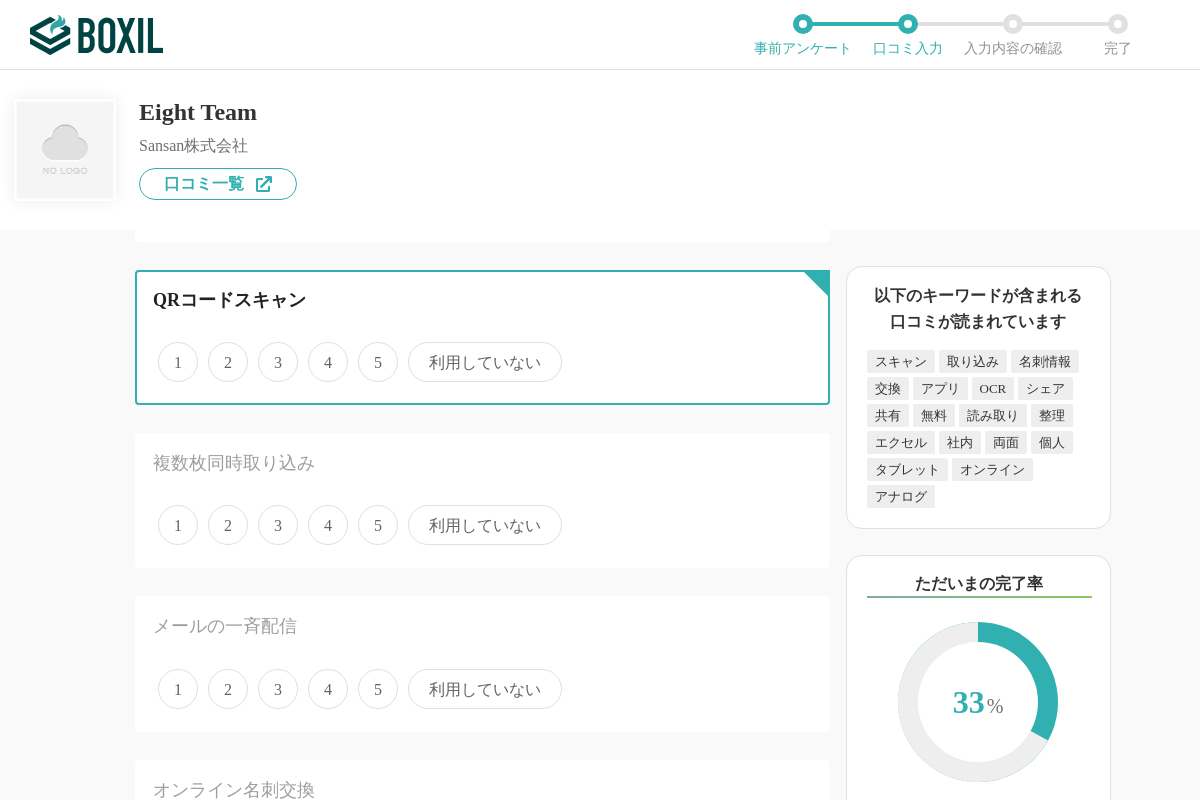 radio on "true" 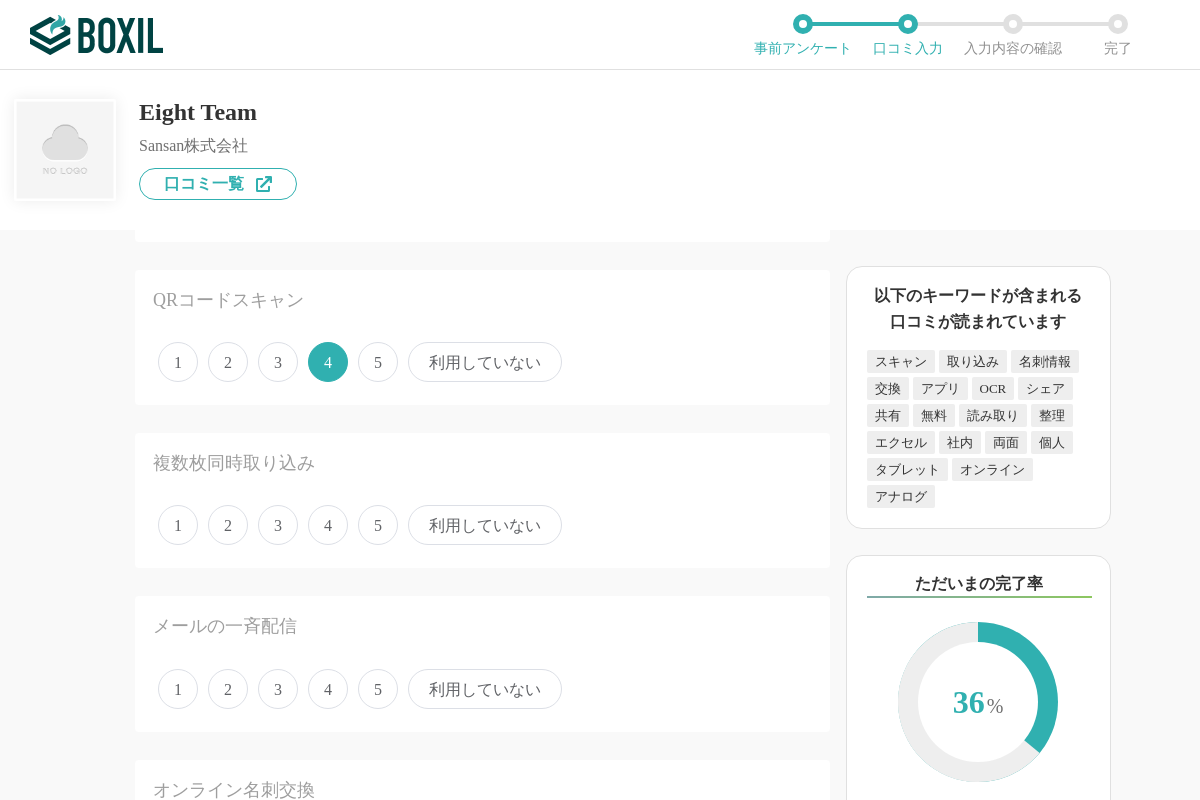 click on "4" at bounding box center (328, 525) 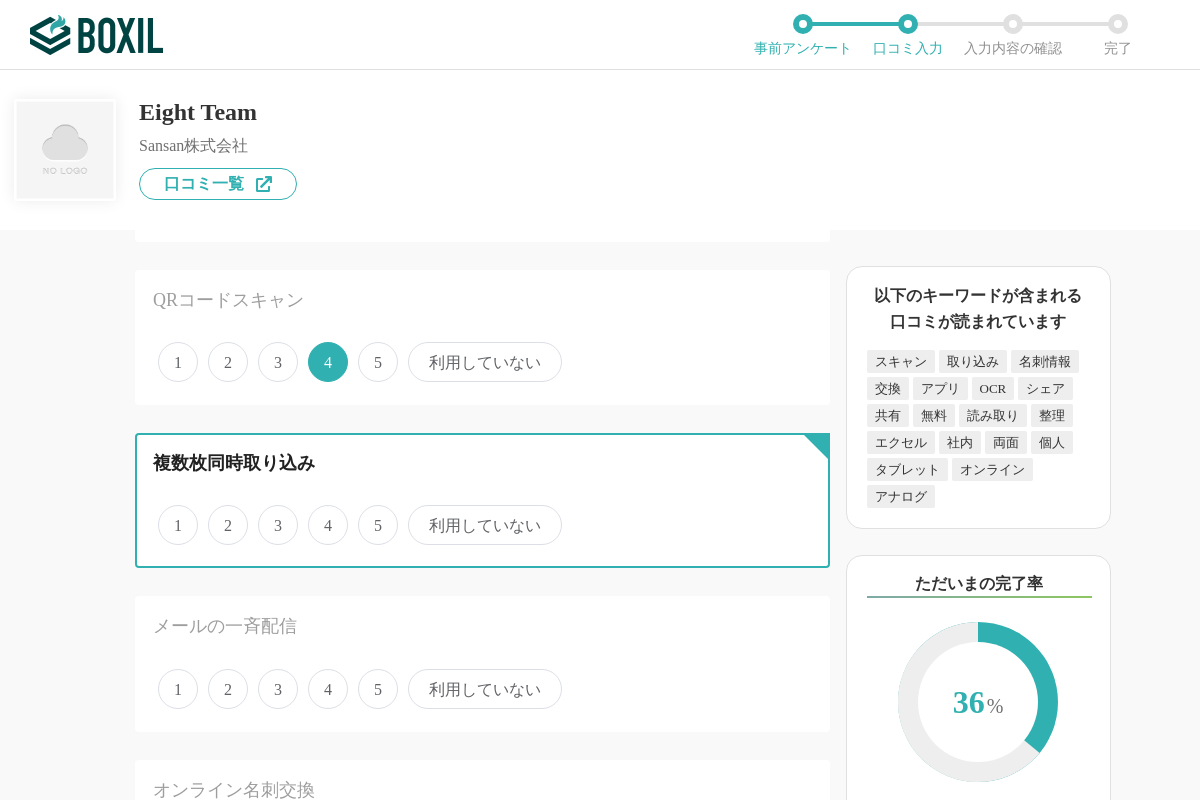 radio on "true" 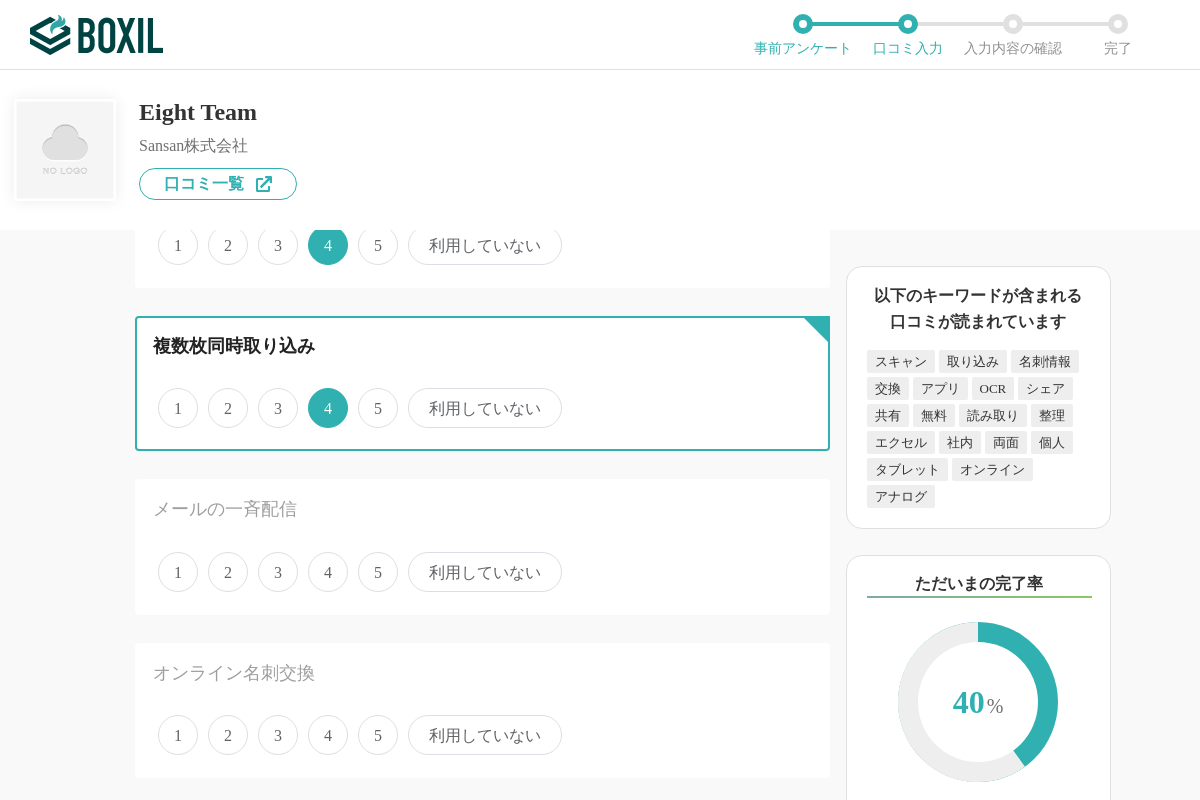 scroll, scrollTop: 1820, scrollLeft: 0, axis: vertical 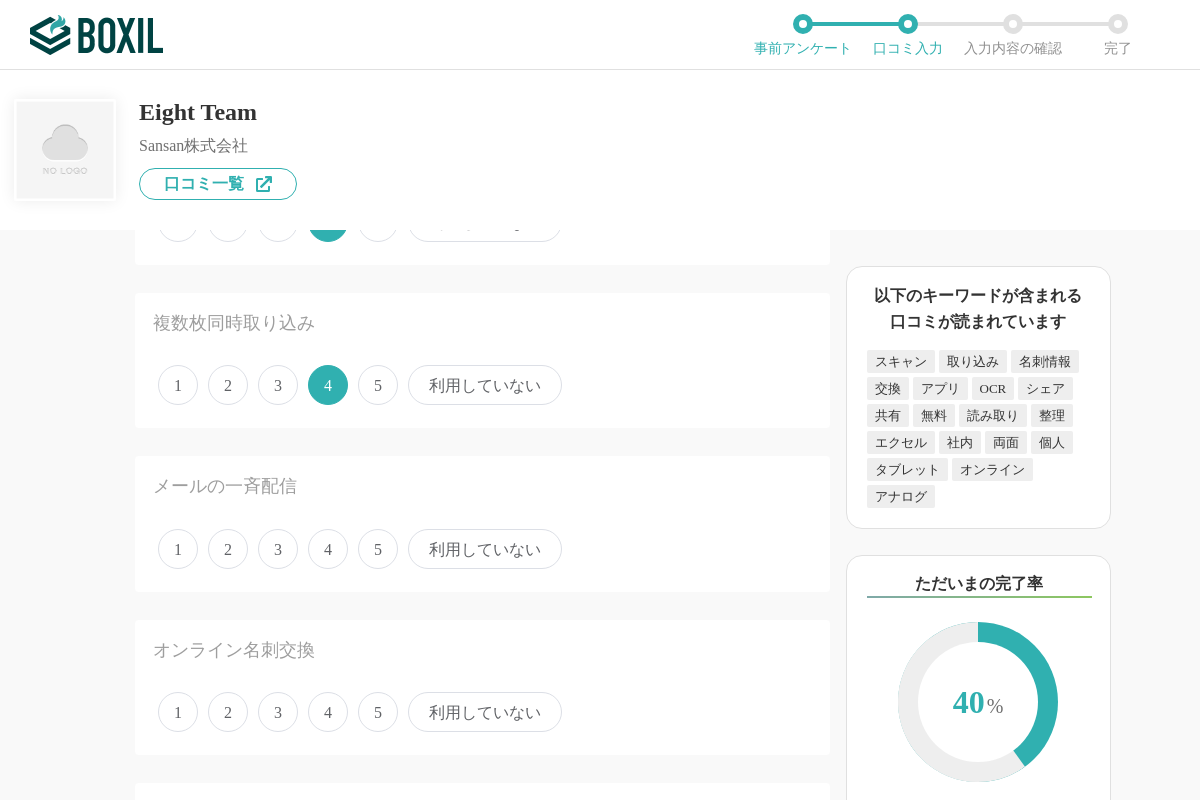 click on "5" at bounding box center [378, 549] 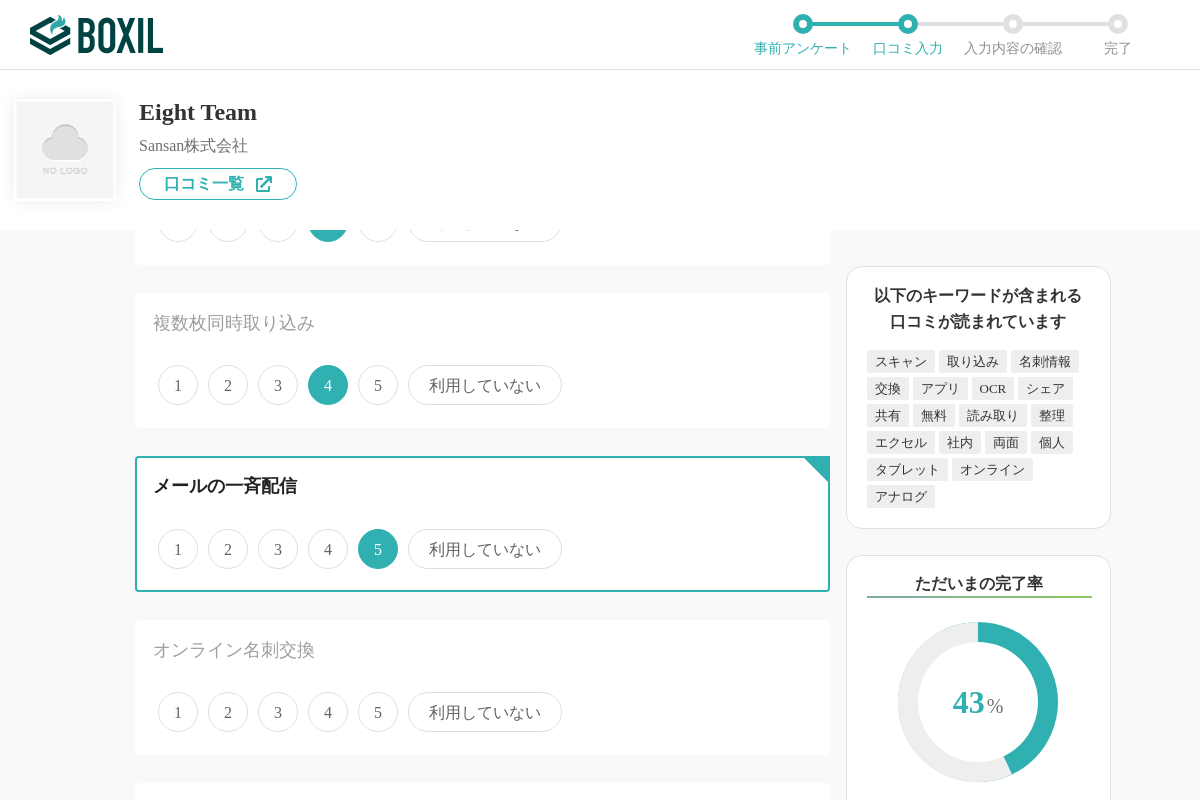 scroll, scrollTop: 1960, scrollLeft: 0, axis: vertical 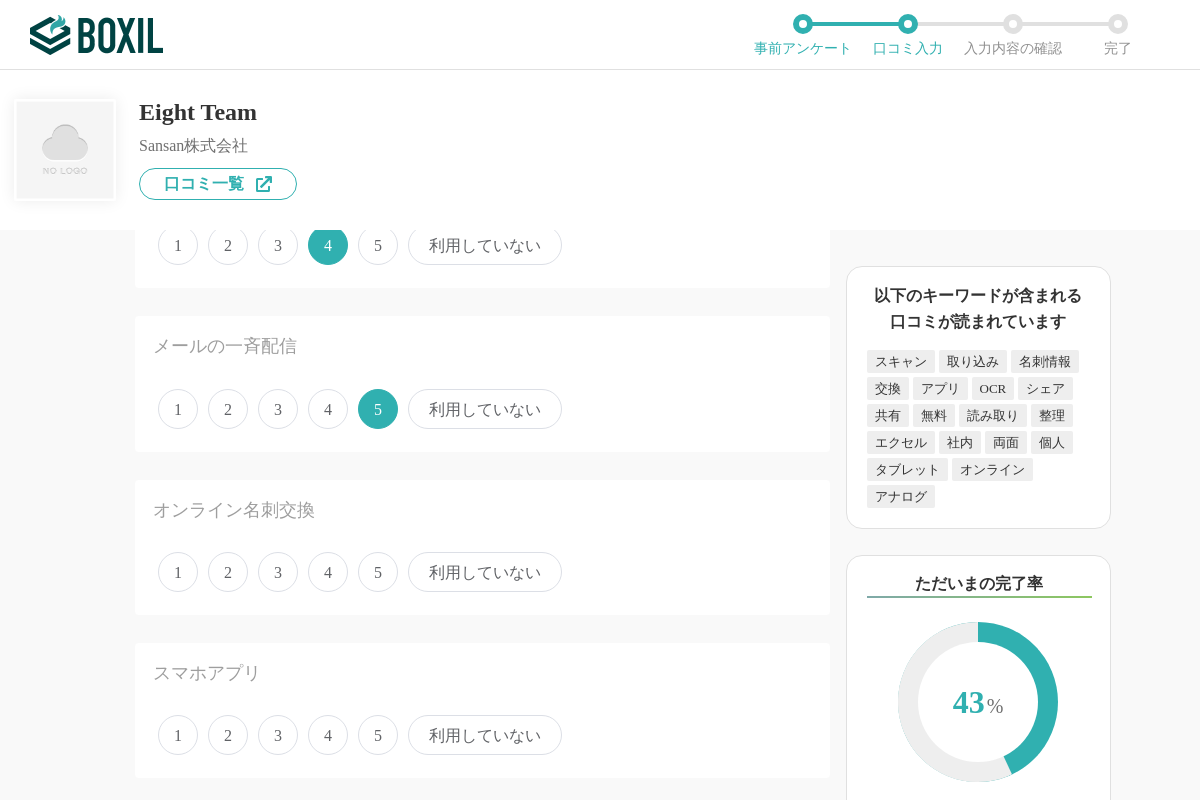 click on "5" at bounding box center [378, 572] 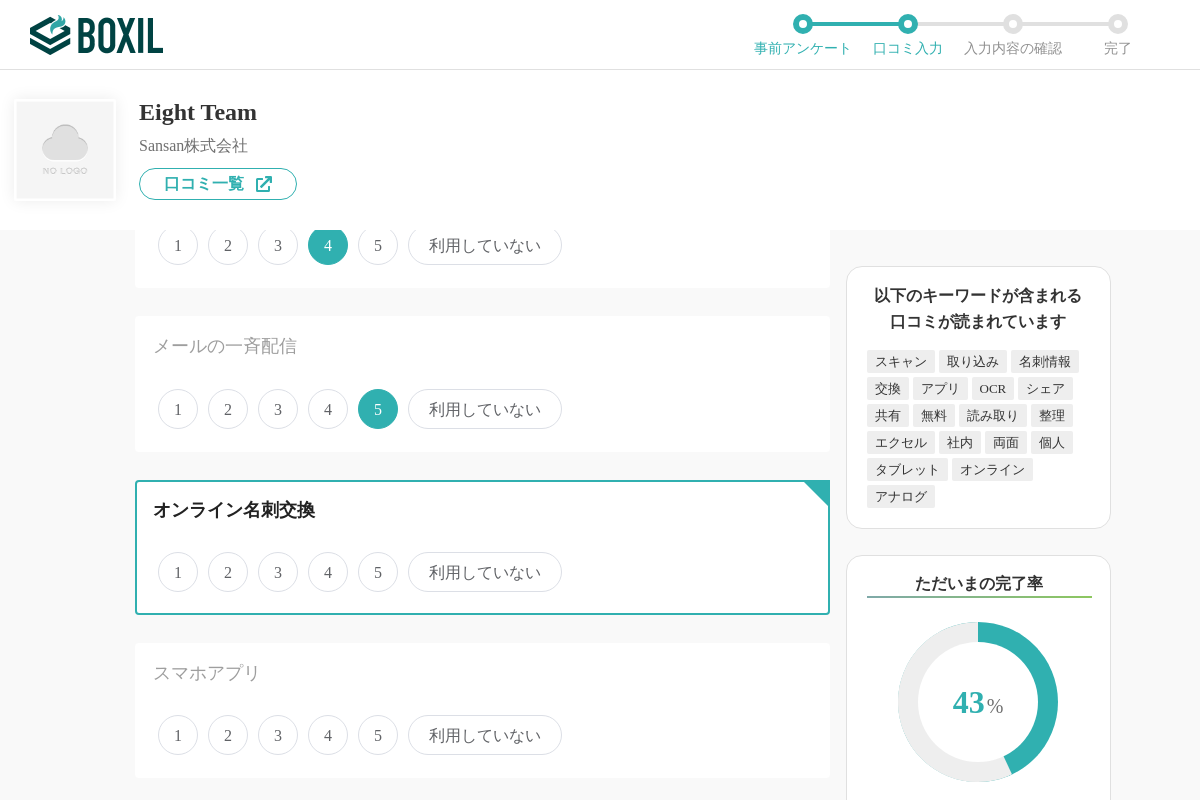 radio on "true" 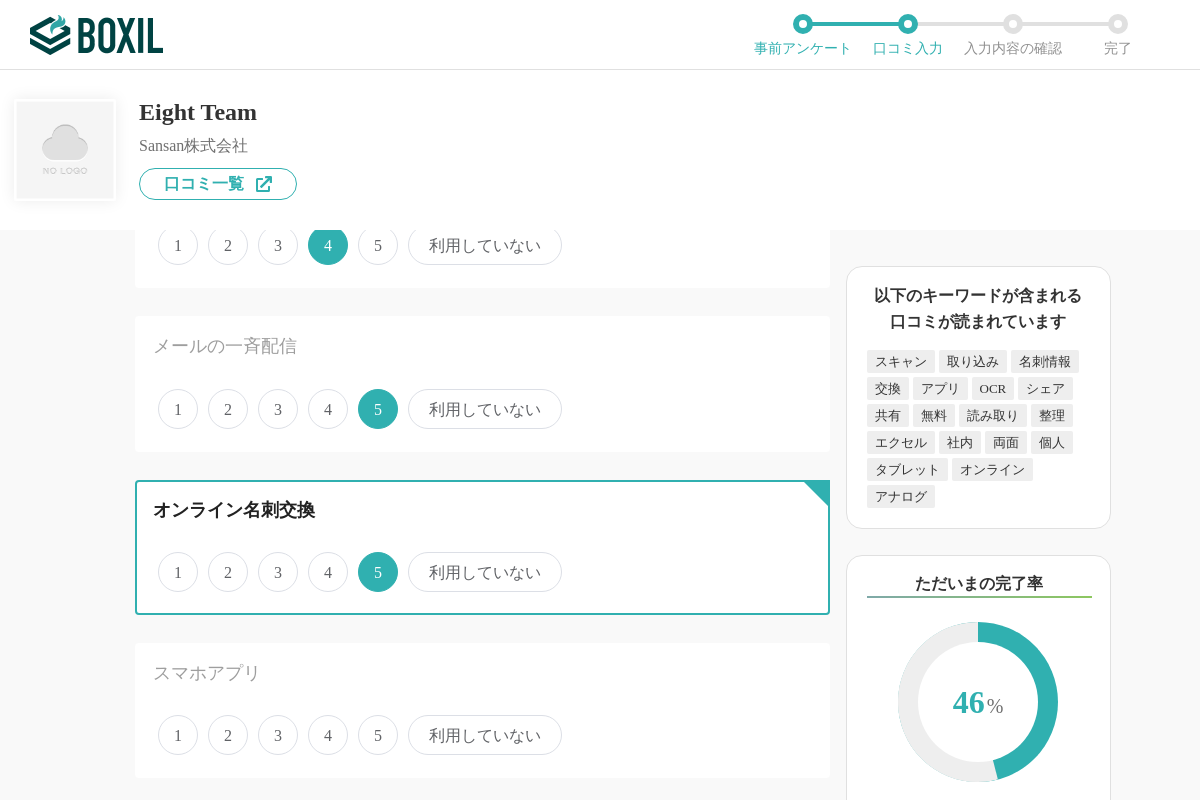 scroll, scrollTop: 2380, scrollLeft: 0, axis: vertical 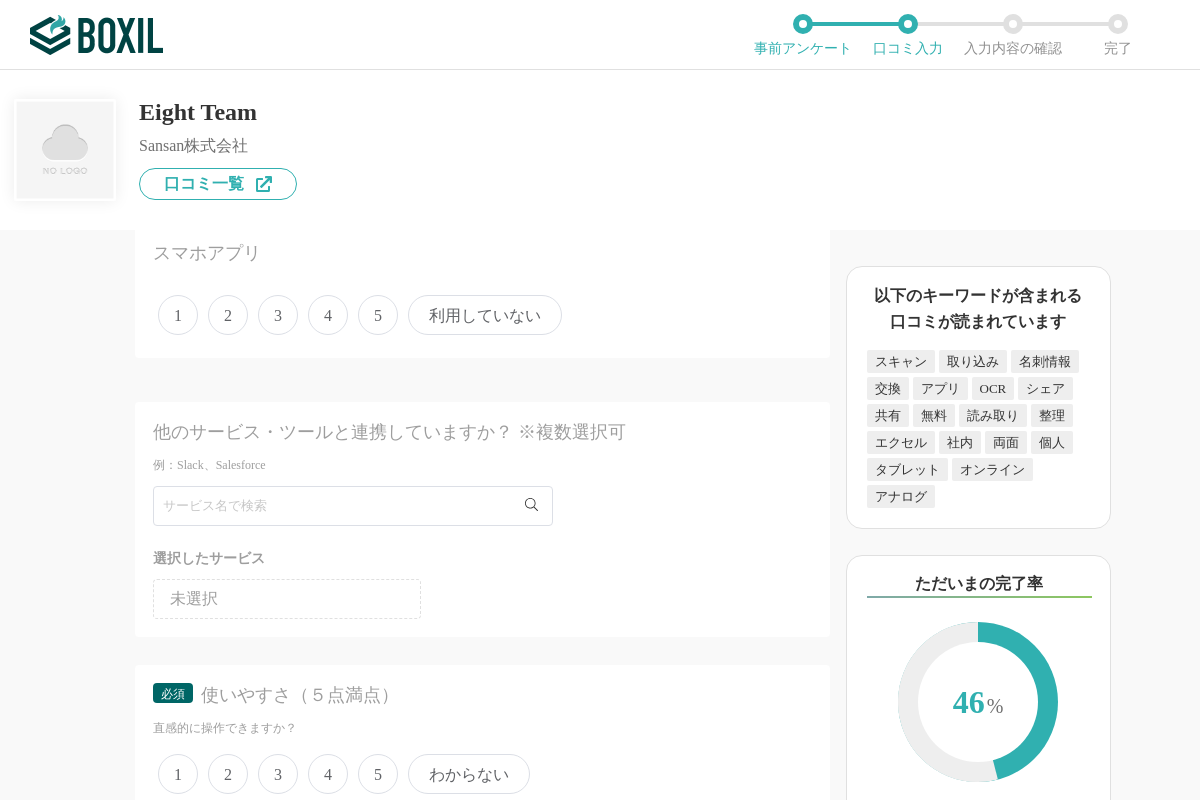 click on "4" at bounding box center (328, 315) 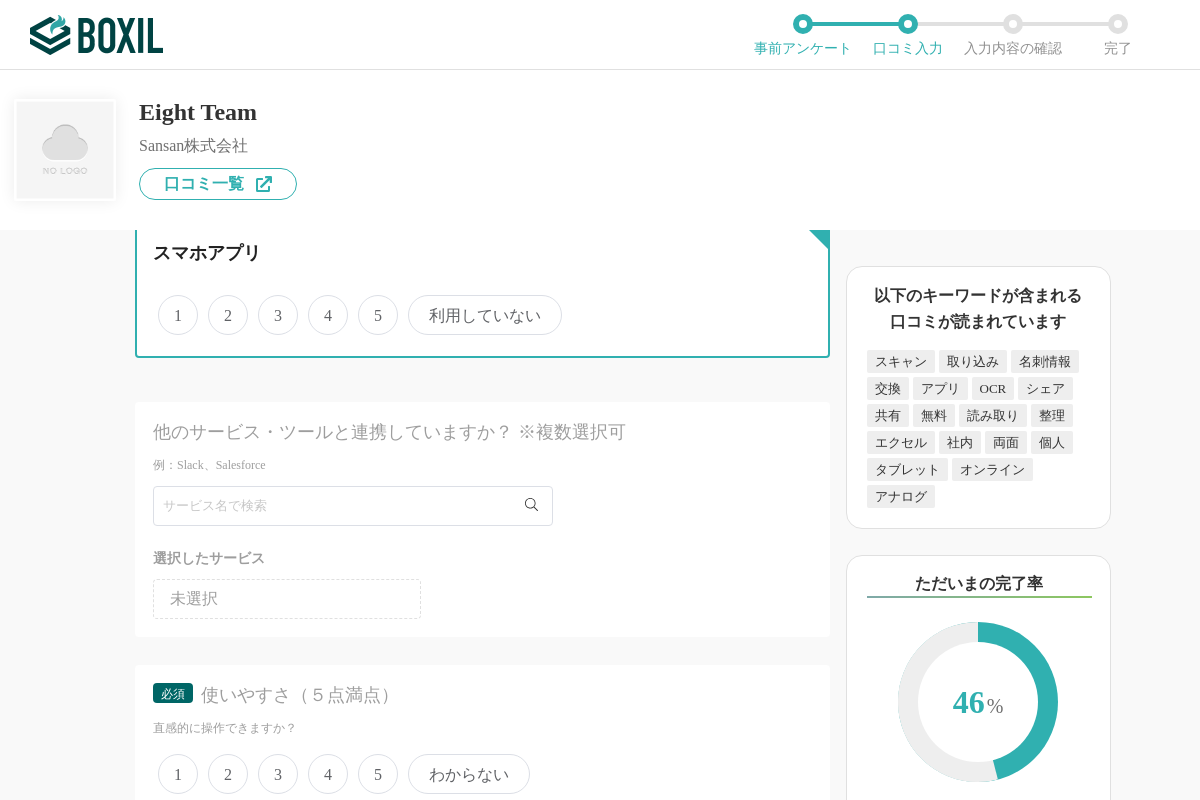 radio on "true" 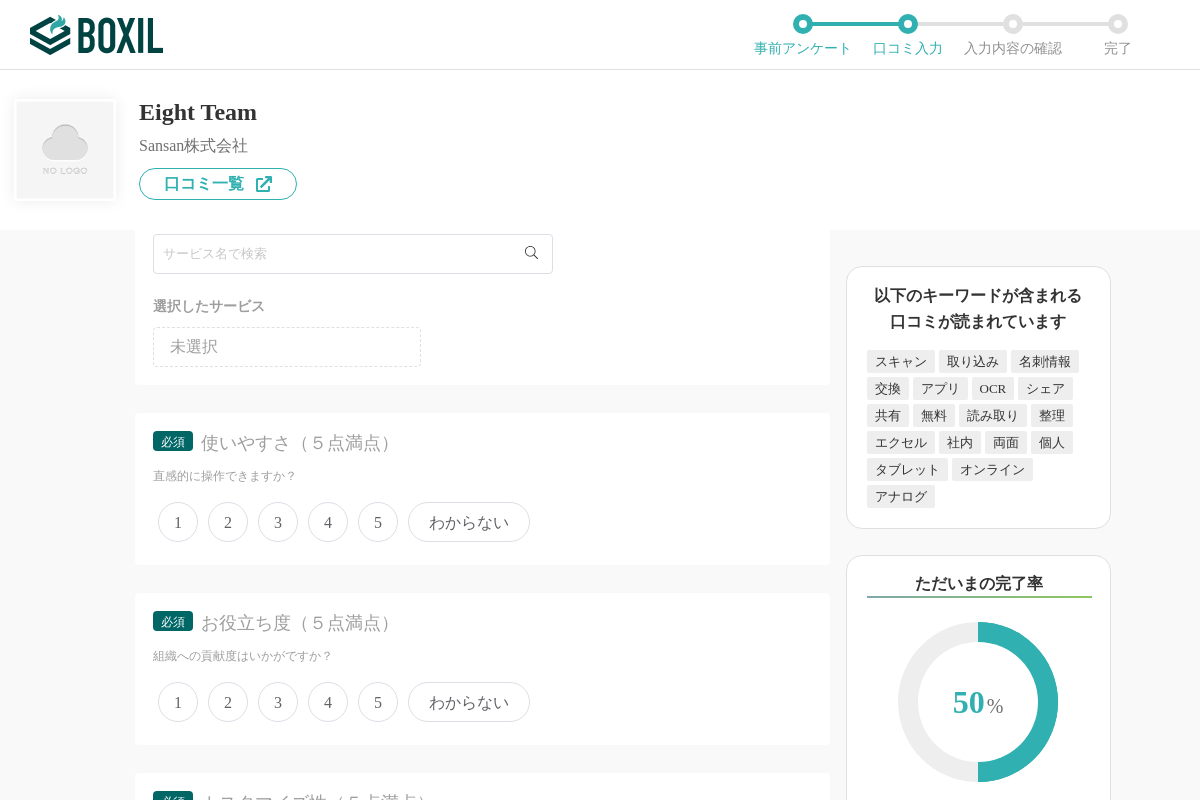 scroll, scrollTop: 2660, scrollLeft: 0, axis: vertical 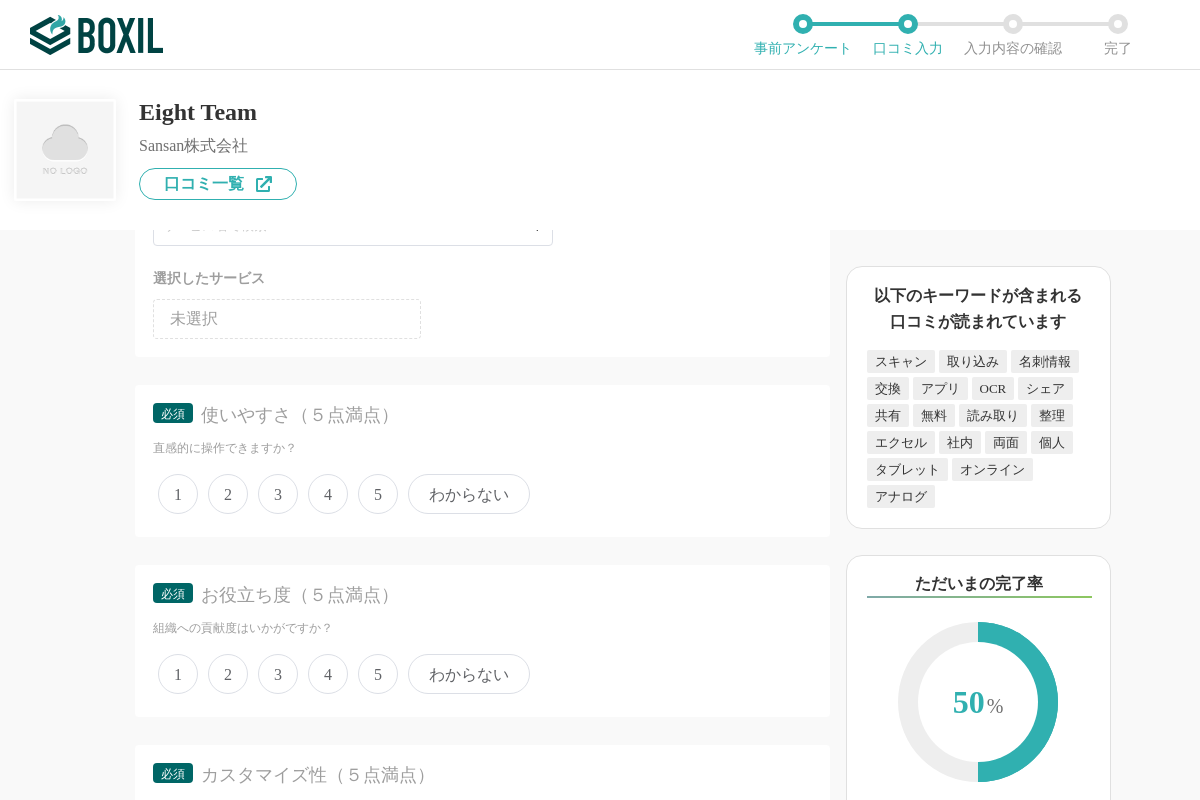 click on "4" at bounding box center (328, 494) 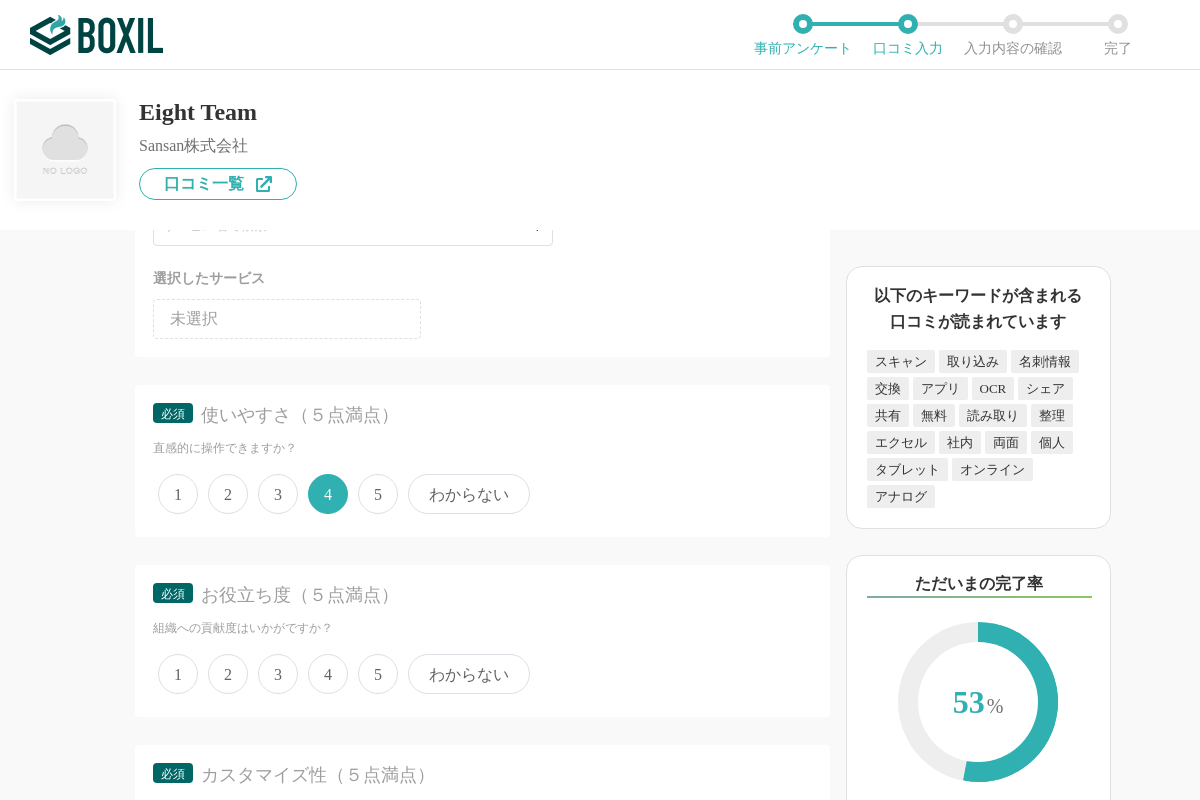 click on "5" at bounding box center (378, 494) 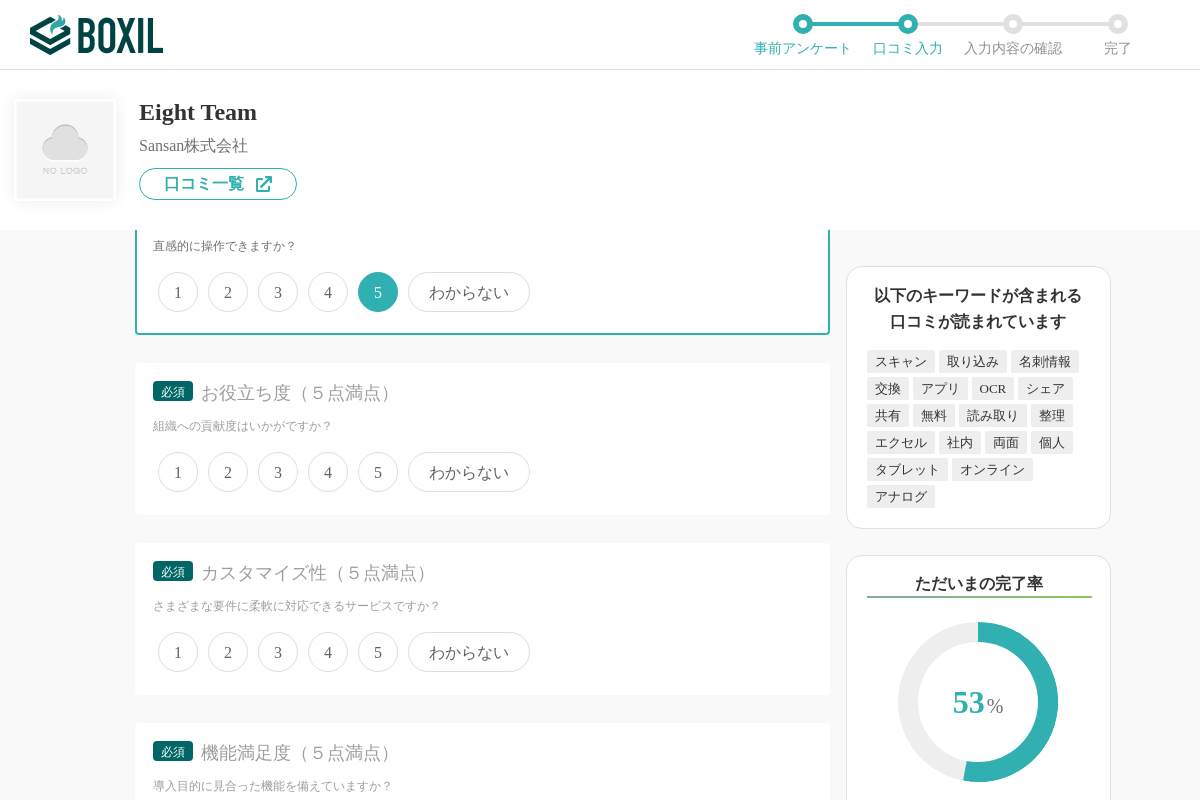 scroll, scrollTop: 2940, scrollLeft: 0, axis: vertical 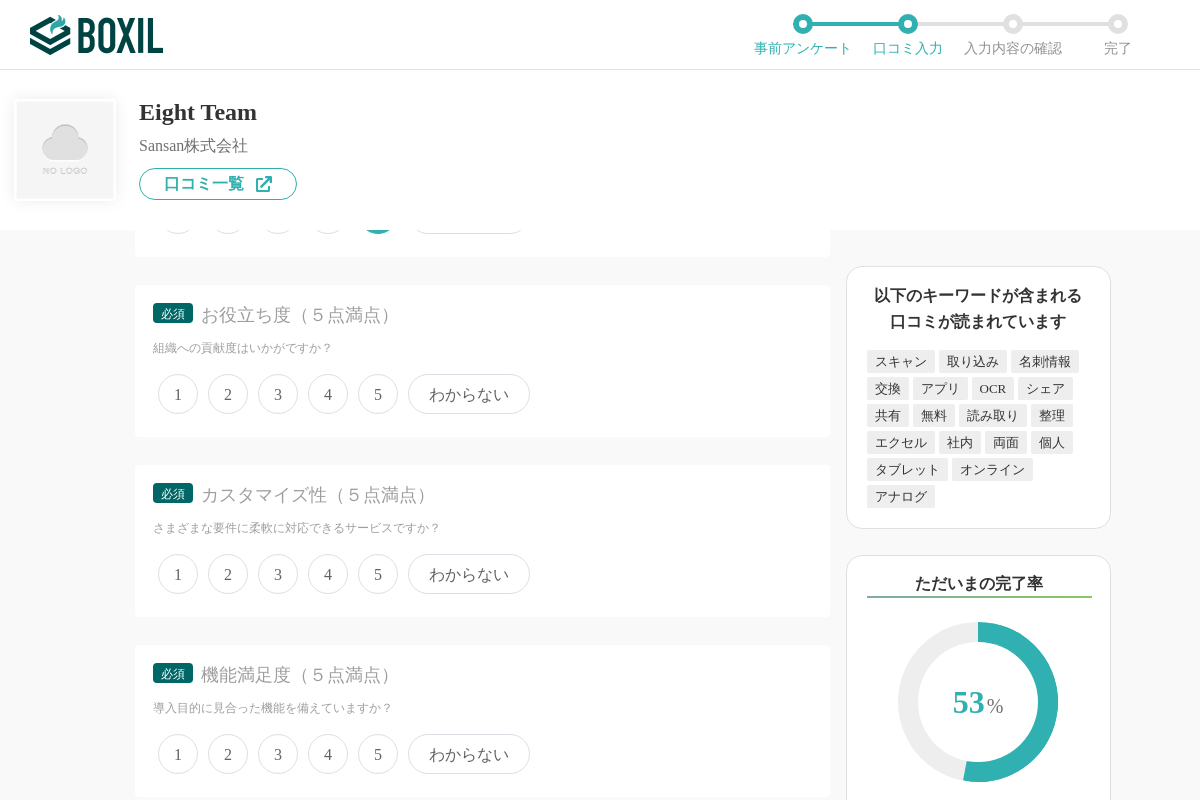 click on "4" at bounding box center [328, 394] 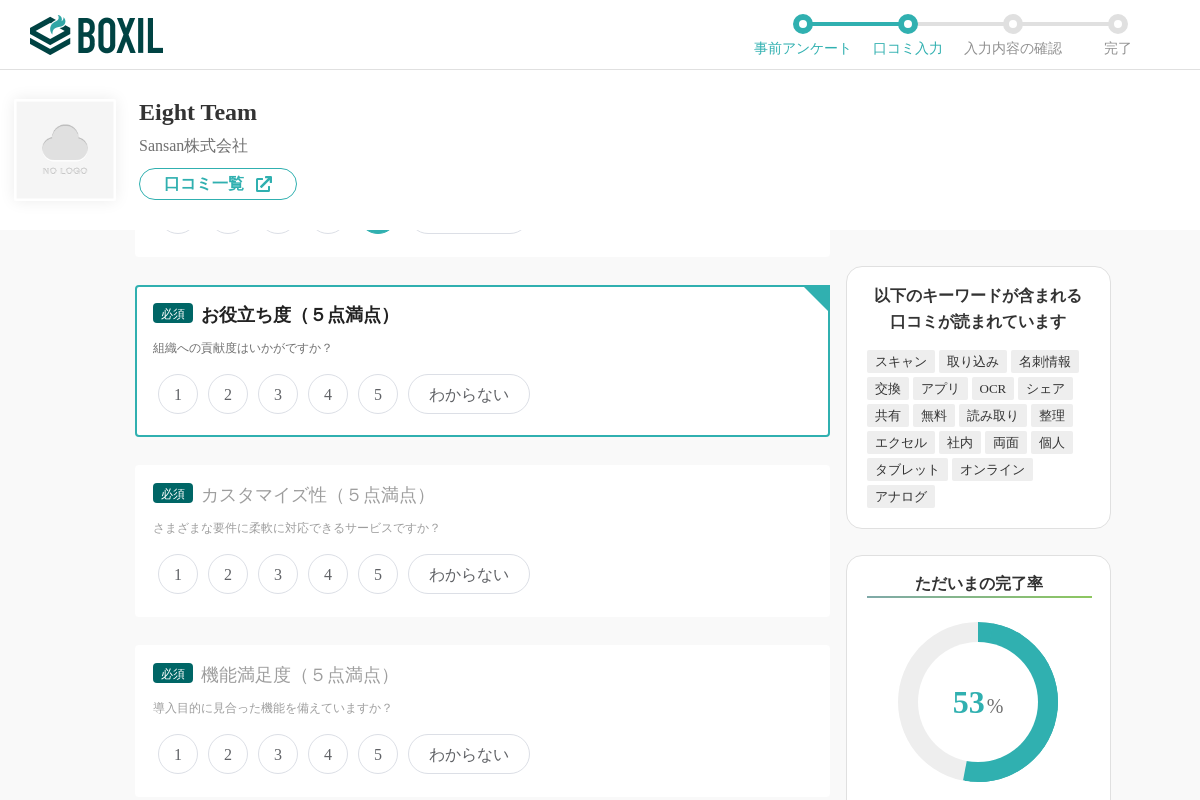 radio on "true" 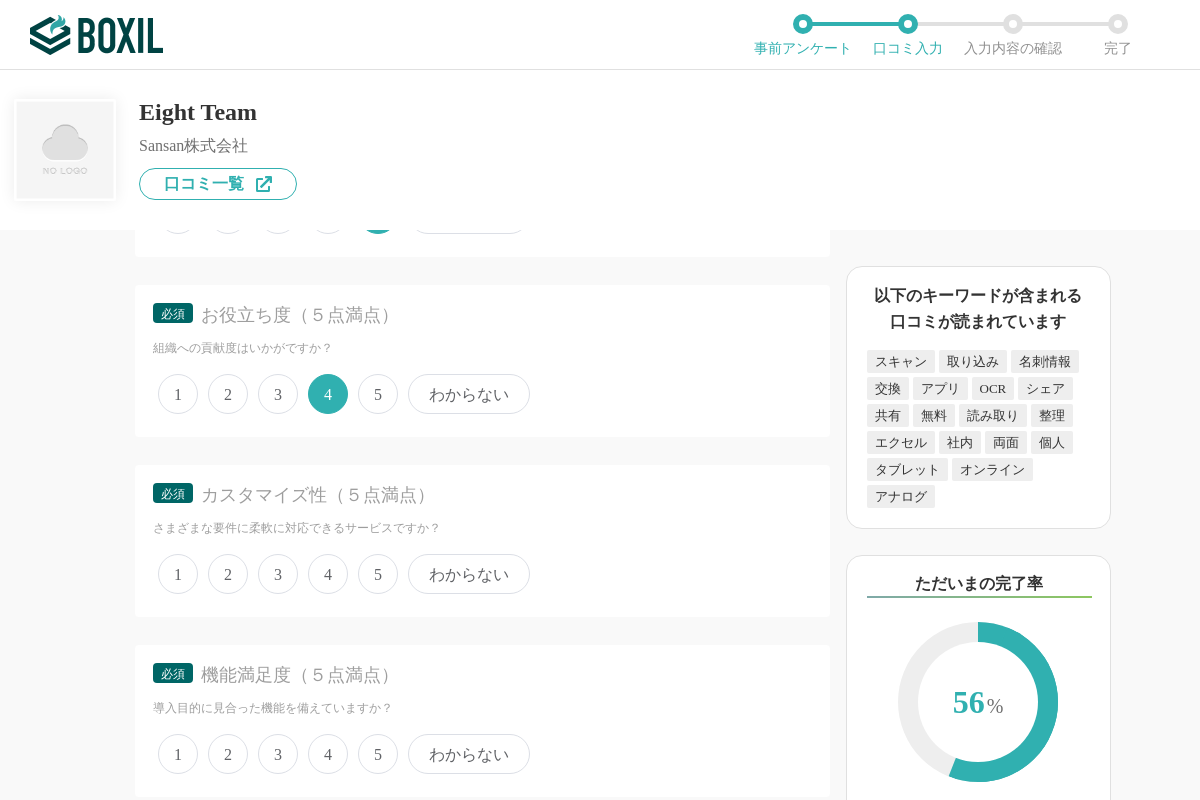 click on "4" at bounding box center (328, 574) 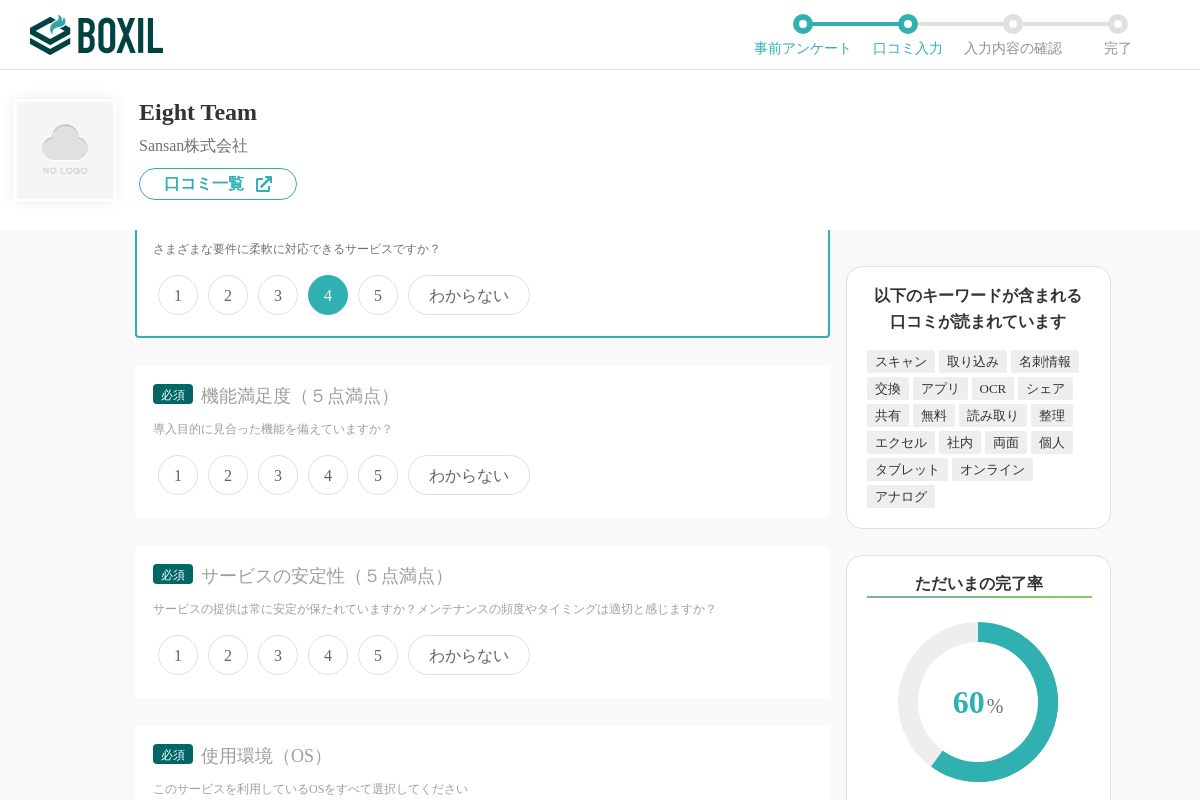 scroll, scrollTop: 3220, scrollLeft: 0, axis: vertical 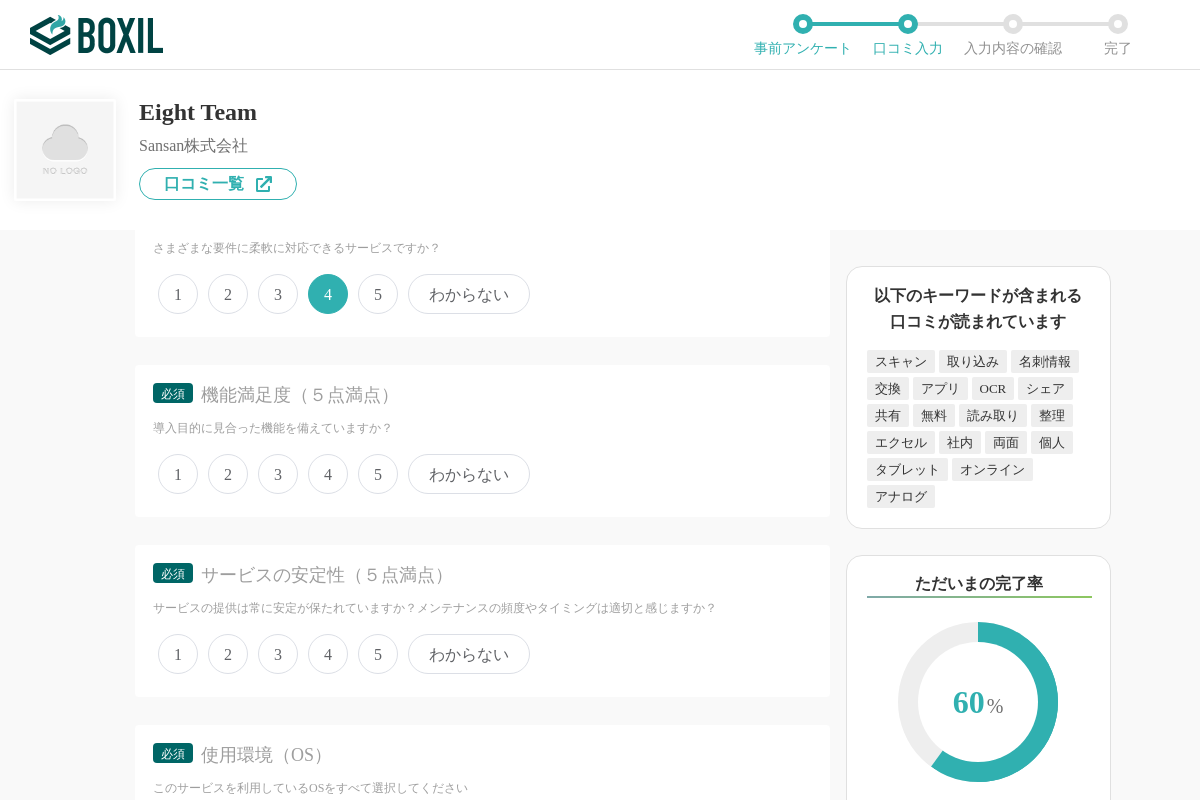 click on "4" at bounding box center (328, 474) 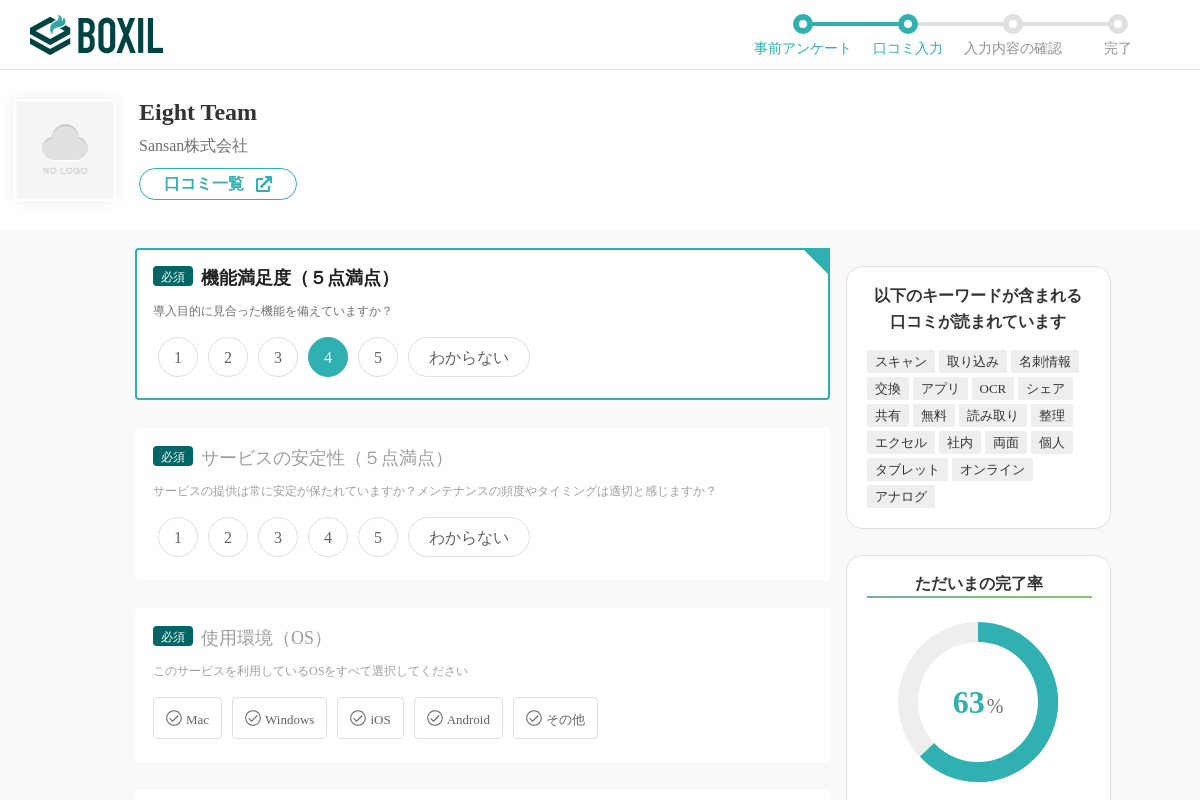 scroll, scrollTop: 3360, scrollLeft: 0, axis: vertical 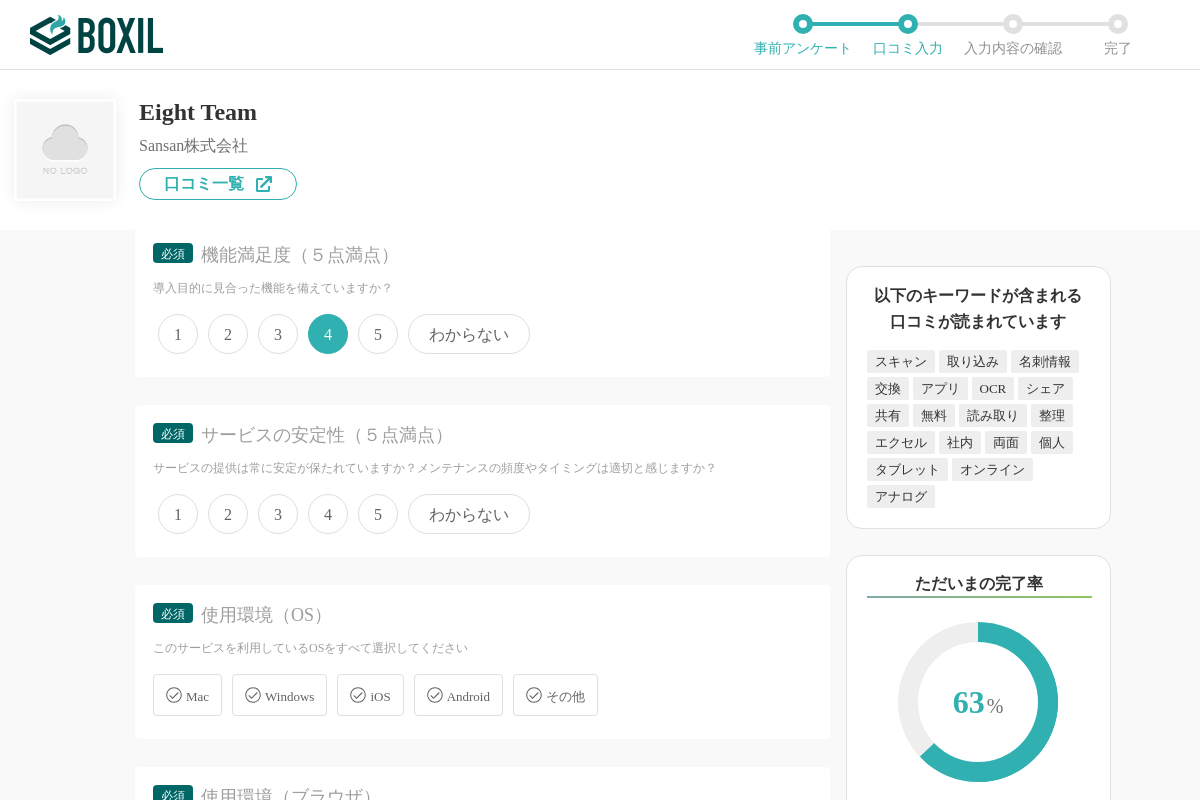click on "5" at bounding box center (378, 514) 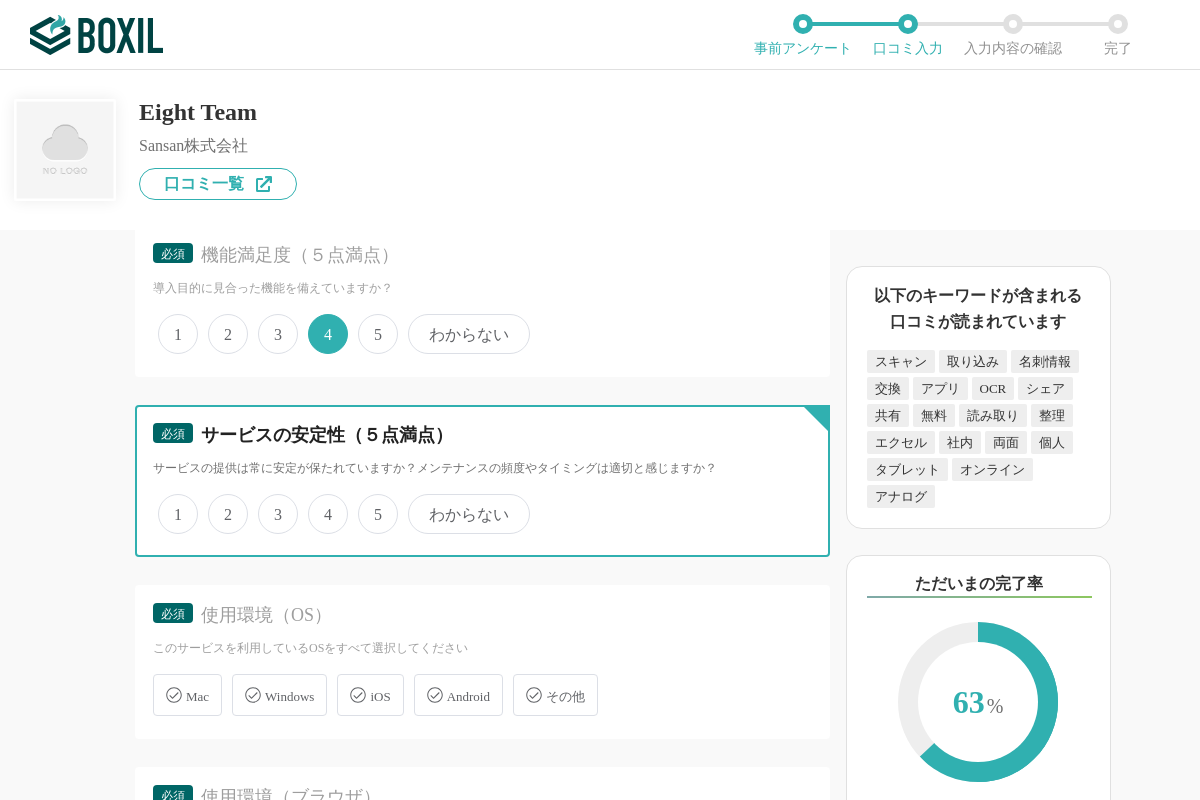 click on "5" at bounding box center (369, 503) 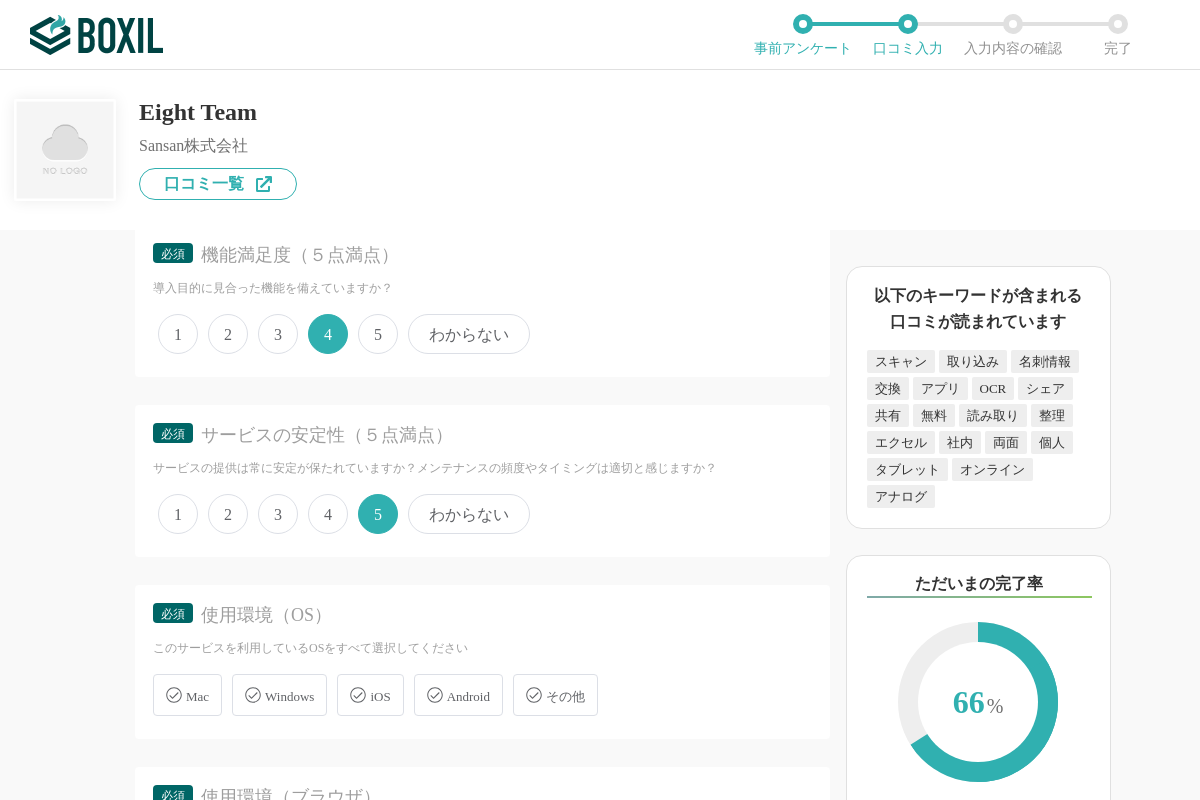 click on "Windows" at bounding box center [289, 696] 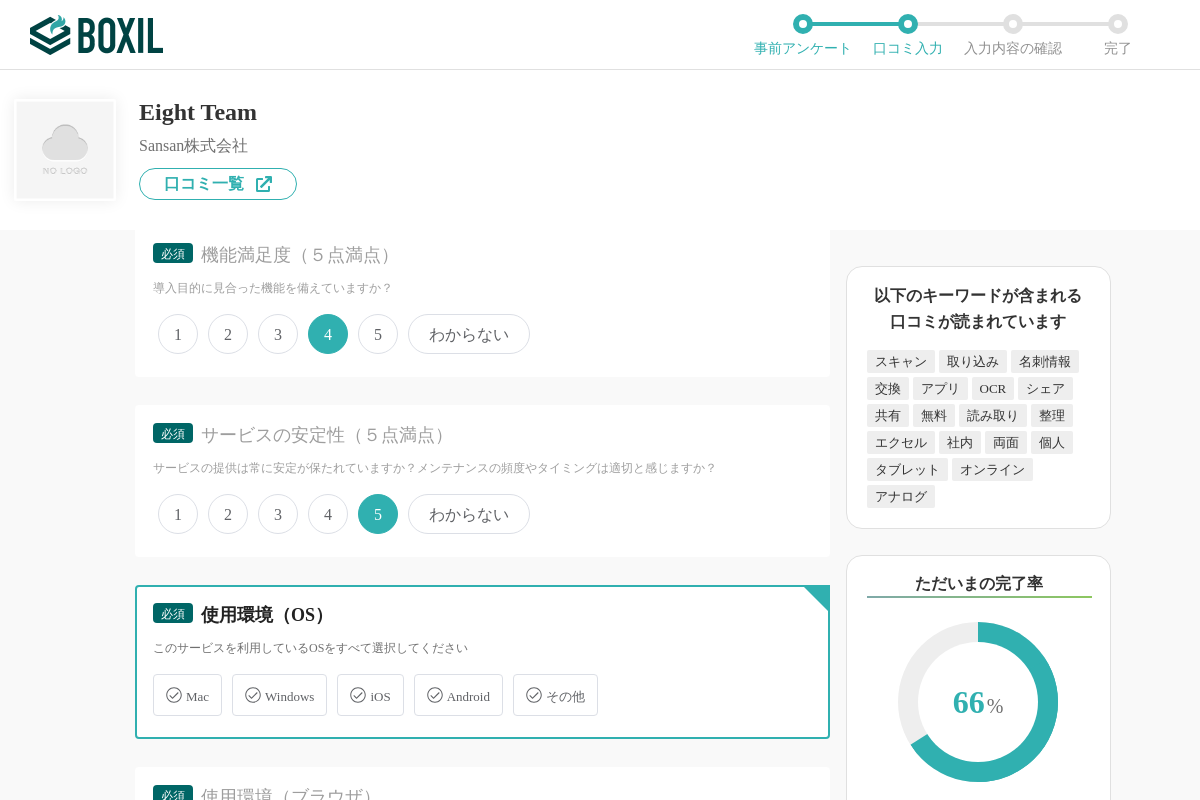 click on "Windows" at bounding box center (242, 683) 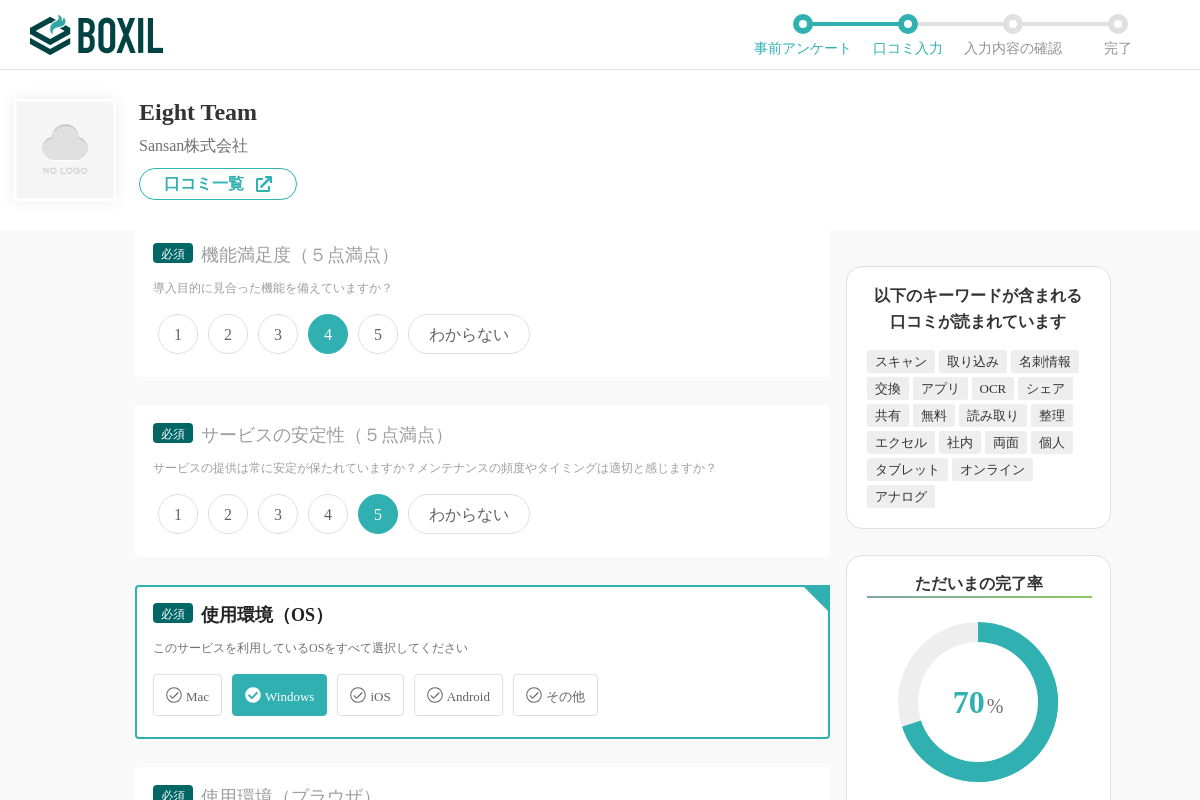 scroll, scrollTop: 3640, scrollLeft: 0, axis: vertical 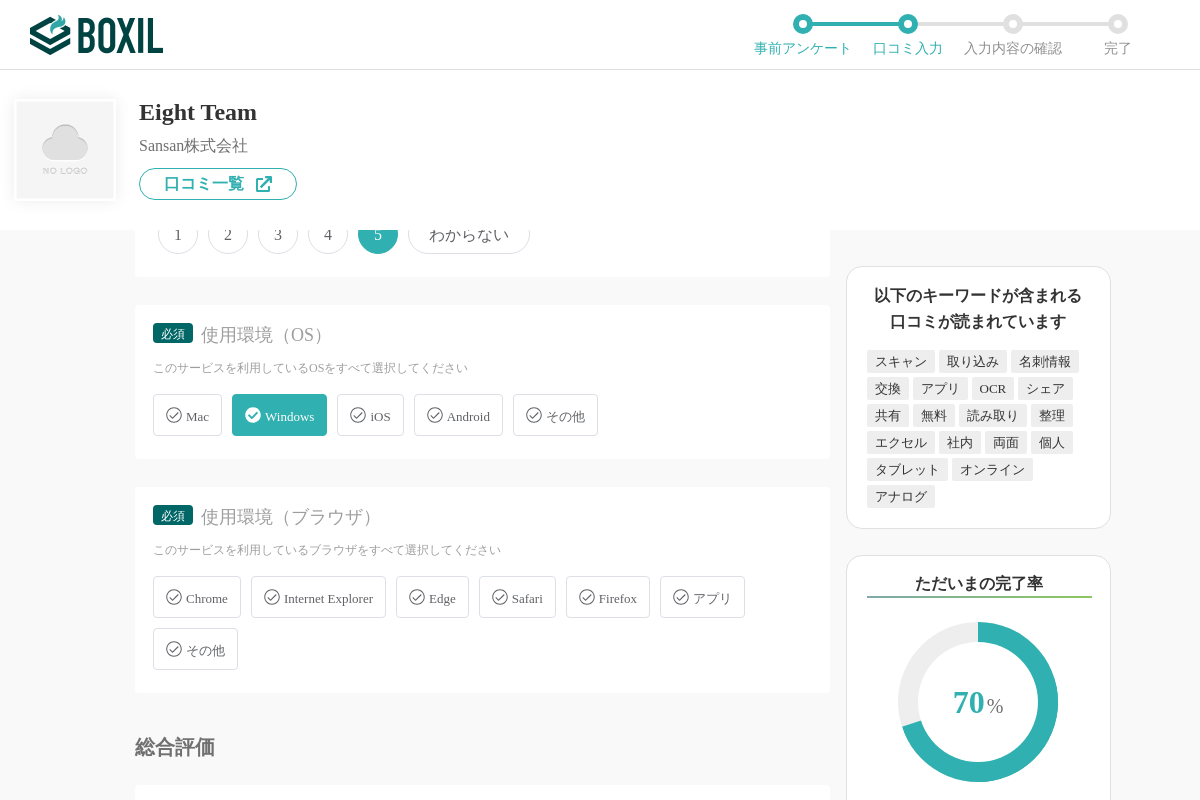 click on "Chrome" at bounding box center [197, 597] 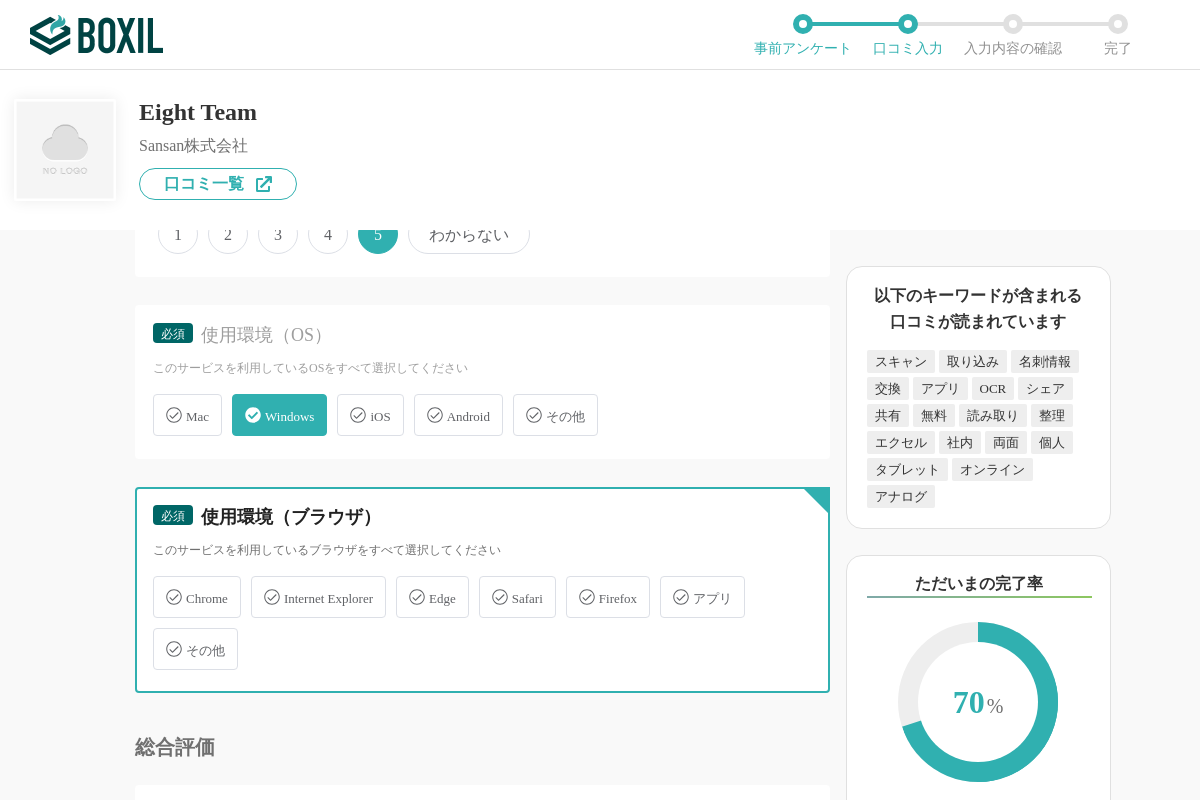 checkbox on "true" 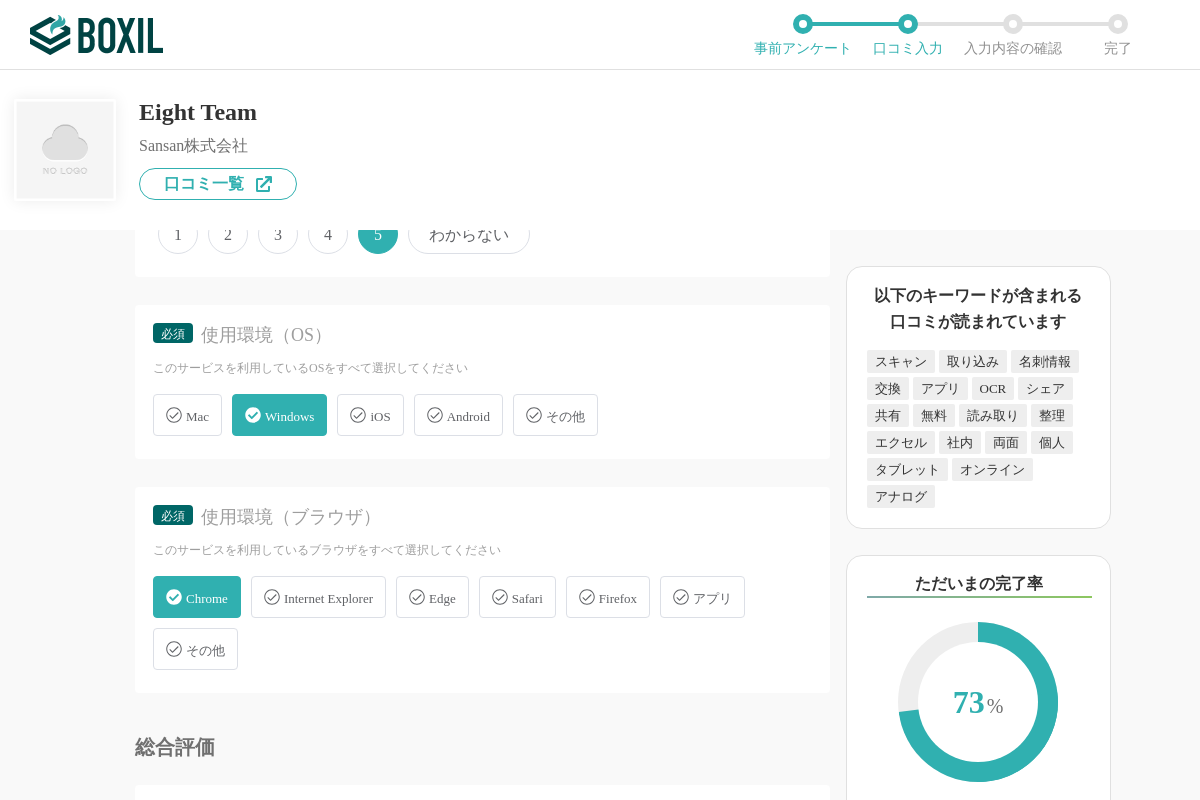 click on "アプリ" at bounding box center [702, 597] 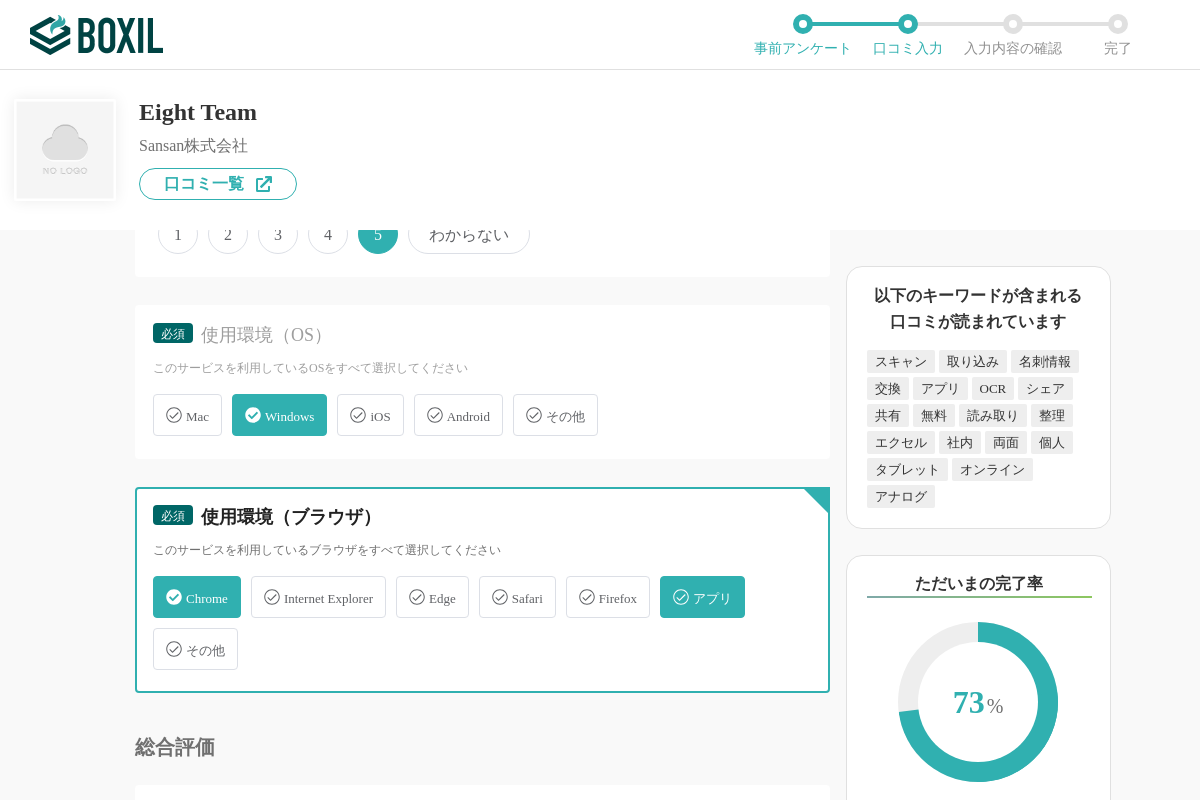 checkbox on "true" 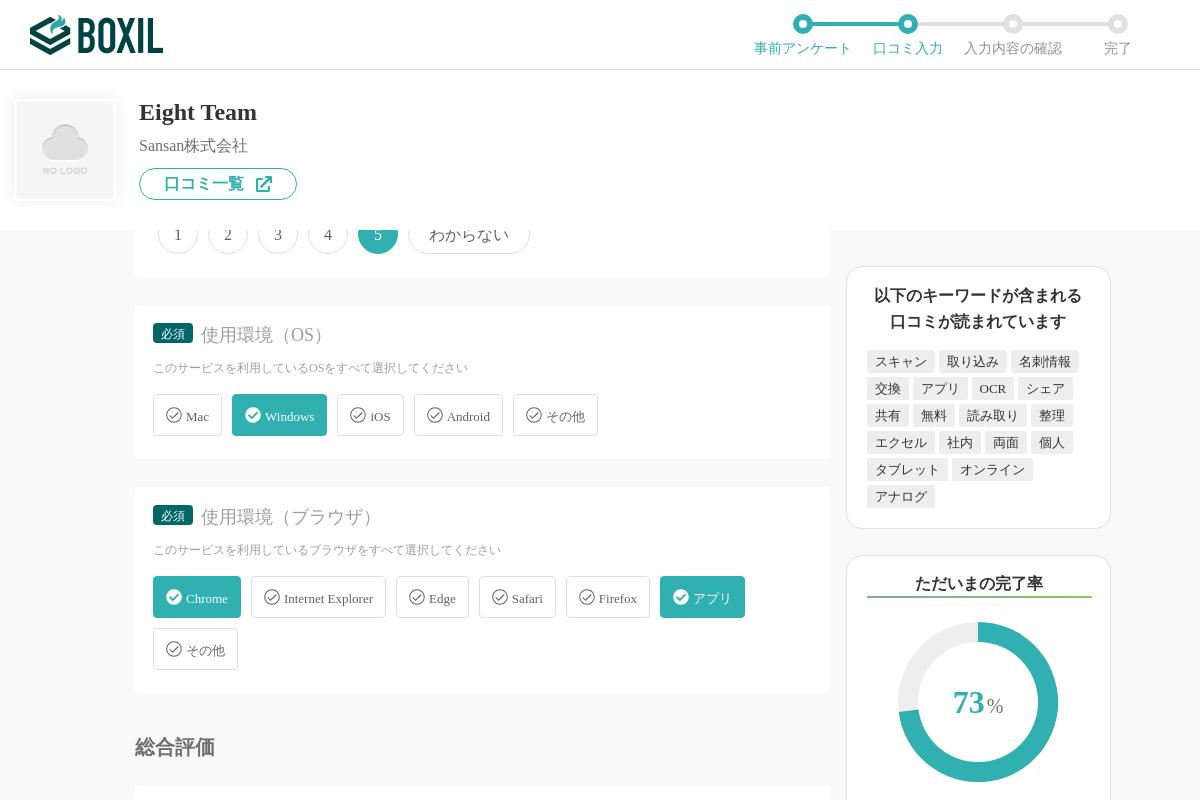 drag, startPoint x: 16, startPoint y: 625, endPoint x: 95, endPoint y: 564, distance: 99.80982 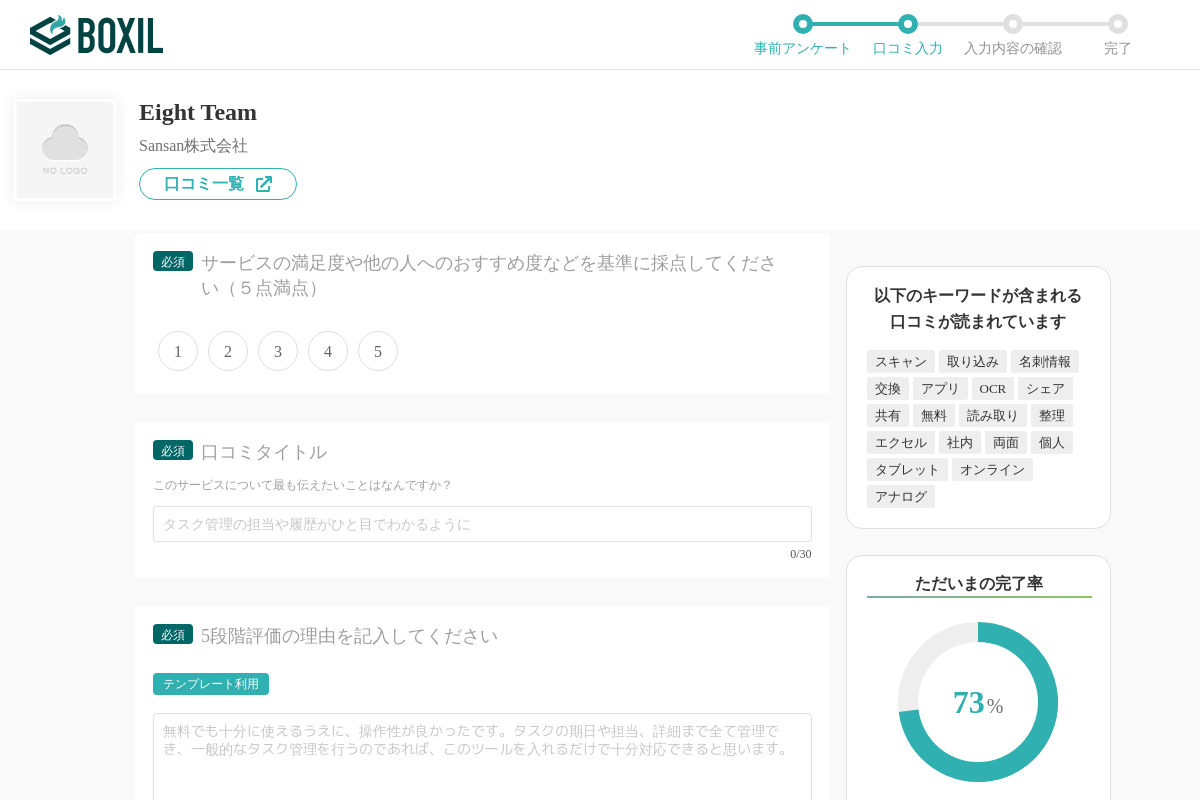 scroll, scrollTop: 4200, scrollLeft: 0, axis: vertical 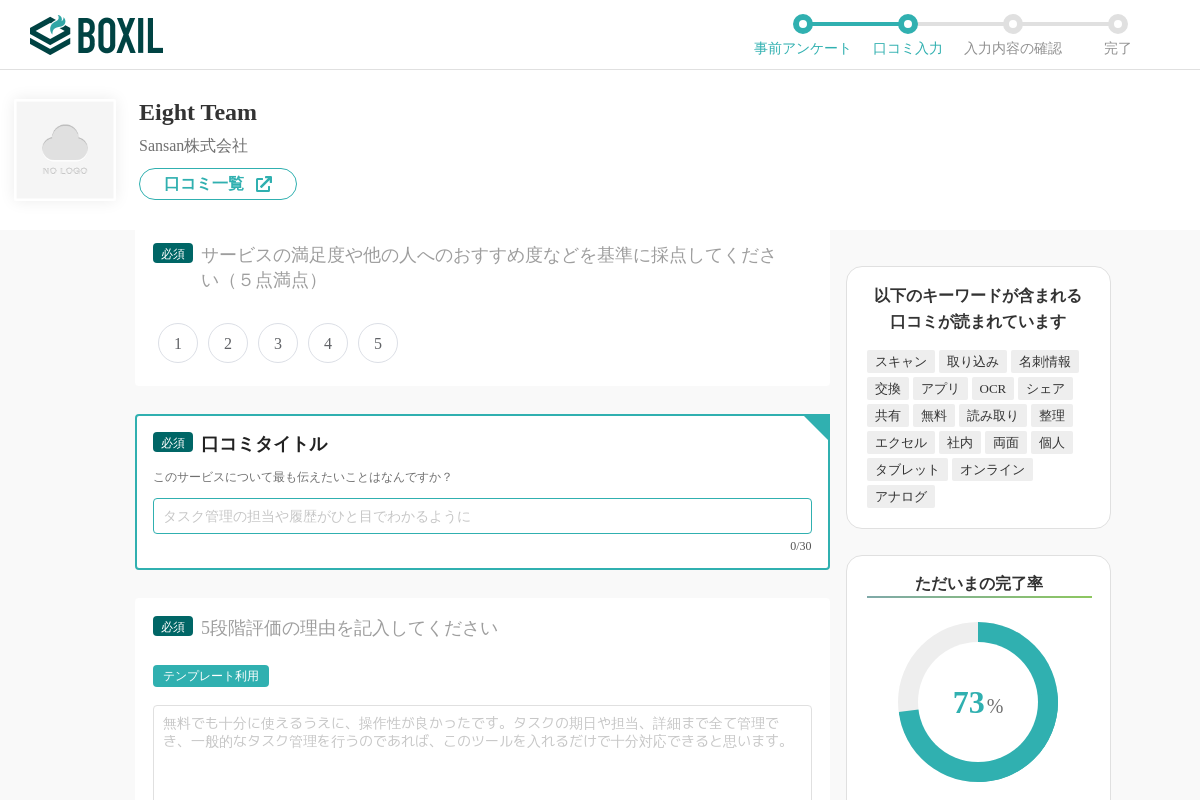 click at bounding box center (482, 516) 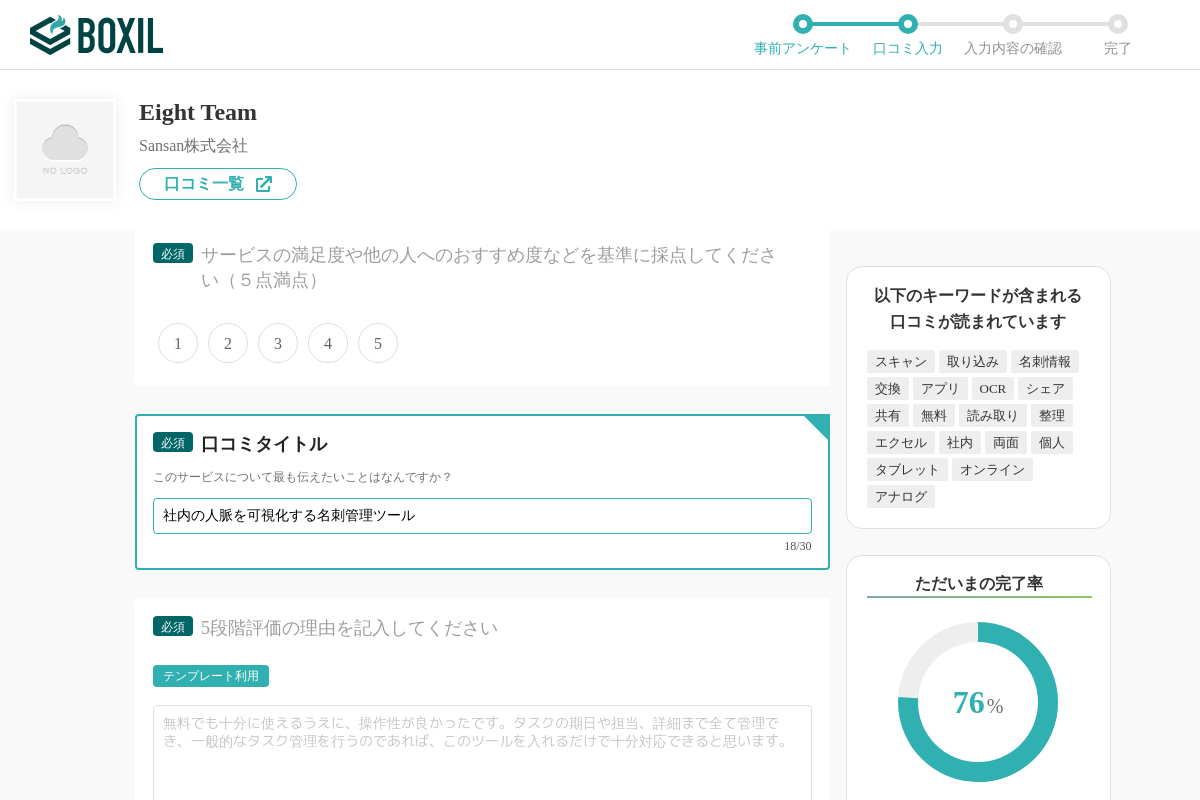 click on "社内の人脈を可視化する名刺管理ツール" at bounding box center [482, 516] 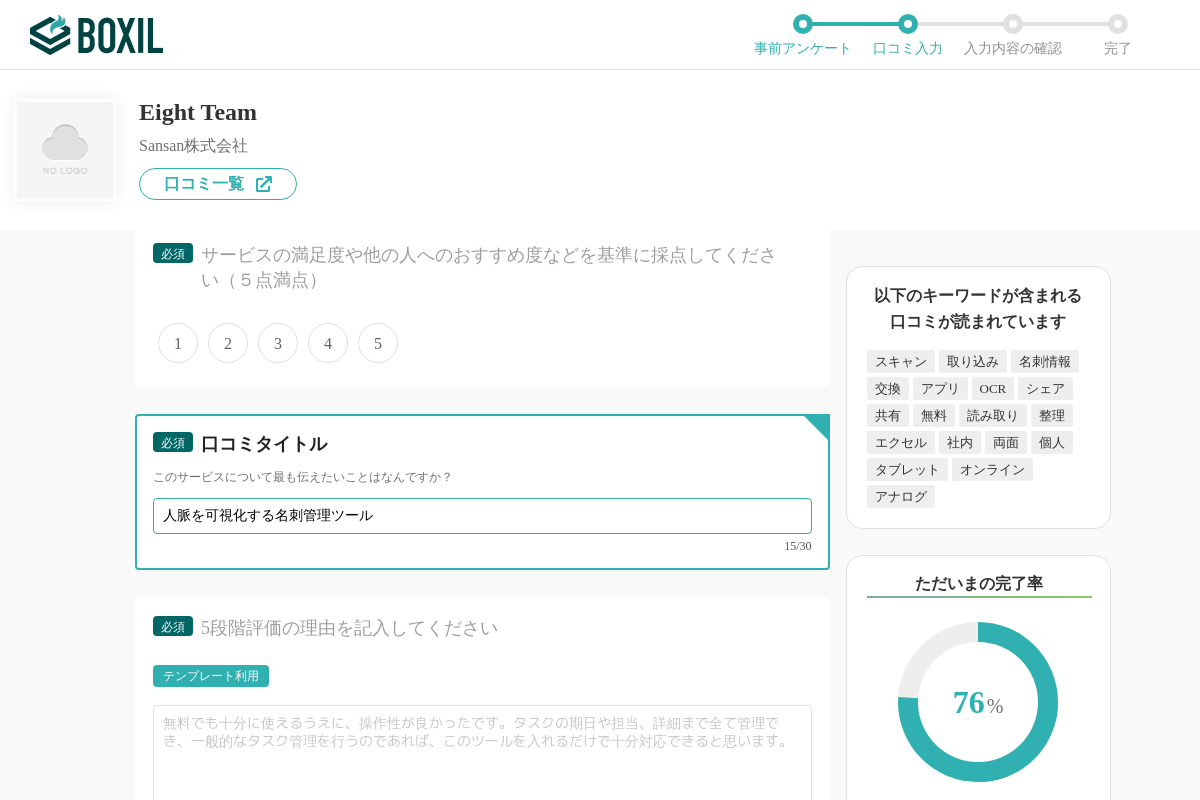 type on "人脈を可視化する名刺管理ツール" 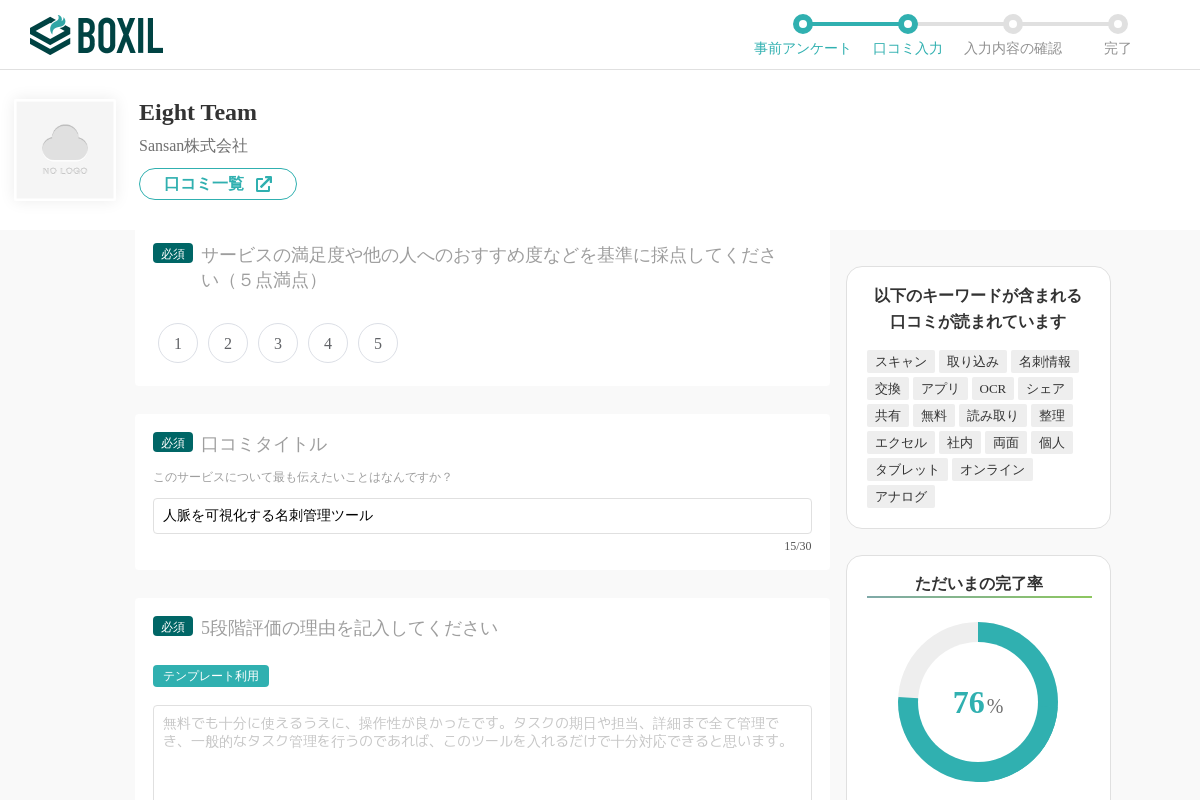click on "名刺管理ソフトの機能について（5点満点で評価してください） OCR（文字認識） 1 2 3 4 5 利用していない オペレーター入力代行 1 2 3 4 5 利用していない 項目分類 1 2 3 4 5 利用していない 名寄せ機能 1 2 3 4 5 利用していない タグ付け機能 1 2 3 4 5 利用していない 名刺へのメモ機能 1 2 3 4 5 利用していない 検索・フィルター 1 2 3 4 5 利用していない 組織ツリーの生成 1 2 3 4 5 利用していない アクセス権限の設定 1 2 3 4 5 利用していない スキャン精度 1 2 3 4 5 利用していない QRコードスキャン 1 2 3 4 5 利用していない 複数枚同時取り込み 1 2 3 4 5 利用していない メールの一斉配信 1 2 3 4 5 利用していない オンライン名刺交換 1 2 3 4 5 利用していない スマホアプリ 1 2 3 4 5 利用していない 他のサービス・ツールと連携していますか？ ※複数選択可 例：Slack、Salesforce 必須" at bounding box center (415, 515) 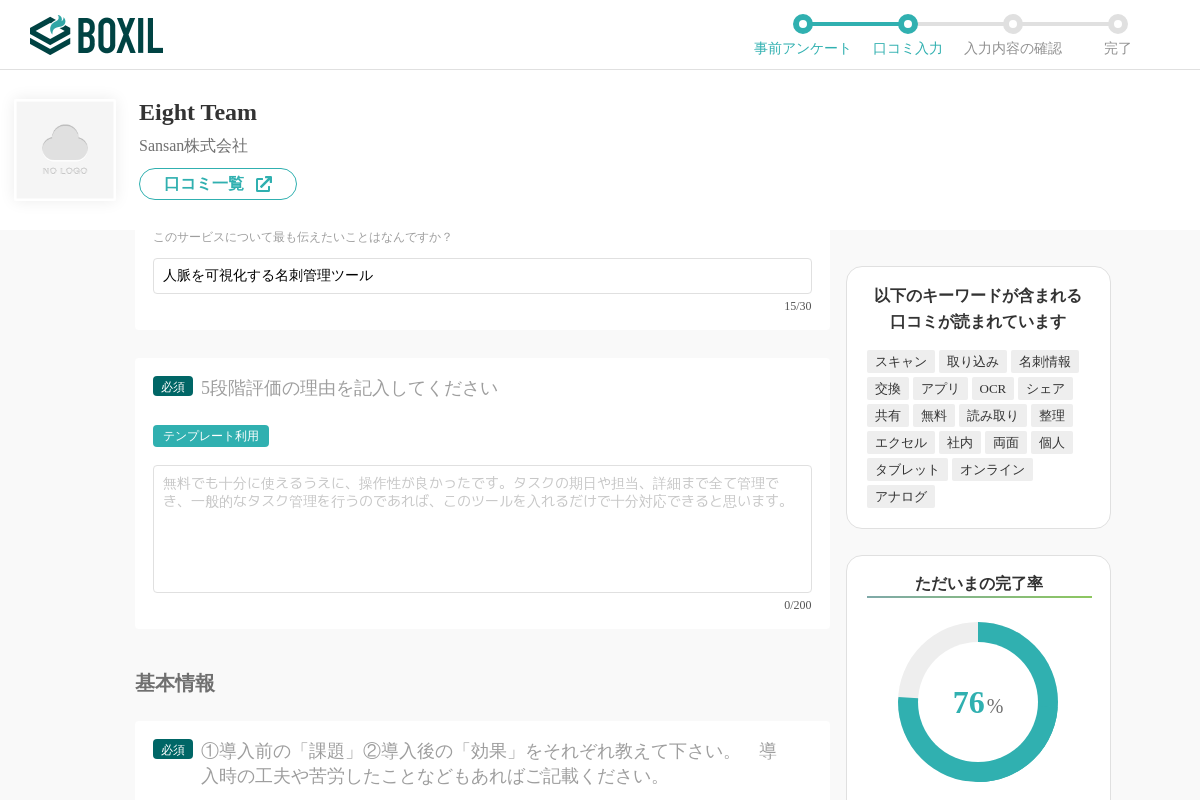 scroll, scrollTop: 4480, scrollLeft: 0, axis: vertical 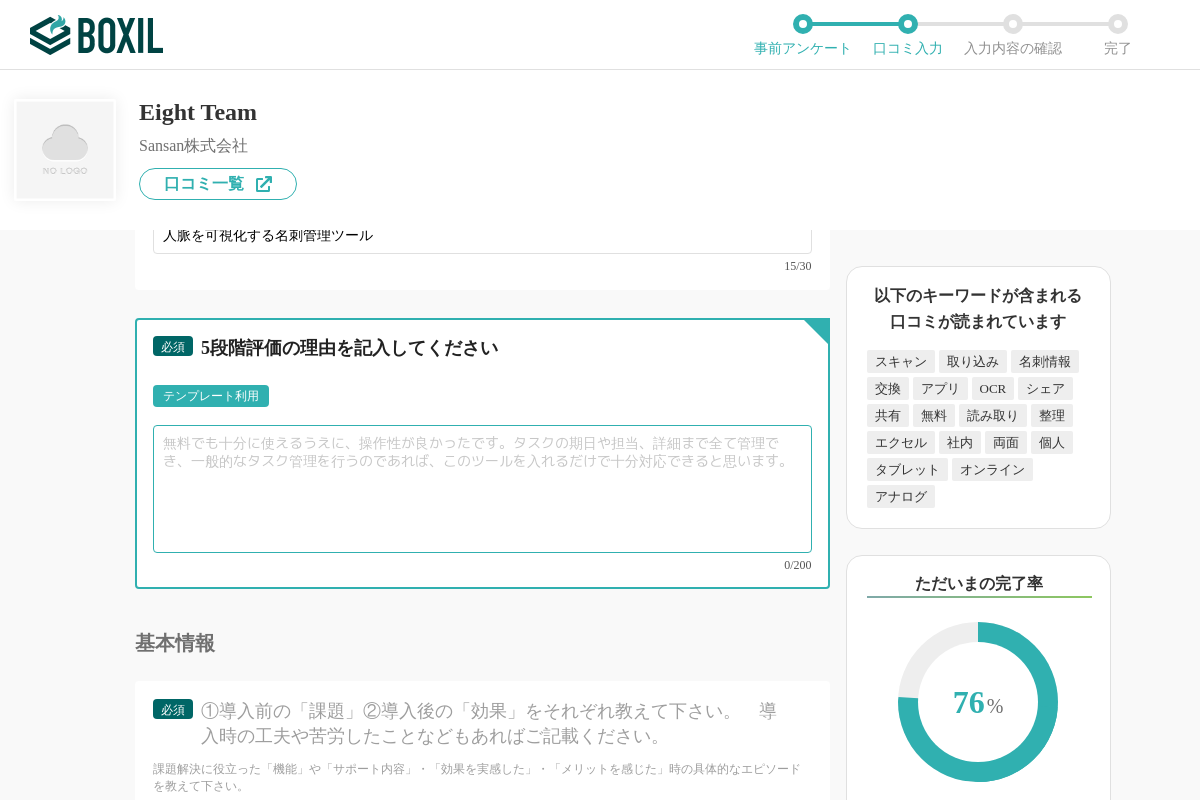 click at bounding box center [482, 489] 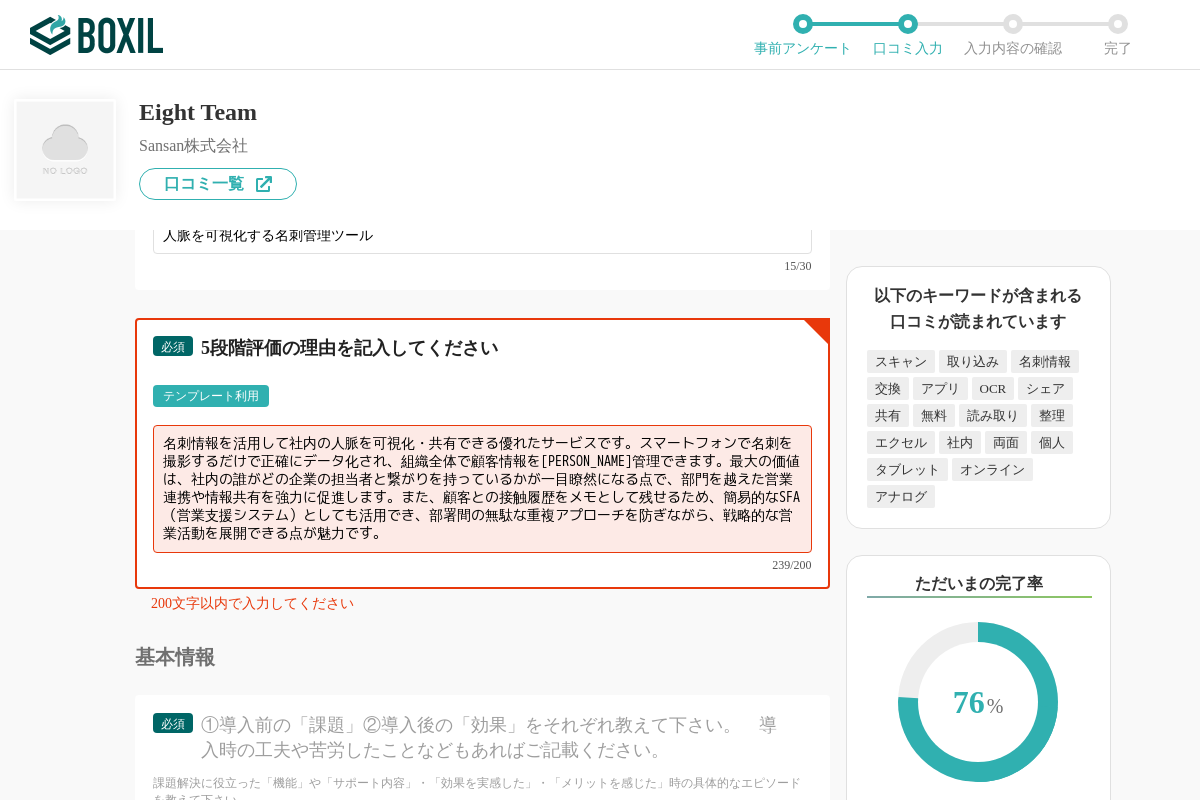 click on "名刺情報を活用して社内の人脈を可視化・共有できる優れたサービスです。スマートフォンで名刺を撮影するだけで正確にデータ化され、組織全体で顧客情報を[PERSON_NAME]管理できます。最大の価値は、社内の誰がどの企業の担当者と繋がりを持っているかが一目瞭然になる点で、部門を越えた営業連携や情報共有を強力に促進します。また、顧客との接触履歴をメモとして残せるため、簡易的なSFA（営業支援システム）としても活用でき、部署間の無駄な重複アプローチを防ぎながら、戦略的な営業活動を展開できる点が魅力です。" at bounding box center [482, 489] 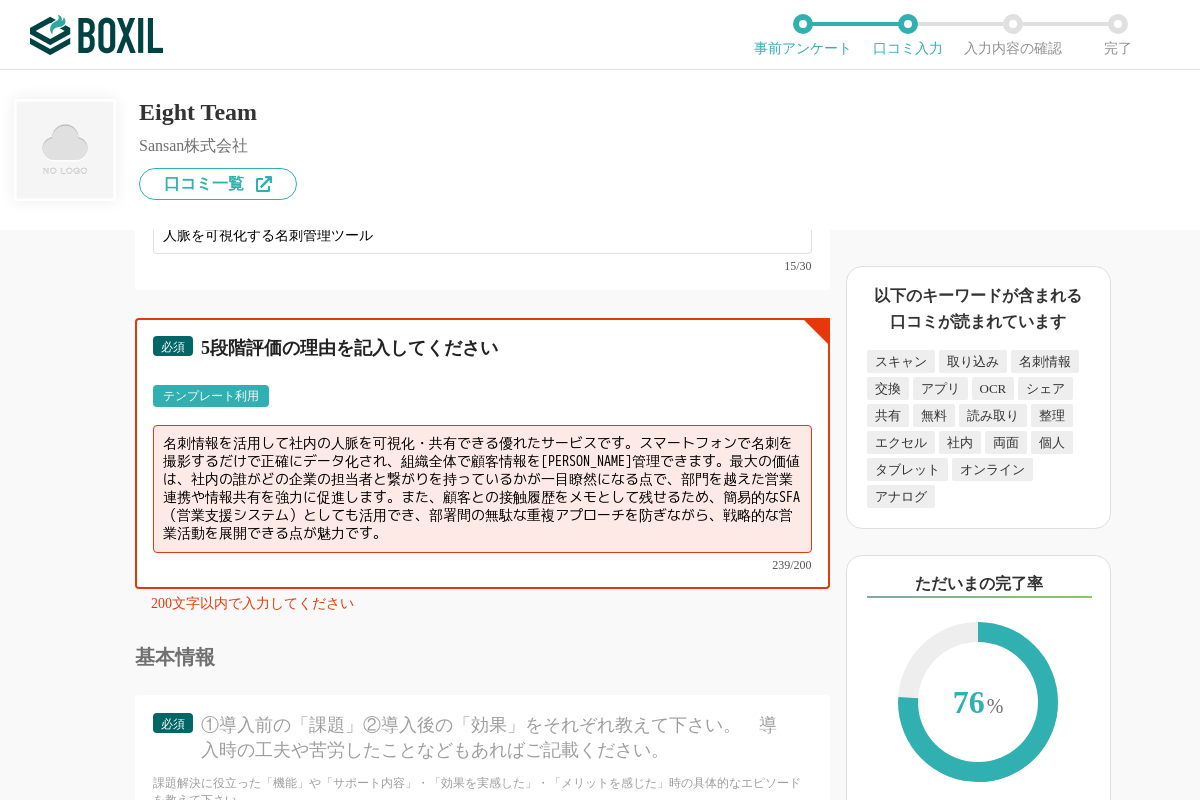 click on "名刺情報を活用して社内の人脈を可視化・共有できる優れたサービスです。スマートフォンで名刺を撮影するだけで正確にデータ化され、組織全体で顧客情報を[PERSON_NAME]管理できます。最大の価値は、社内の誰がどの企業の担当者と繋がりを持っているかが一目瞭然になる点で、部門を越えた営業連携や情報共有を強力に促進します。また、顧客との接触履歴をメモとして残せるため、簡易的なSFA（営業支援システム）としても活用でき、部署間の無駄な重複アプローチを防ぎながら、戦略的な営業活動を展開できる点が魅力です。" at bounding box center [482, 489] 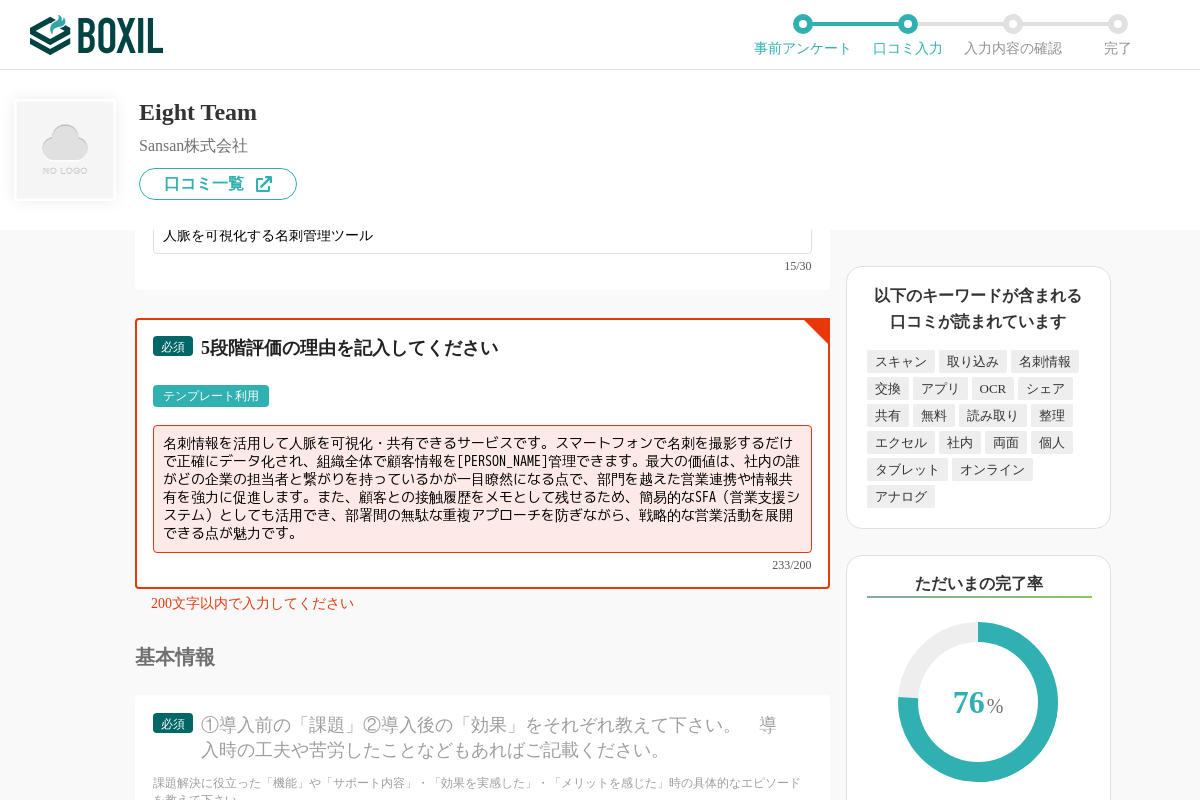 drag, startPoint x: 627, startPoint y: 500, endPoint x: 409, endPoint y: 515, distance: 218.51544 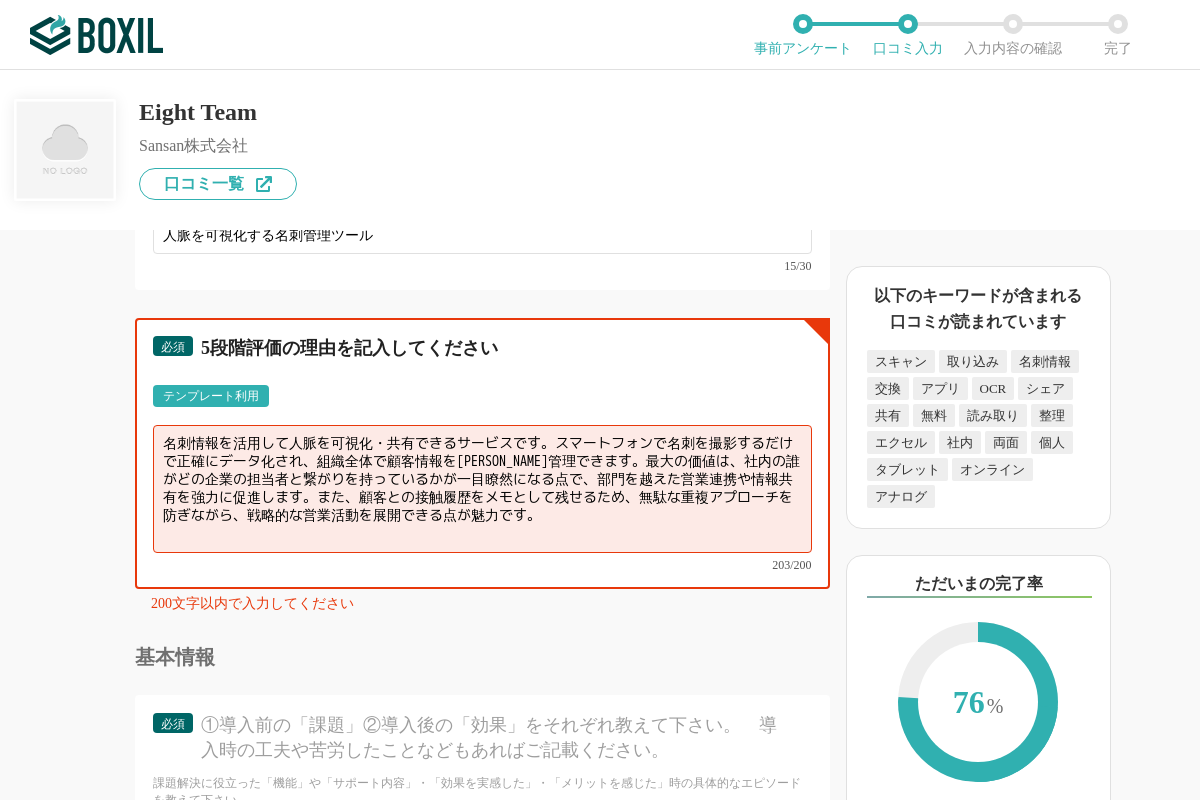 drag, startPoint x: 437, startPoint y: 514, endPoint x: 521, endPoint y: 514, distance: 84 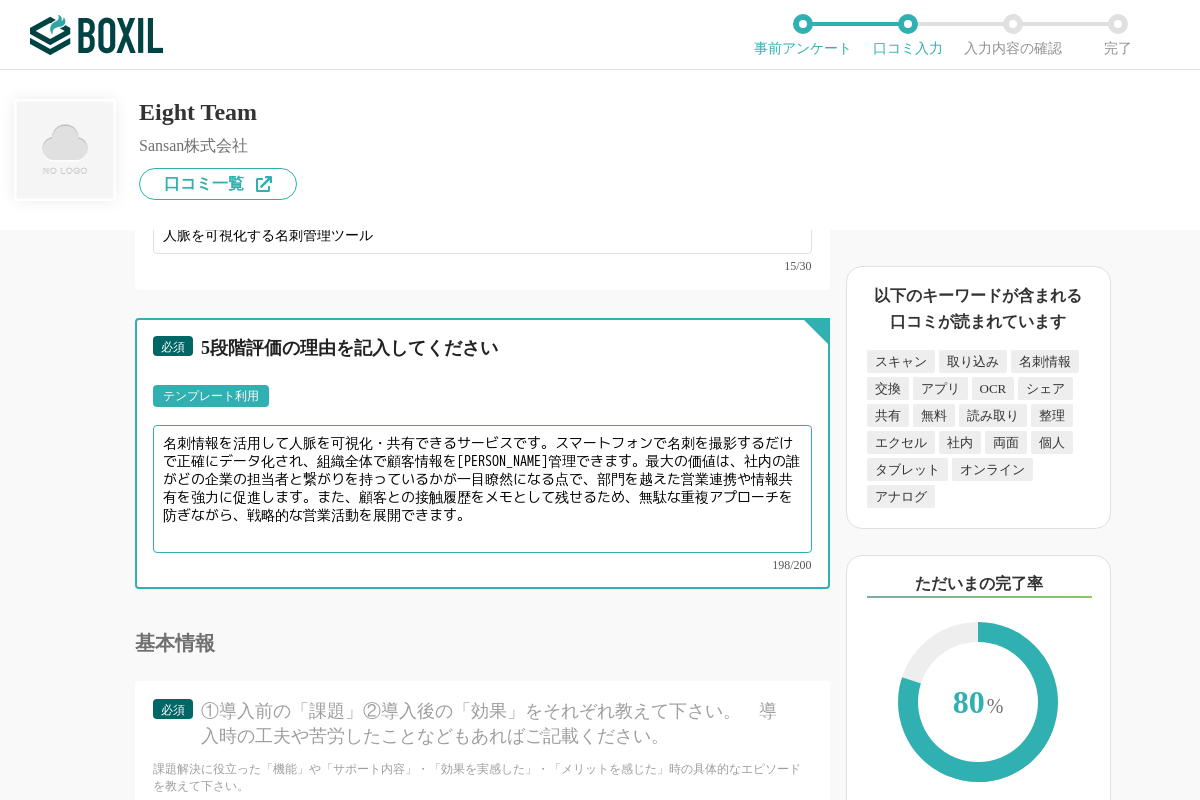 type on "名刺情報を活用して人脈を可視化・共有できるサービスです。スマートフォンで名刺を撮影するだけで正確にデータ化され、組織全体で顧客情報を[PERSON_NAME]管理できます。最大の価値は、社内の誰がどの企業の担当者と繋がりを持っているかが一目瞭然になる点で、部門を越えた営業連携や情報共有を強力に促進します。また、顧客との接触履歴をメモとして残せるため、無駄な重複アプローチを防ぎながら、戦略的な営業活動を展開できます。" 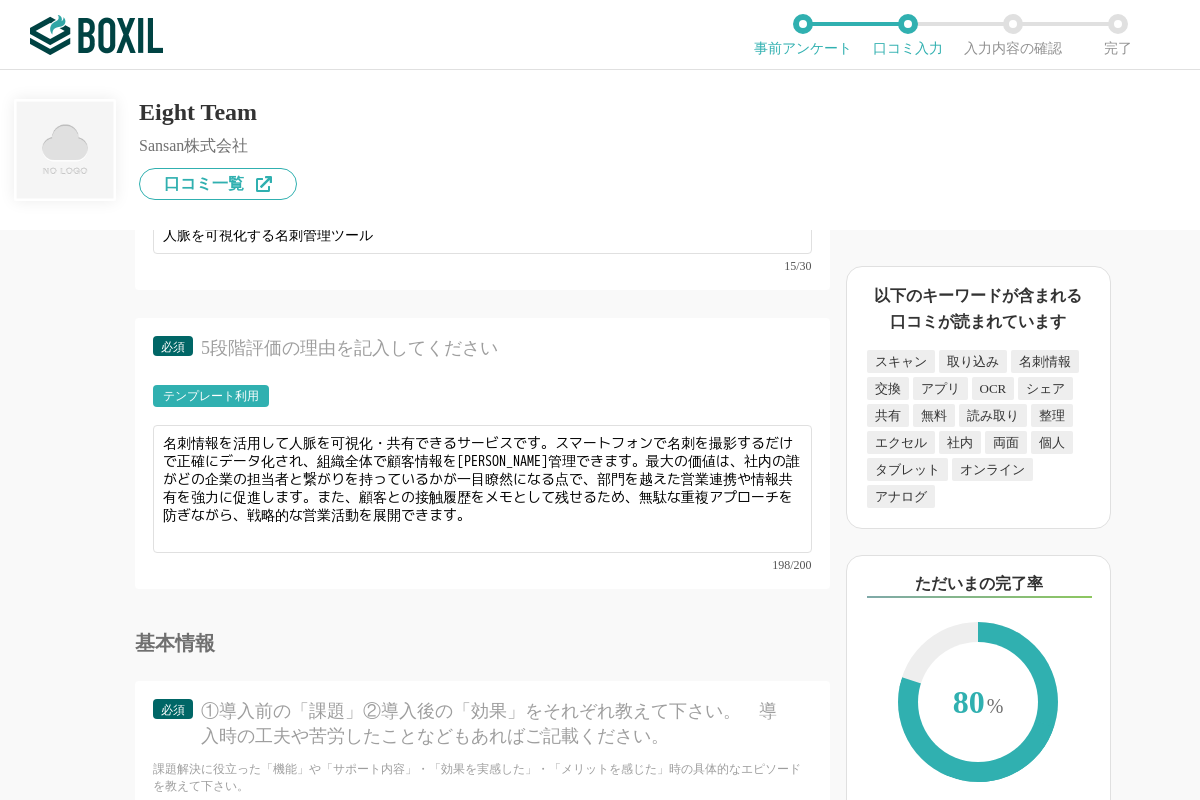 click on "名刺管理ソフトの機能について（5点満点で評価してください） OCR（文字認識） 1 2 3 4 5 利用していない オペレーター入力代行 1 2 3 4 5 利用していない 項目分類 1 2 3 4 5 利用していない 名寄せ機能 1 2 3 4 5 利用していない タグ付け機能 1 2 3 4 5 利用していない 名刺へのメモ機能 1 2 3 4 5 利用していない 検索・フィルター 1 2 3 4 5 利用していない 組織ツリーの生成 1 2 3 4 5 利用していない アクセス権限の設定 1 2 3 4 5 利用していない スキャン精度 1 2 3 4 5 利用していない QRコードスキャン 1 2 3 4 5 利用していない 複数枚同時取り込み 1 2 3 4 5 利用していない メールの一斉配信 1 2 3 4 5 利用していない オンライン名刺交換 1 2 3 4 5 利用していない スマホアプリ 1 2 3 4 5 利用していない 他のサービス・ツールと連携していますか？ ※複数選択可 例：Slack、Salesforce 必須" at bounding box center (415, 515) 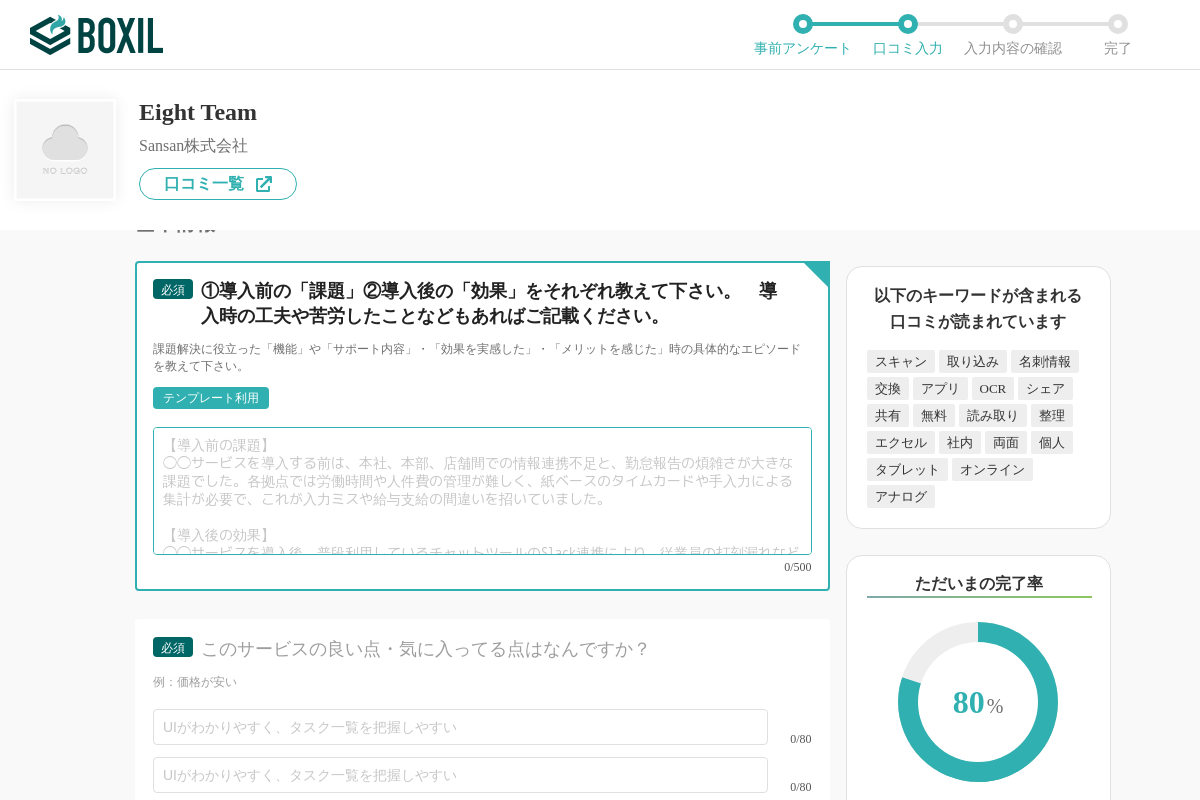 click at bounding box center (482, 491) 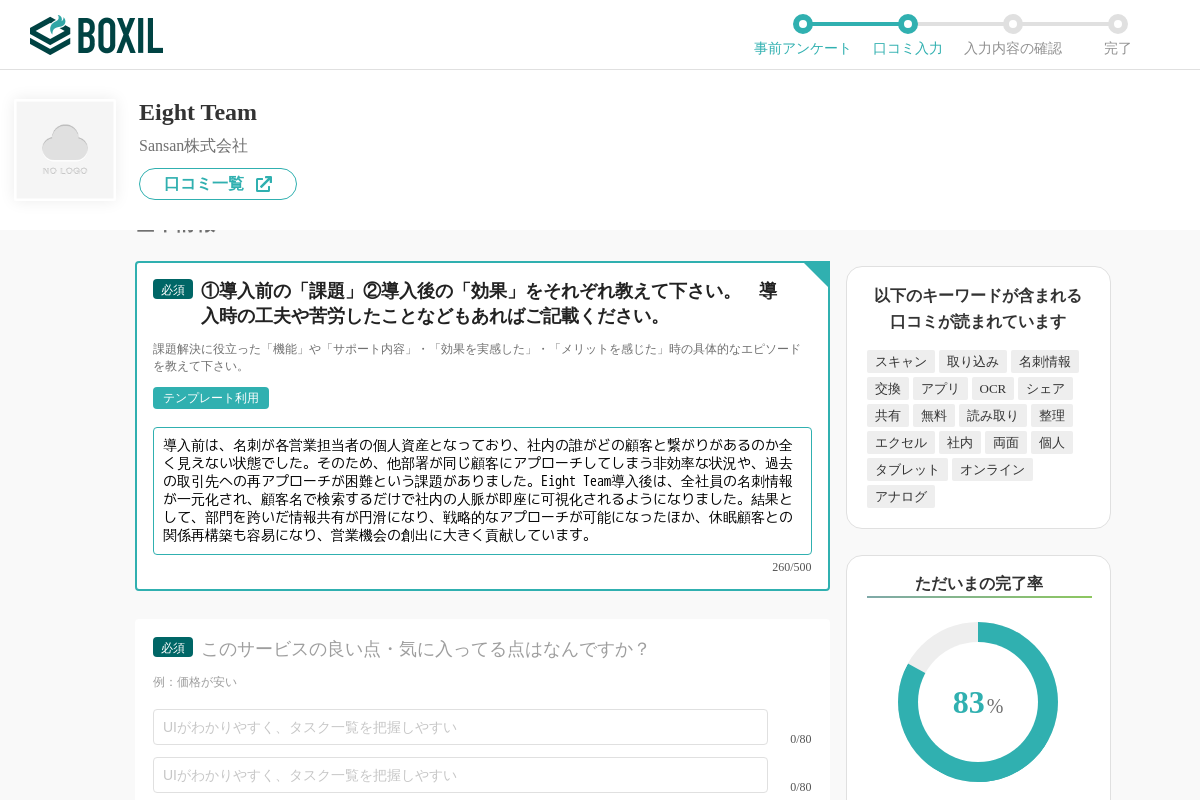 drag, startPoint x: 330, startPoint y: 439, endPoint x: 407, endPoint y: 438, distance: 77.00649 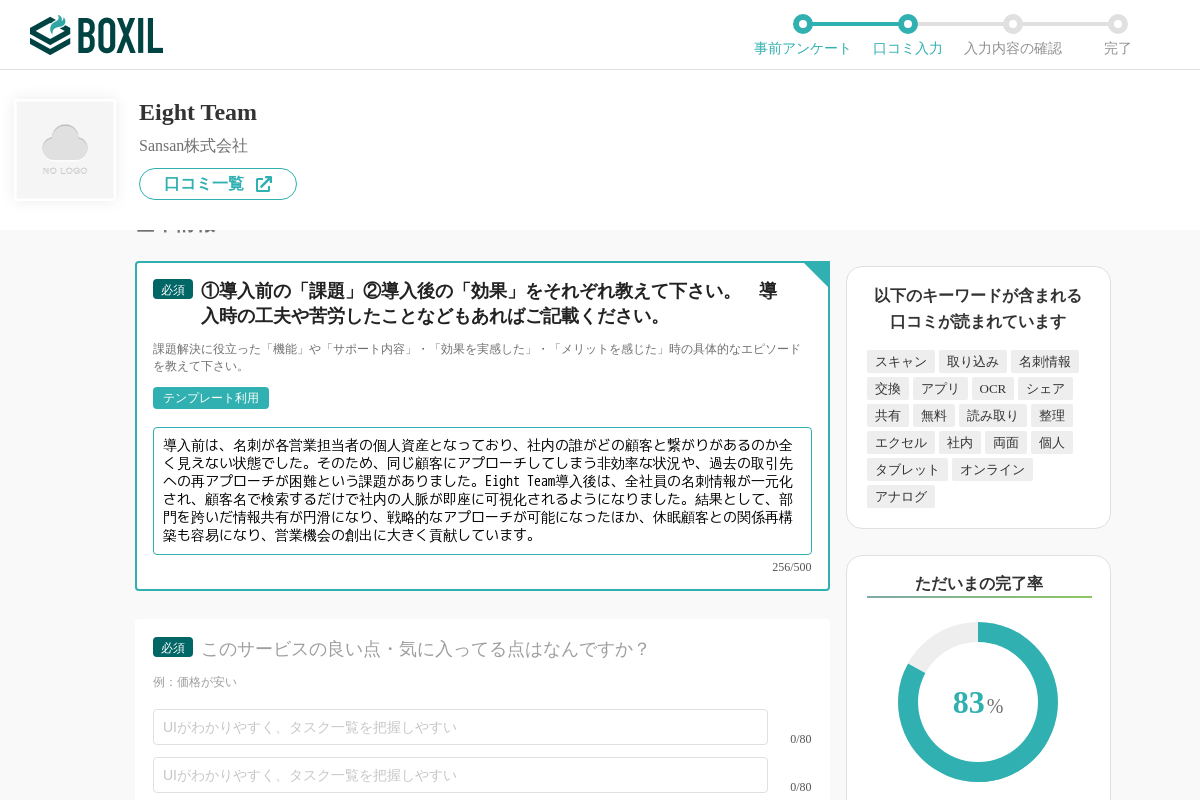 drag, startPoint x: 582, startPoint y: 463, endPoint x: 509, endPoint y: 451, distance: 73.97973 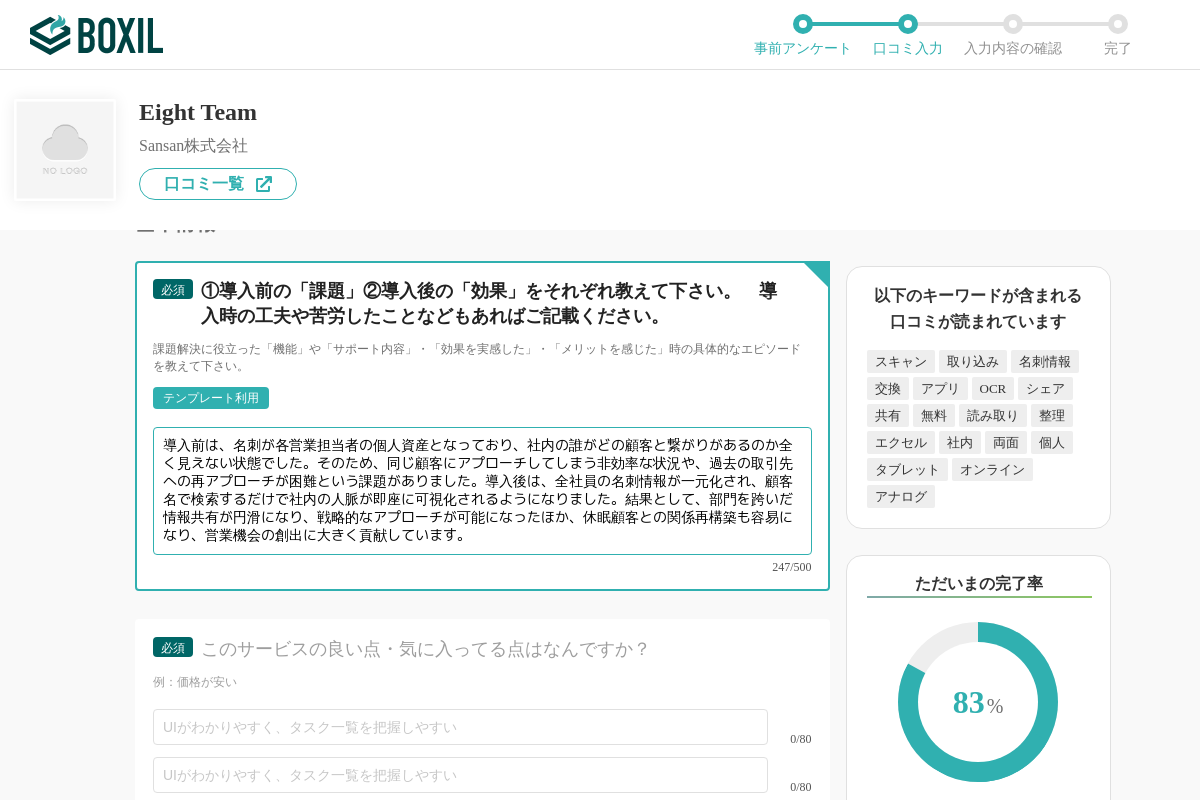 drag, startPoint x: 581, startPoint y: 456, endPoint x: 638, endPoint y: 457, distance: 57.00877 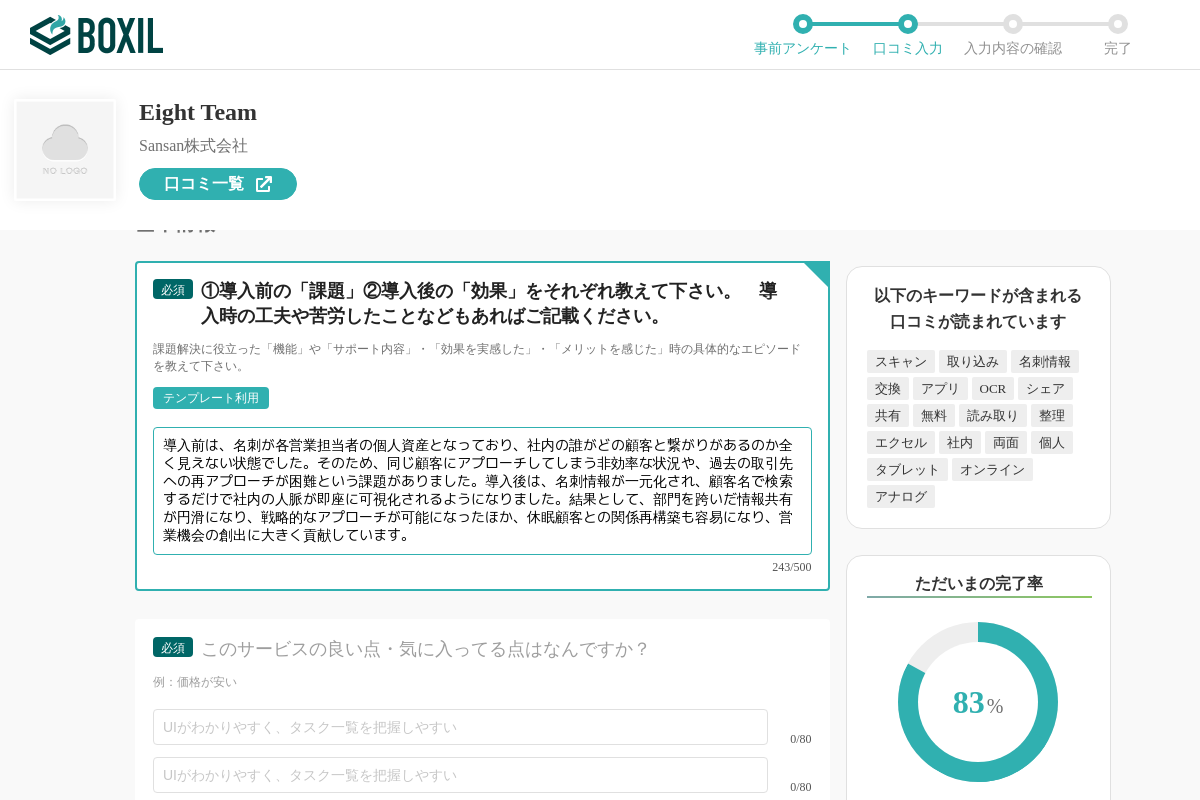 type on "導入前は、名刺が各営業担当者の個人資産となっており、社内の誰がどの顧客と繋がりがあるのか全く見えない状態でした。そのため、同じ顧客にアプローチしてしまう非効率な状況や、過去の取引先への再アプローチが困難という課題がありました。導入後は、名刺情報が一元化され、顧客名で検索するだけで社内の人脈が即座に可視化されるようになりました。結果として、部門を跨いだ情報共有が円滑になり、戦略的なアプローチが可能になったほか、休眠顧客との関係再構築も容易になり、営業機会の創出に大きく貢献しています。" 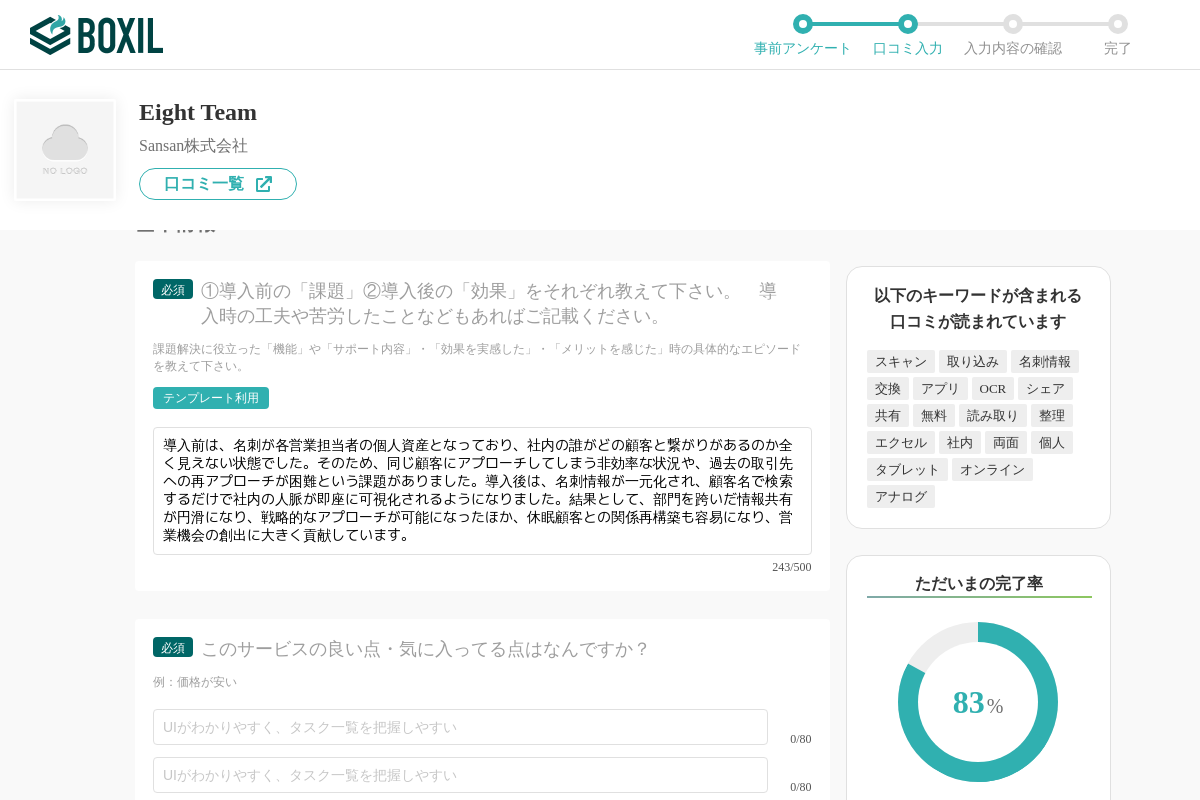 click on "名刺管理ソフトの機能について（5点満点で評価してください） OCR（文字認識） 1 2 3 4 5 利用していない オペレーター入力代行 1 2 3 4 5 利用していない 項目分類 1 2 3 4 5 利用していない 名寄せ機能 1 2 3 4 5 利用していない タグ付け機能 1 2 3 4 5 利用していない 名刺へのメモ機能 1 2 3 4 5 利用していない 検索・フィルター 1 2 3 4 5 利用していない 組織ツリーの生成 1 2 3 4 5 利用していない アクセス権限の設定 1 2 3 4 5 利用していない スキャン精度 1 2 3 4 5 利用していない QRコードスキャン 1 2 3 4 5 利用していない 複数枚同時取り込み 1 2 3 4 5 利用していない メールの一斉配信 1 2 3 4 5 利用していない オンライン名刺交換 1 2 3 4 5 利用していない スマホアプリ 1 2 3 4 5 利用していない 他のサービス・ツールと連携していますか？ ※複数選択可 例：Slack、Salesforce 必須" at bounding box center (415, 515) 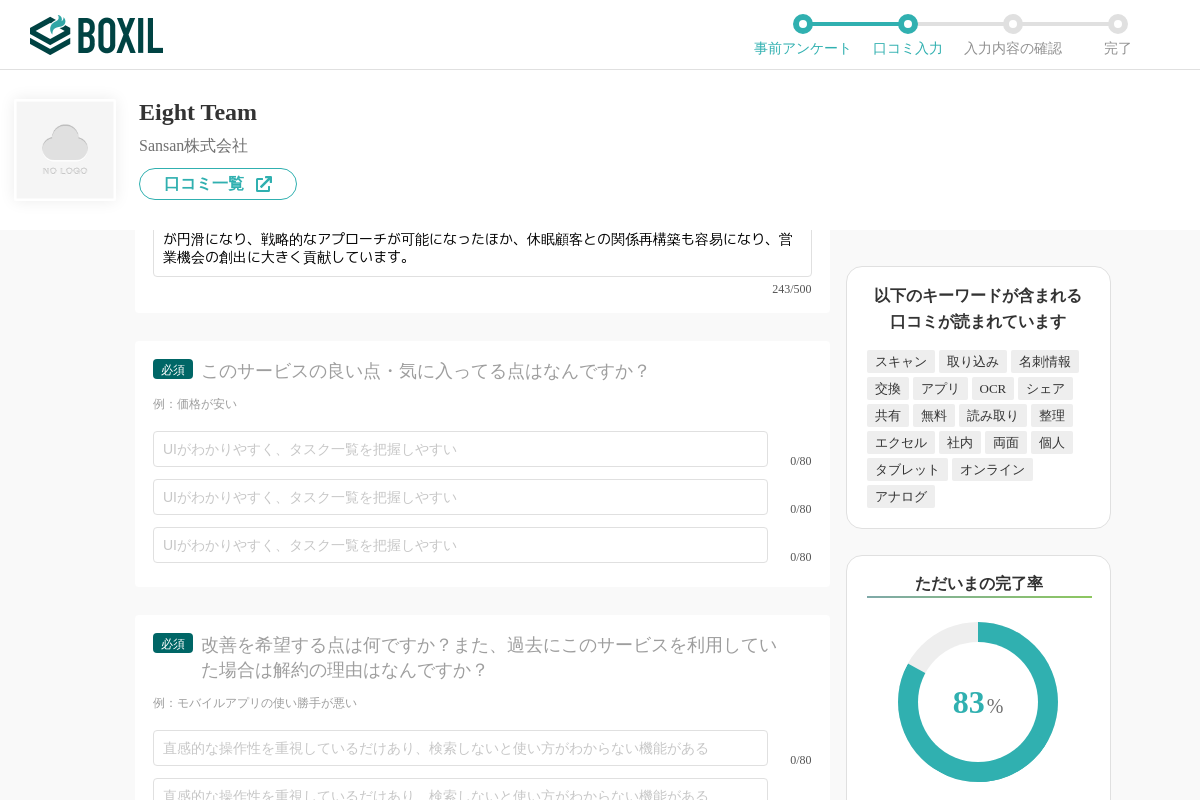 scroll, scrollTop: 5180, scrollLeft: 0, axis: vertical 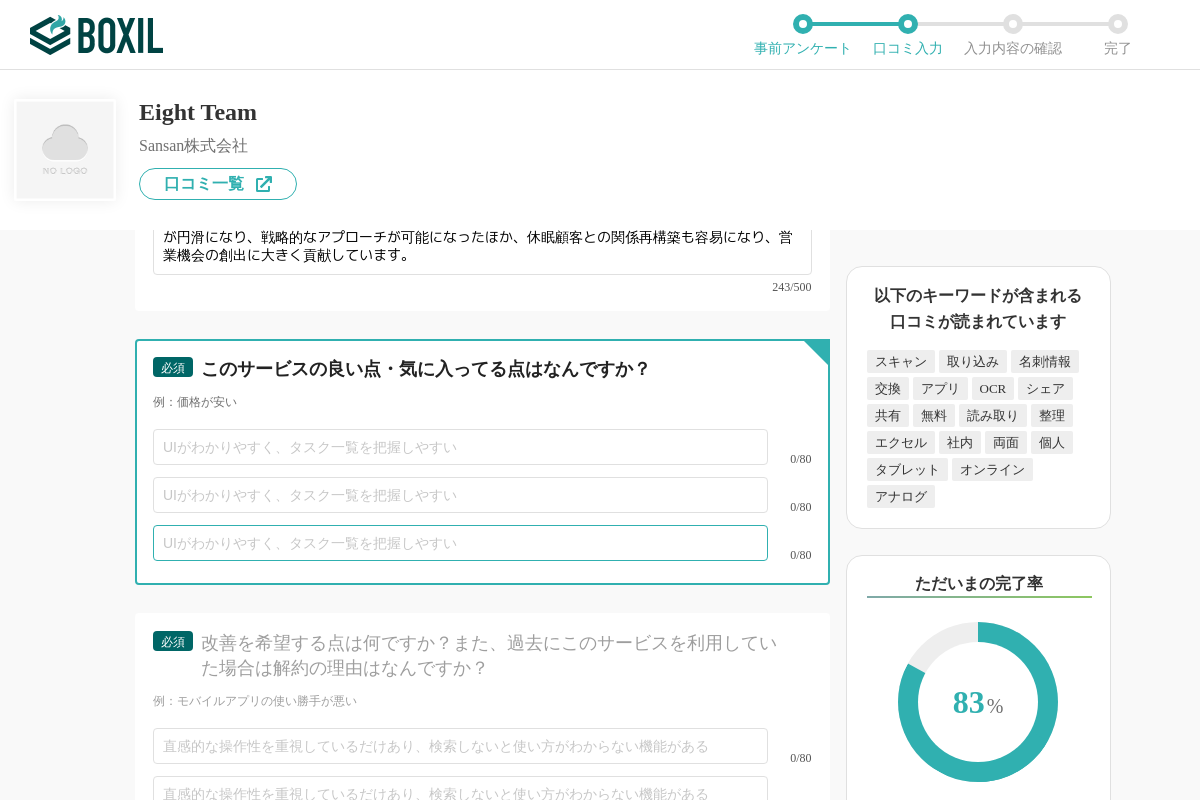 click at bounding box center [460, 543] 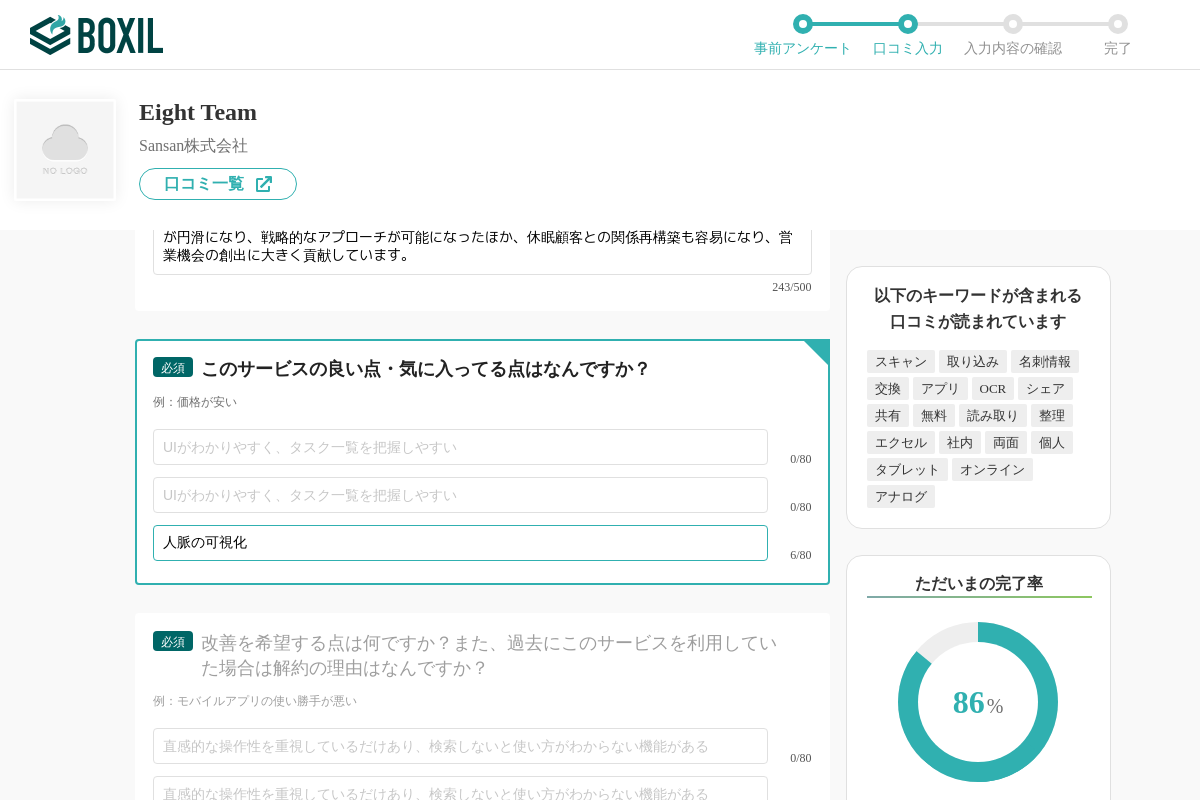 click on "人脈の可視化" at bounding box center [460, 543] 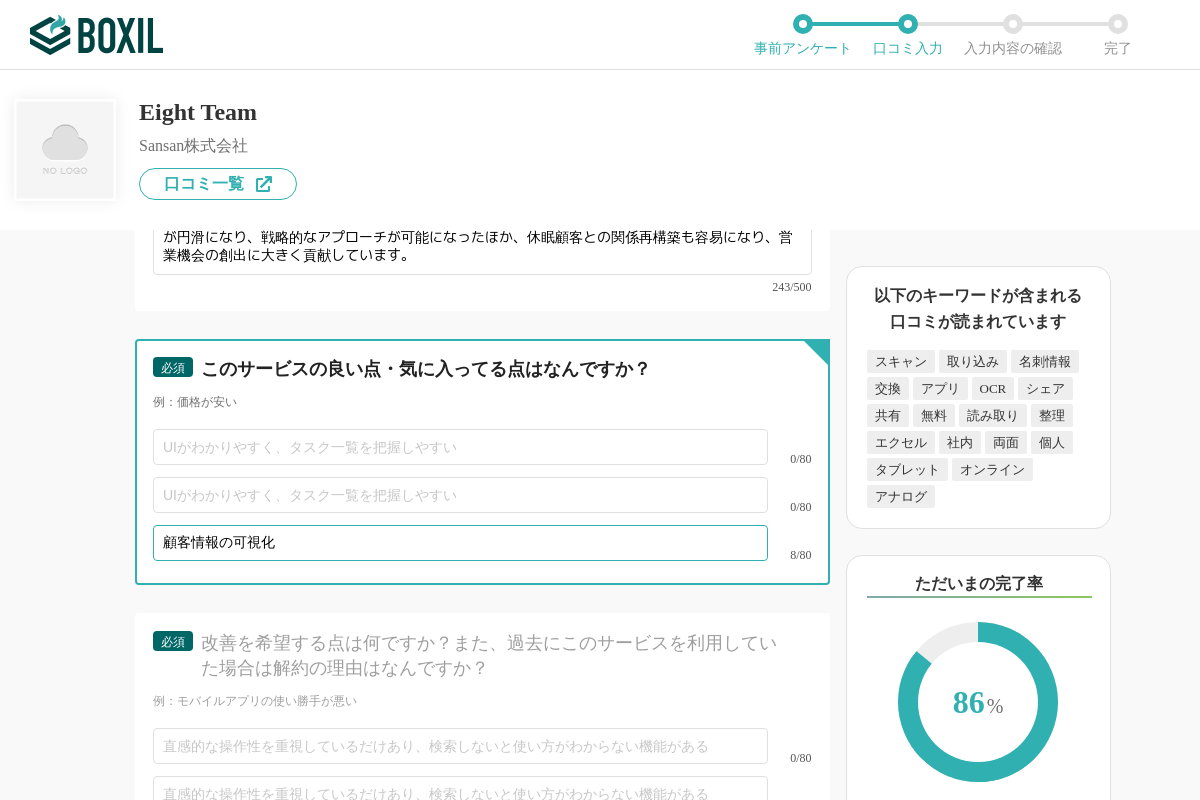 type on "顧客情報の可視化" 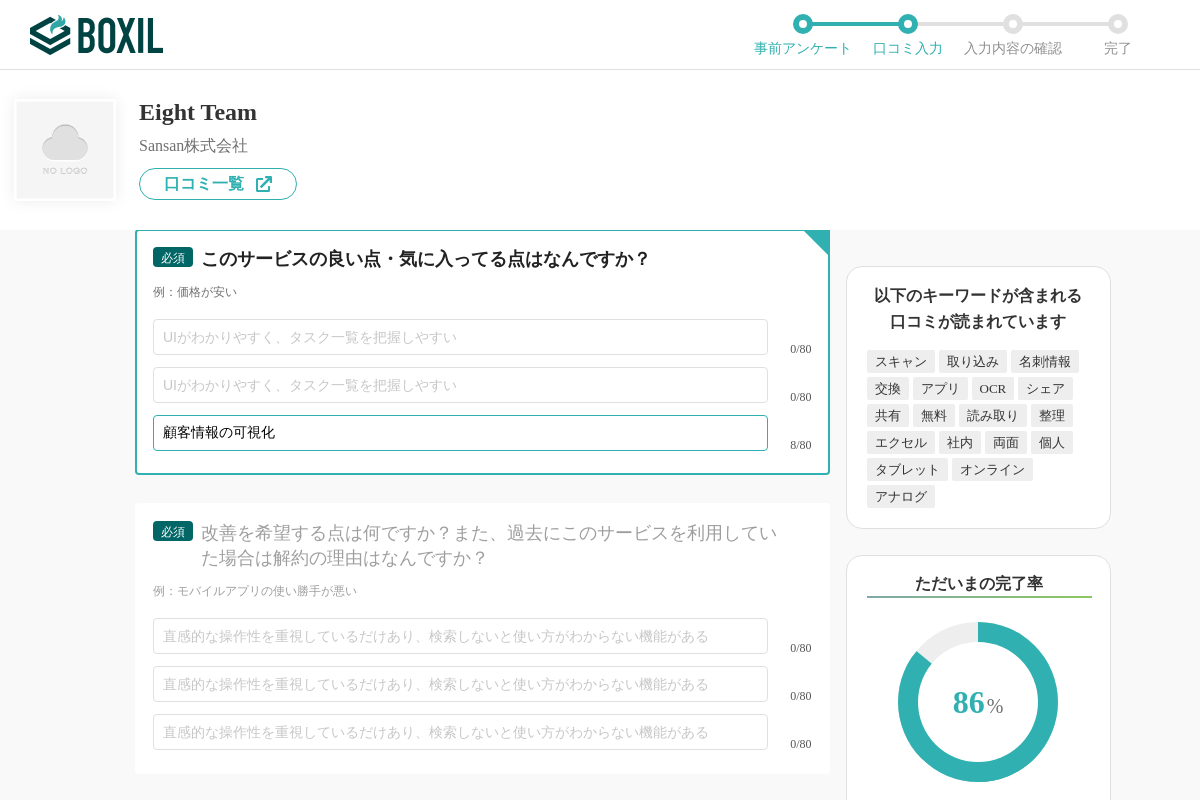 scroll, scrollTop: 5180, scrollLeft: 0, axis: vertical 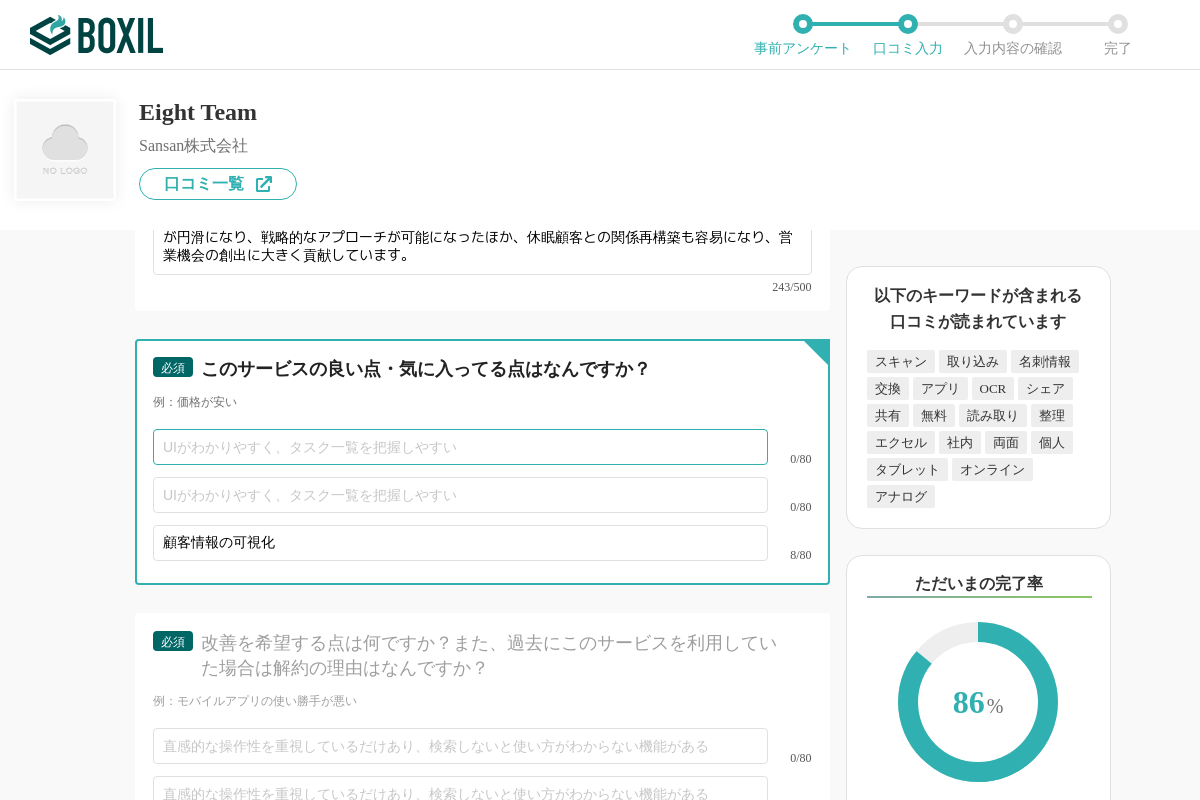 click at bounding box center (460, 447) 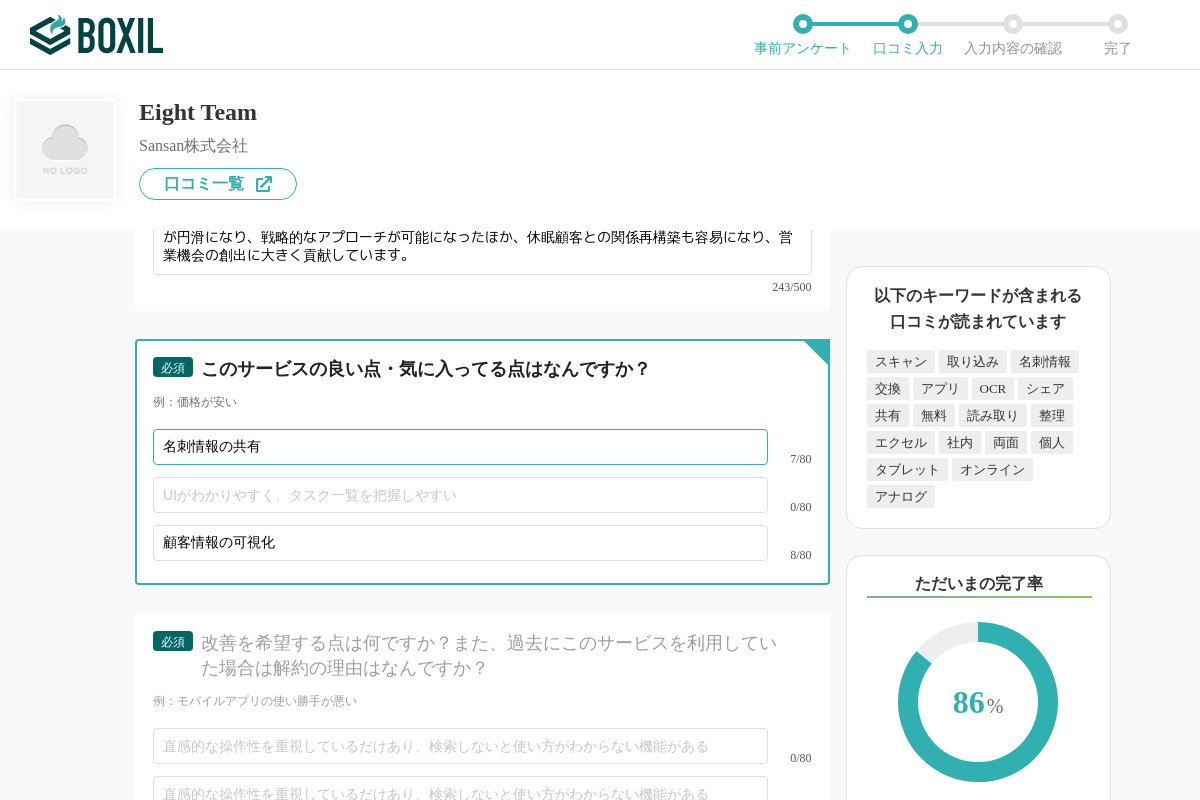 type on "名刺情報の共有" 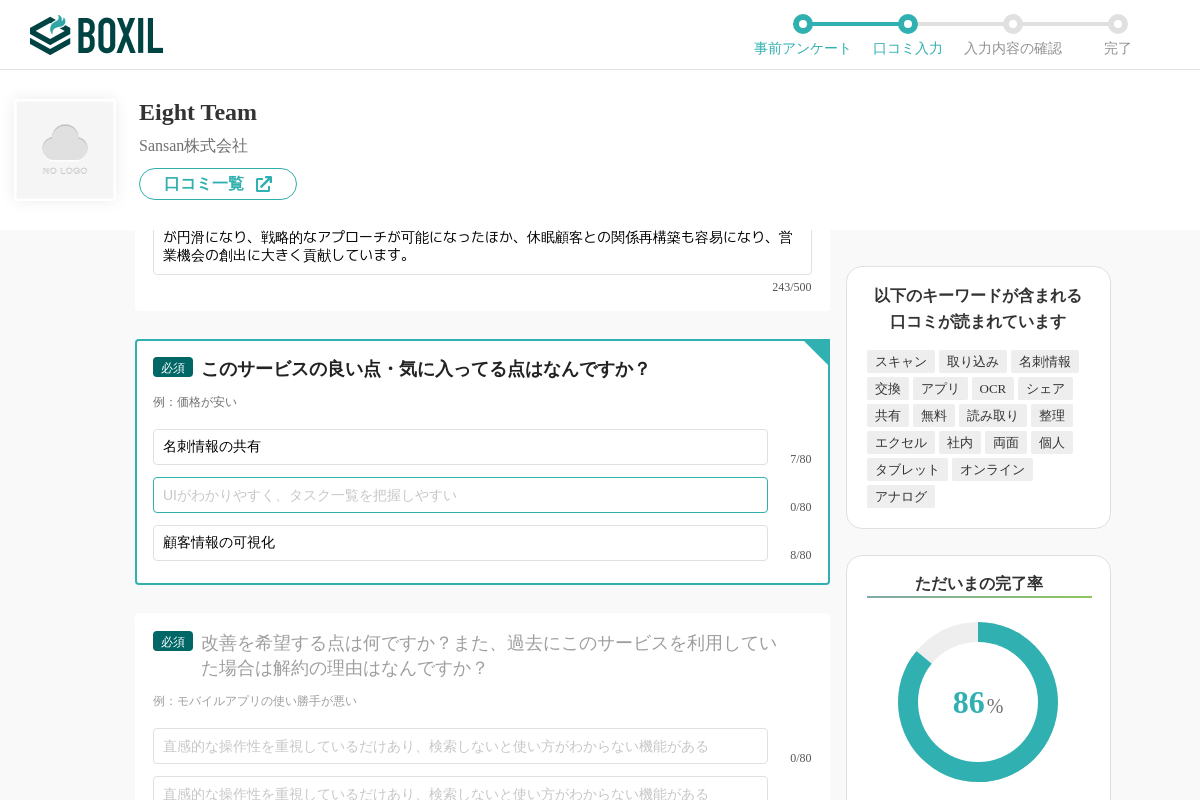 click at bounding box center (460, 495) 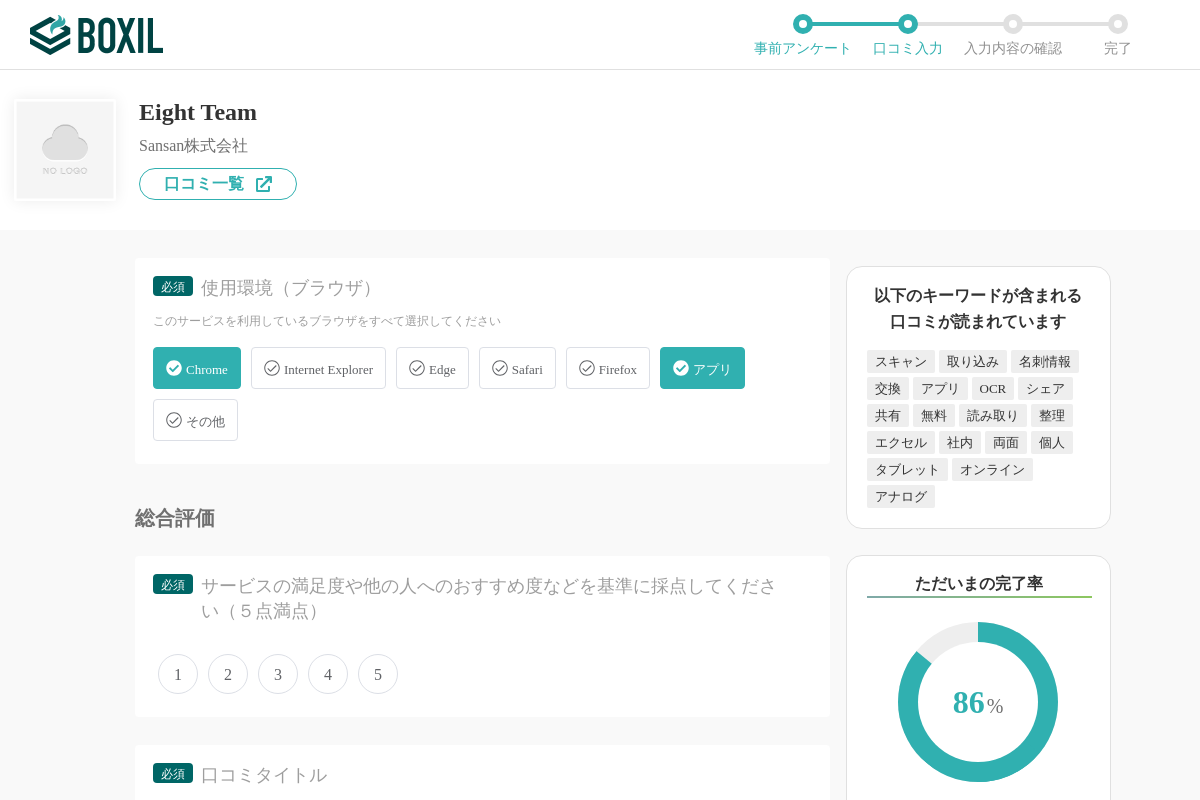 scroll, scrollTop: 3640, scrollLeft: 0, axis: vertical 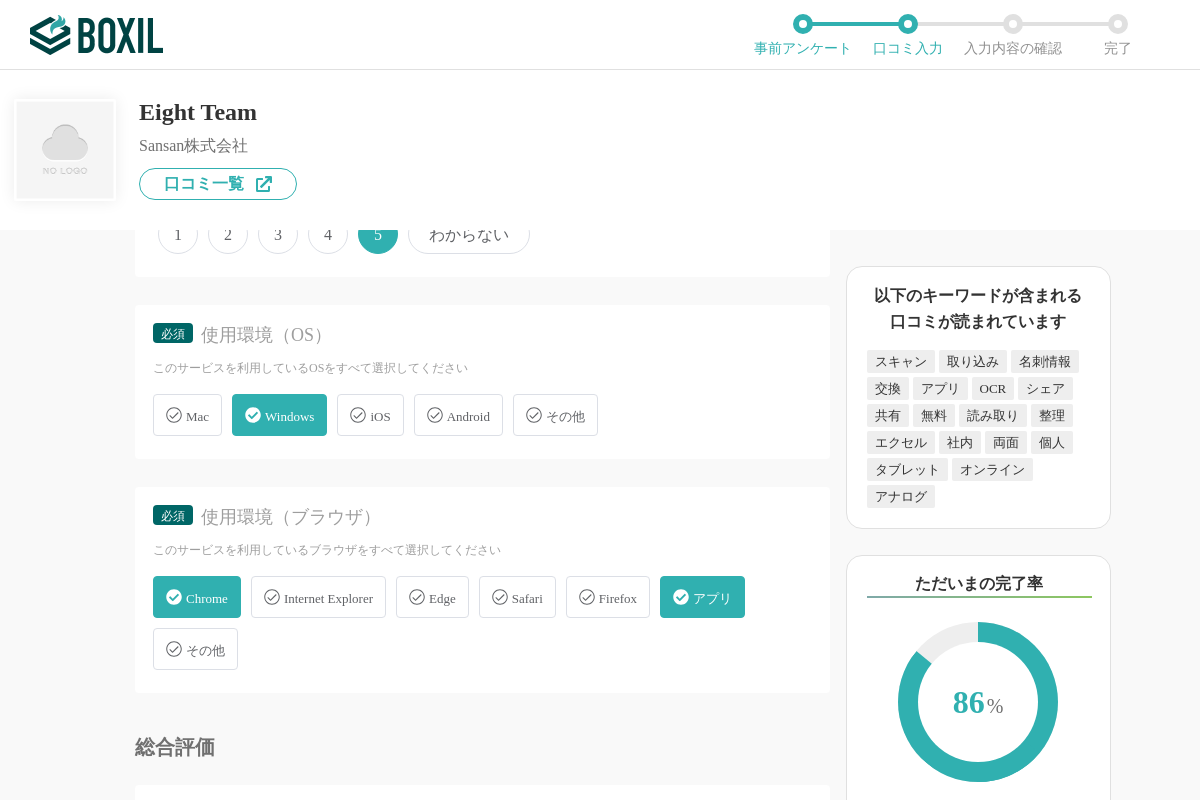 type on "スマホアプリ" 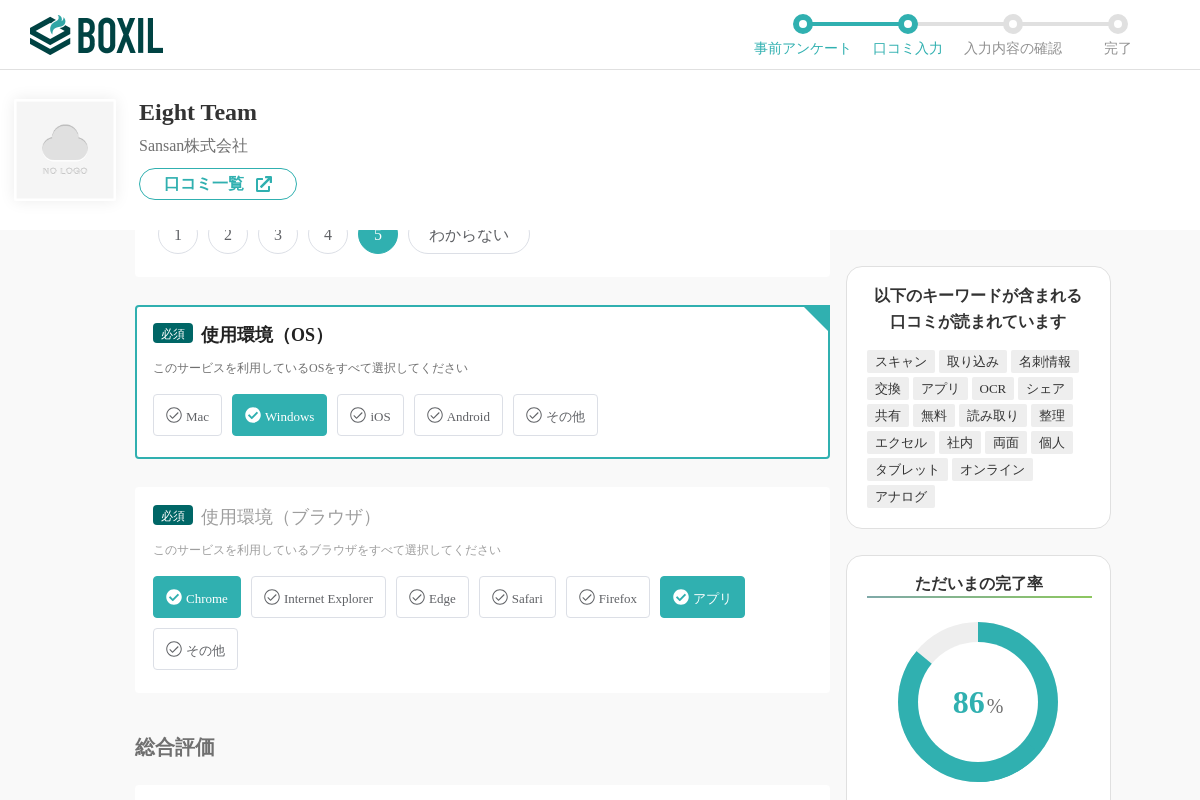 checkbox on "true" 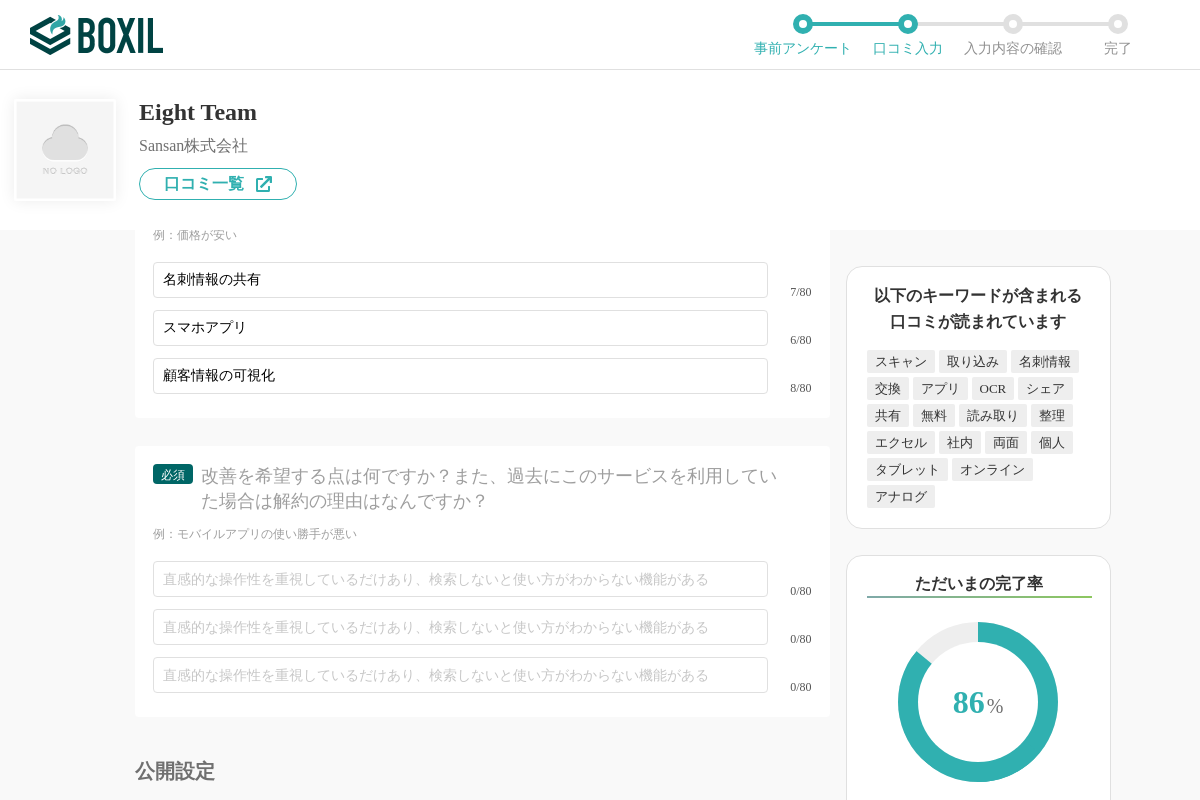 scroll, scrollTop: 5460, scrollLeft: 0, axis: vertical 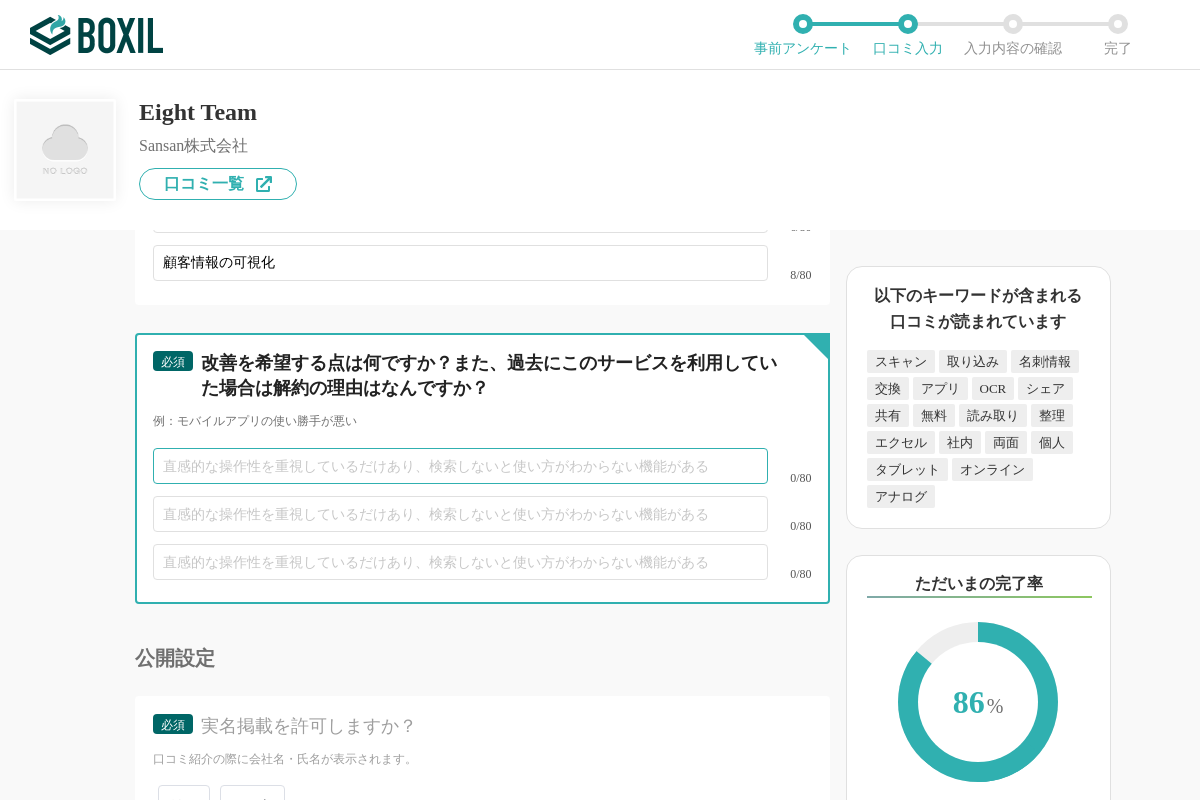 click at bounding box center (460, 466) 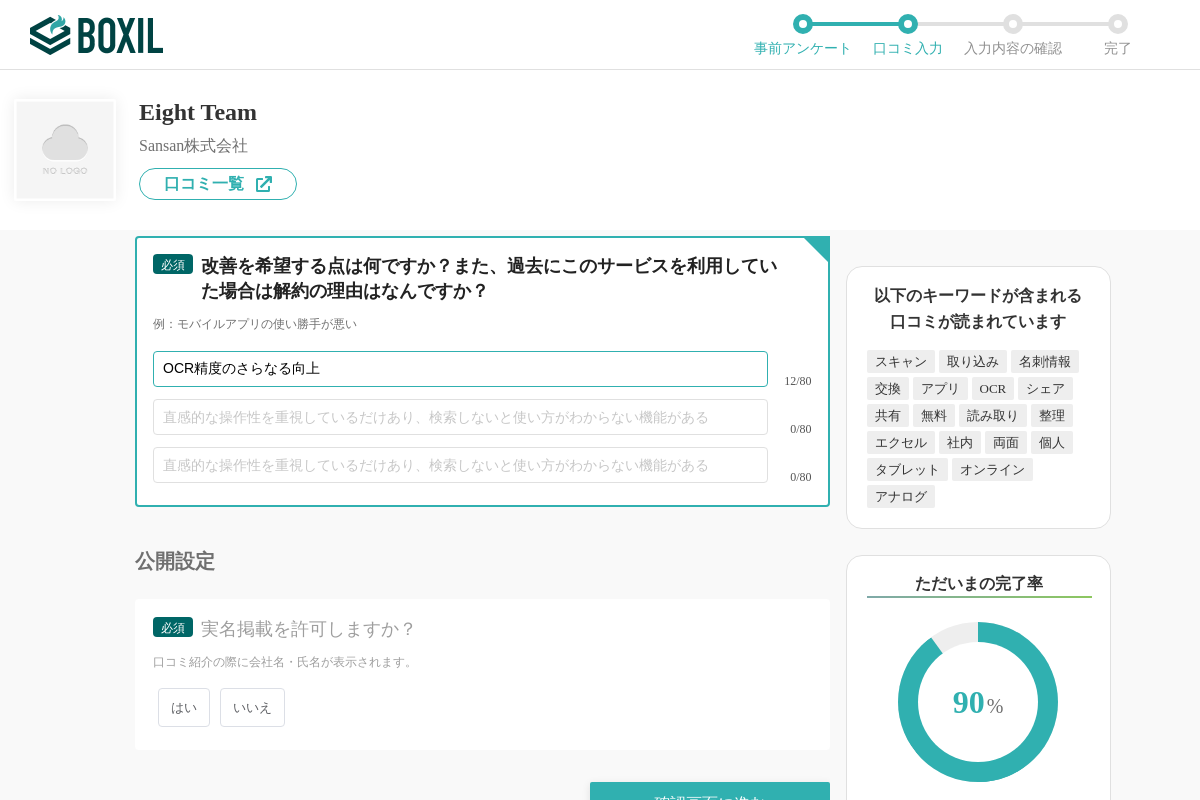 scroll, scrollTop: 5590, scrollLeft: 0, axis: vertical 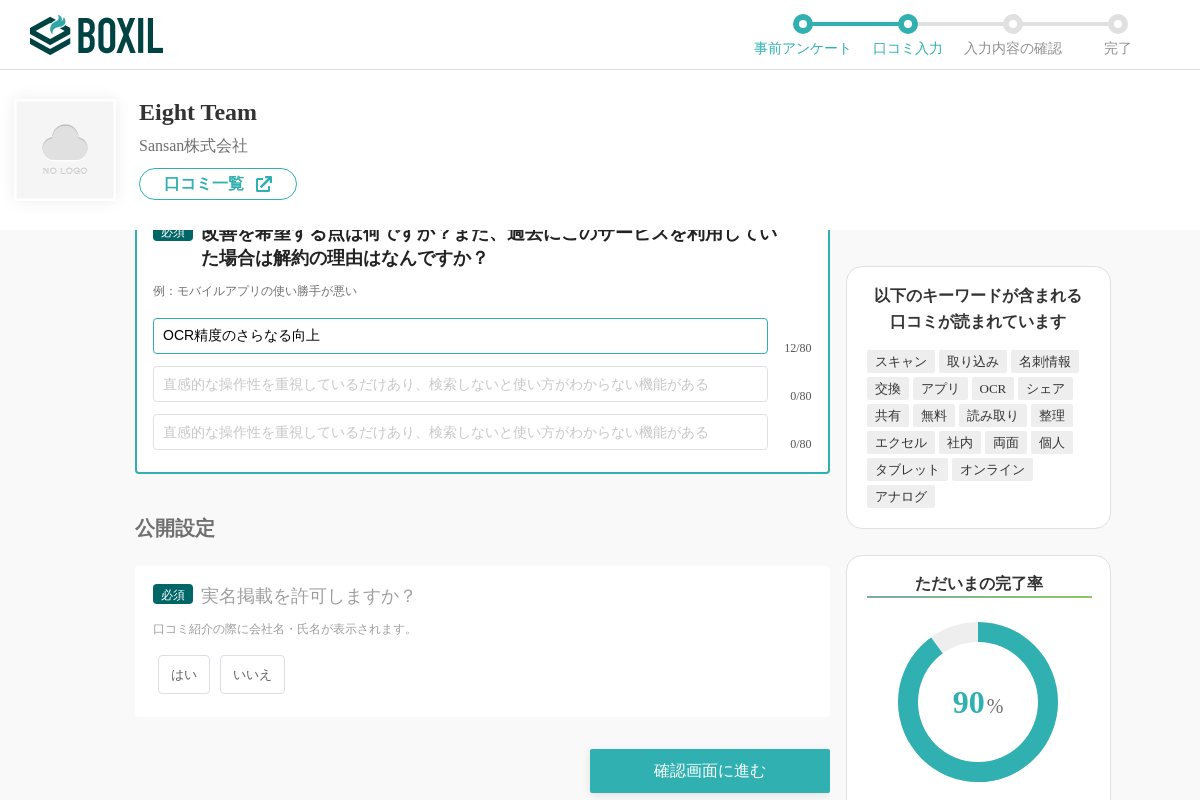 type on "OCR精度のさらなる向上" 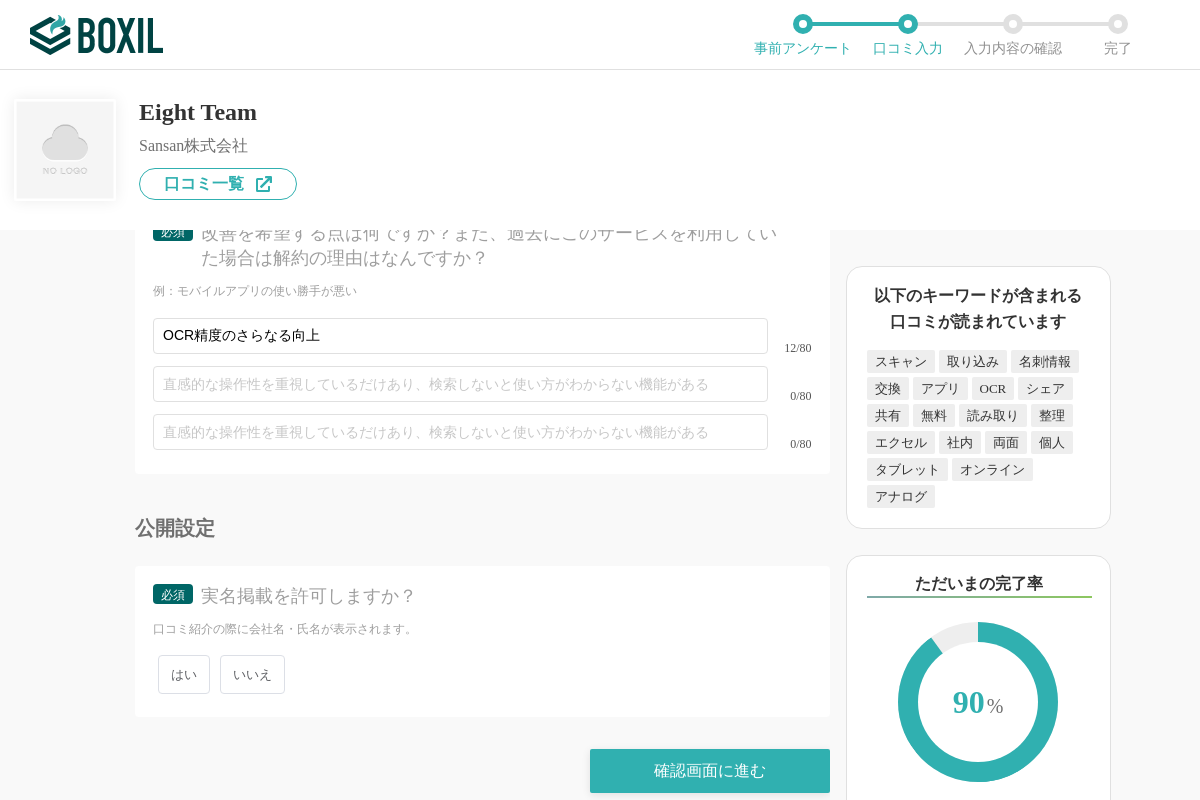 click on "いいえ" at bounding box center [252, 674] 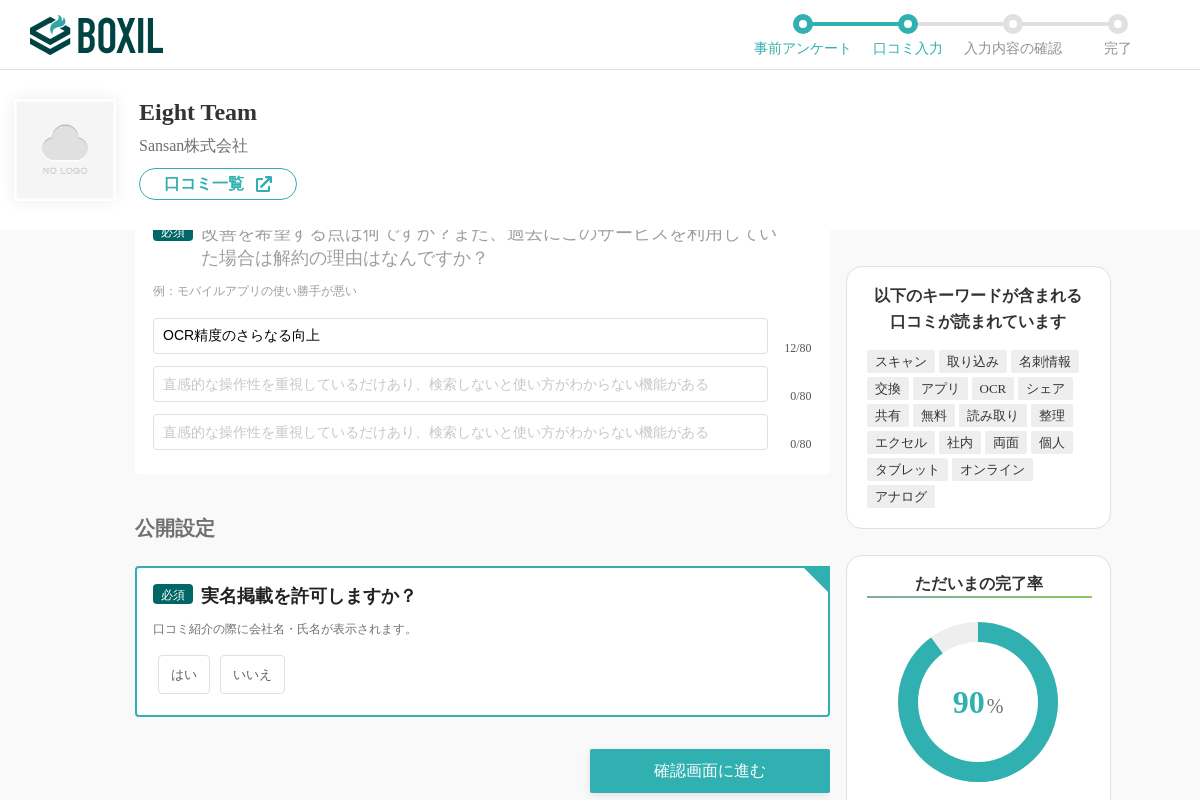 radio on "true" 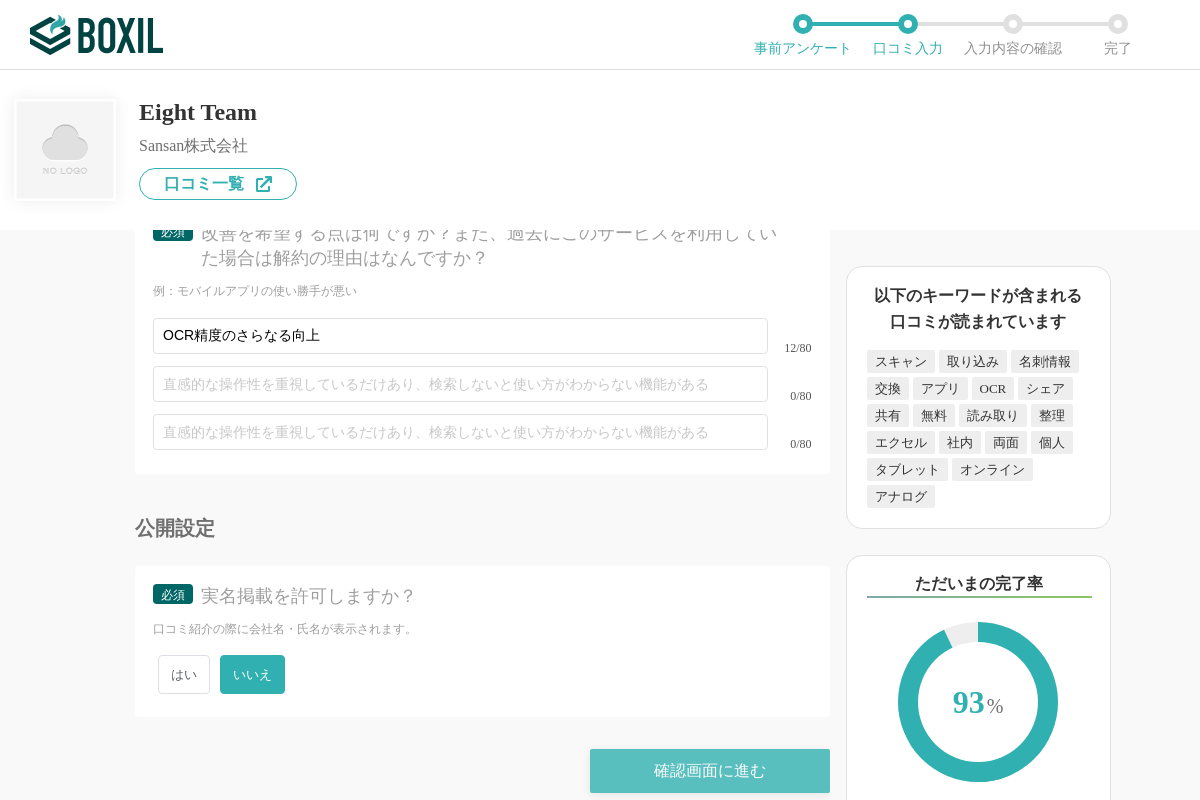 drag, startPoint x: 602, startPoint y: 731, endPoint x: 764, endPoint y: 438, distance: 334.80292 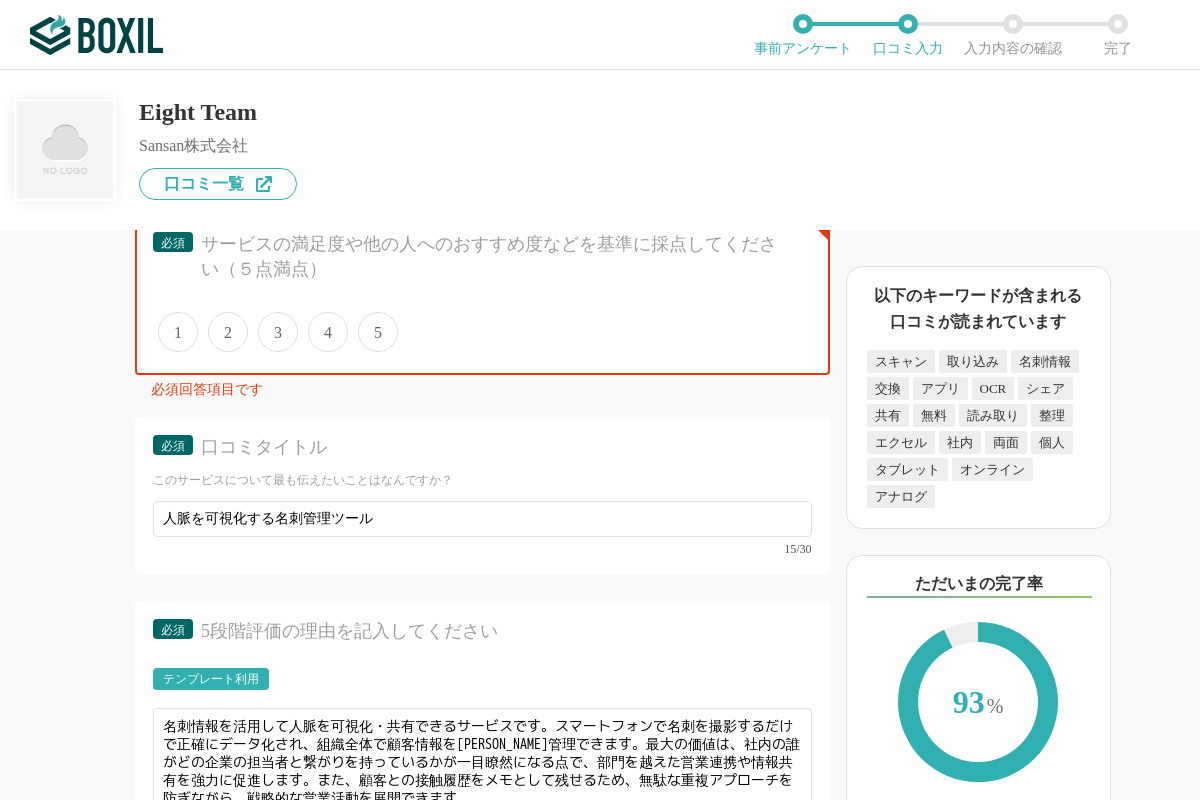 scroll, scrollTop: 4197, scrollLeft: 0, axis: vertical 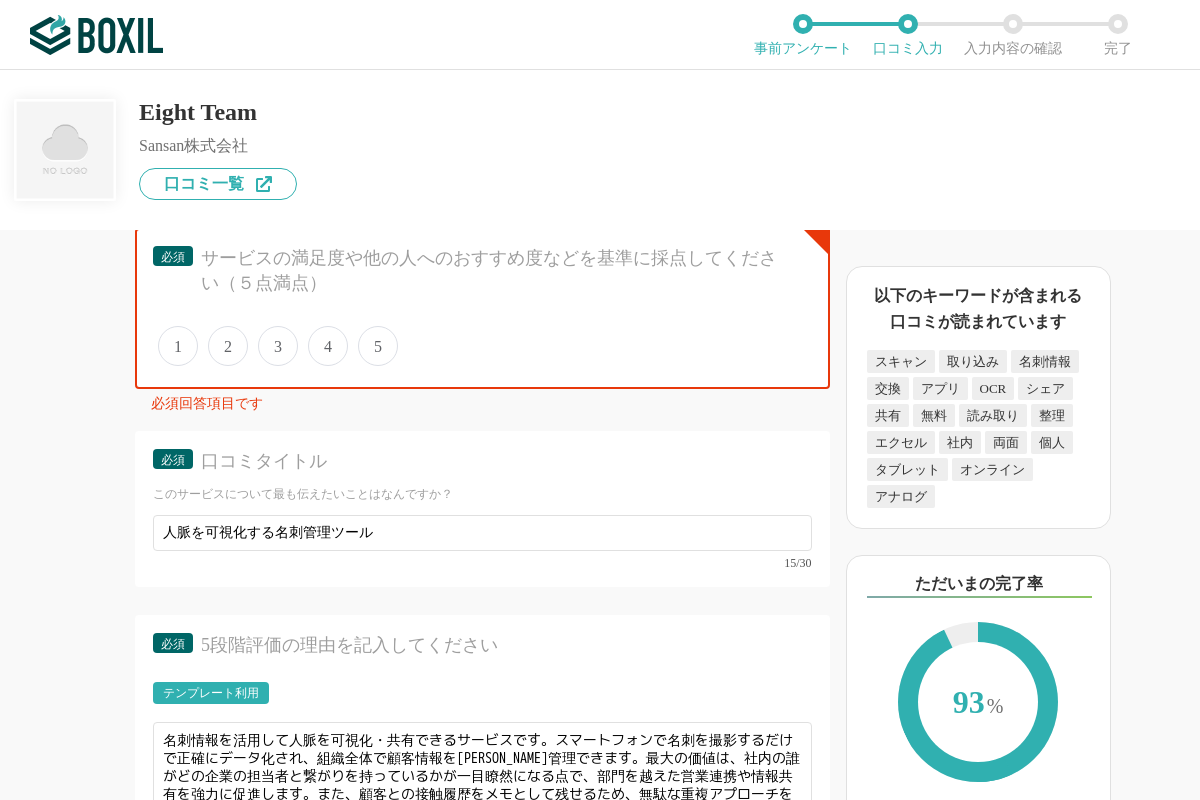 click on "5" at bounding box center (378, 346) 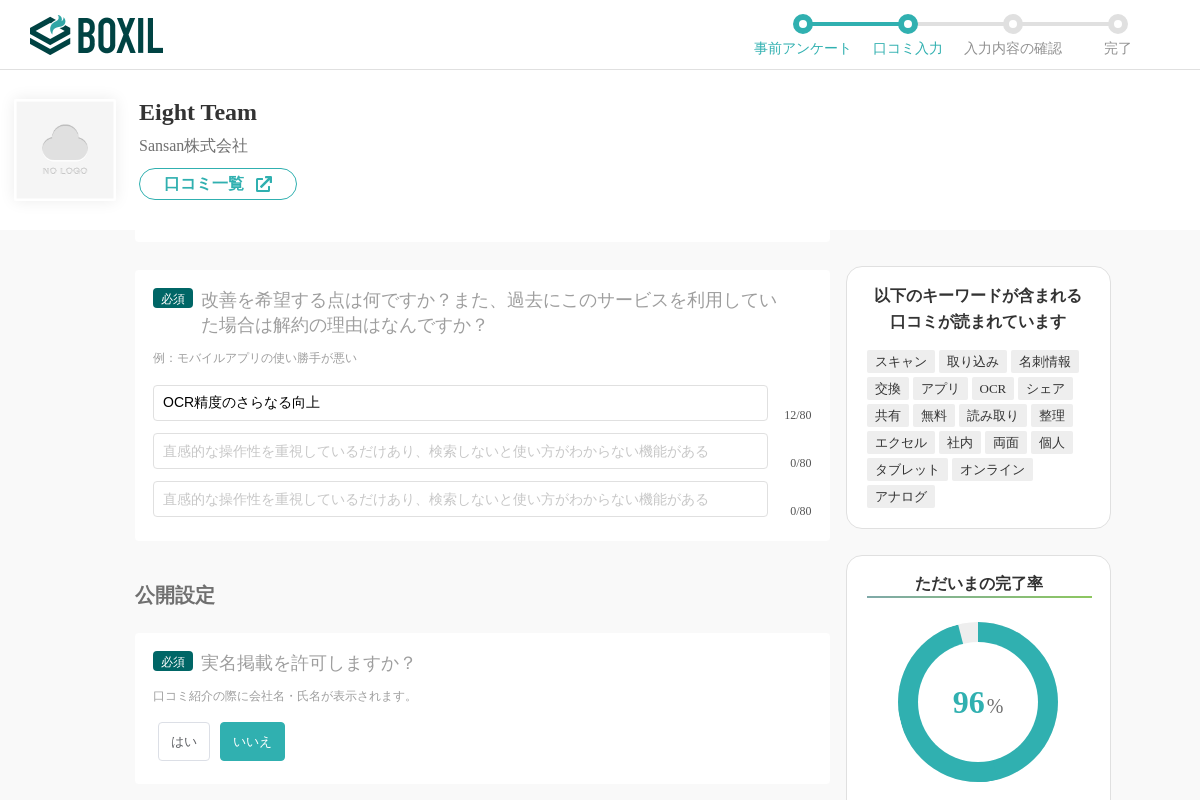 scroll, scrollTop: 5590, scrollLeft: 0, axis: vertical 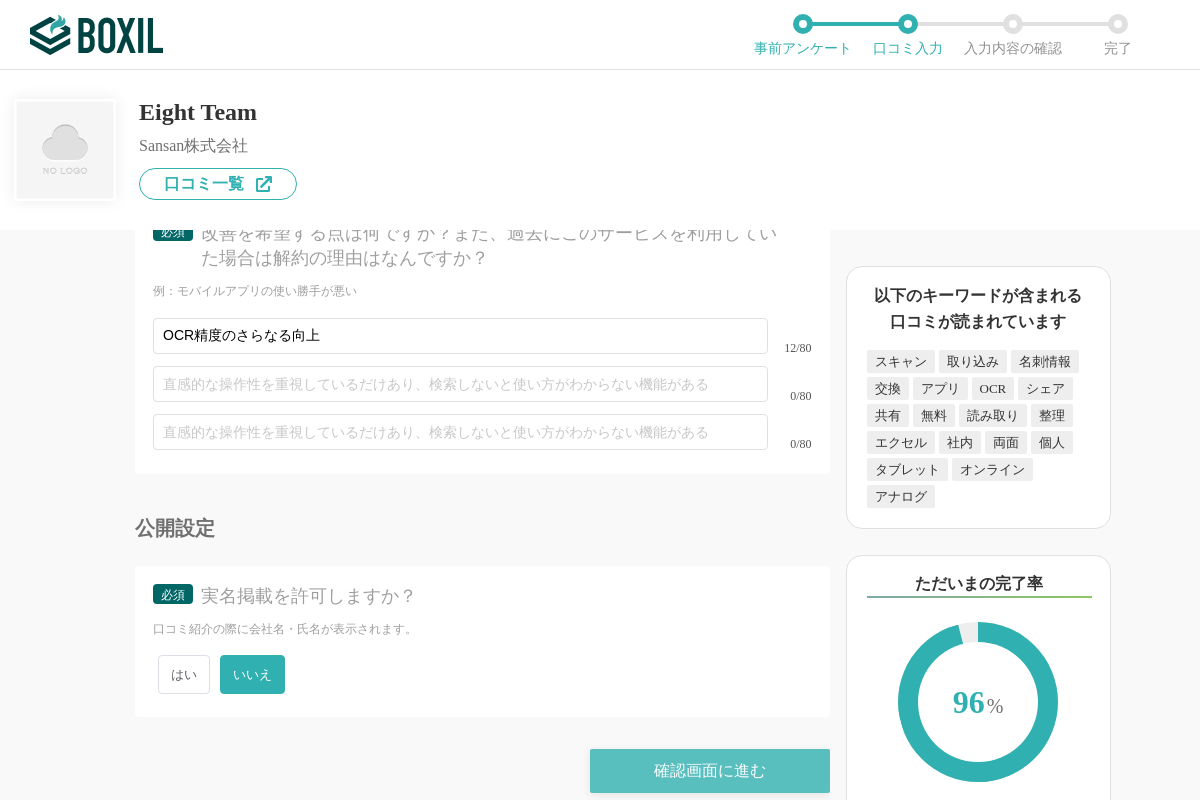 click on "確認画面に進む" at bounding box center (710, 771) 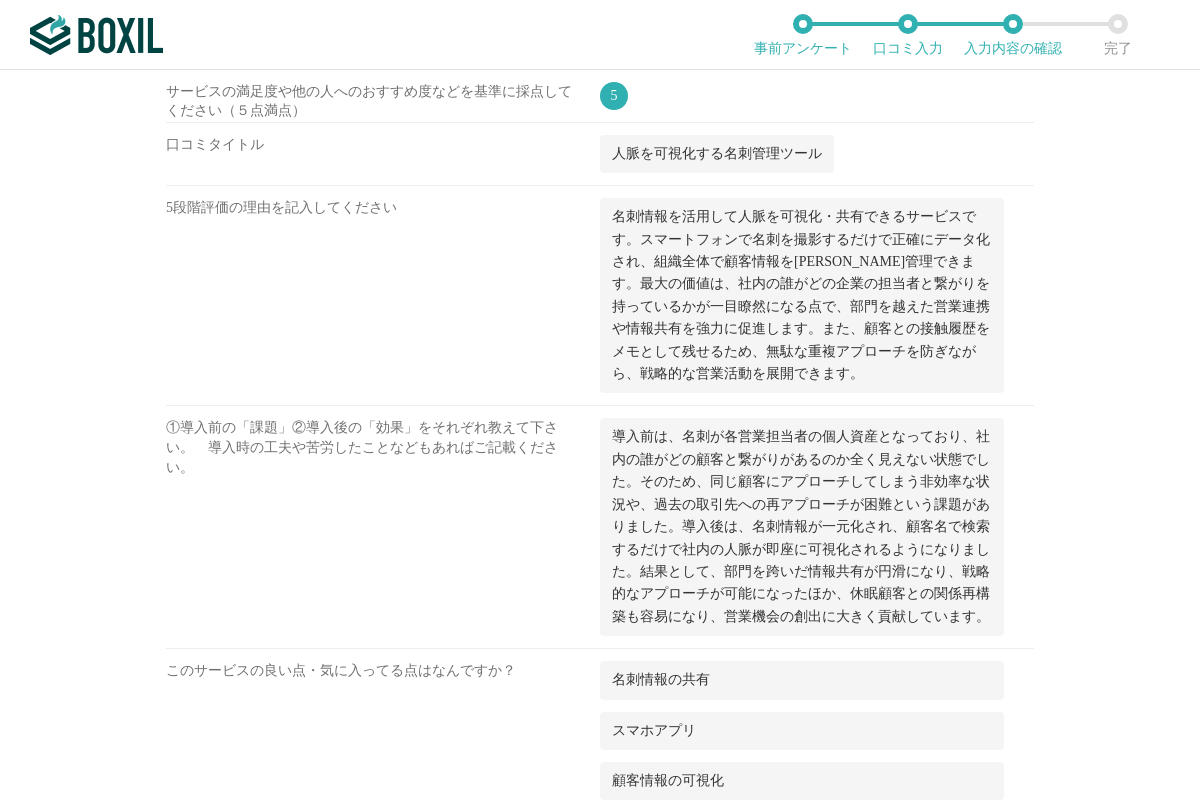 scroll, scrollTop: 2178, scrollLeft: 0, axis: vertical 